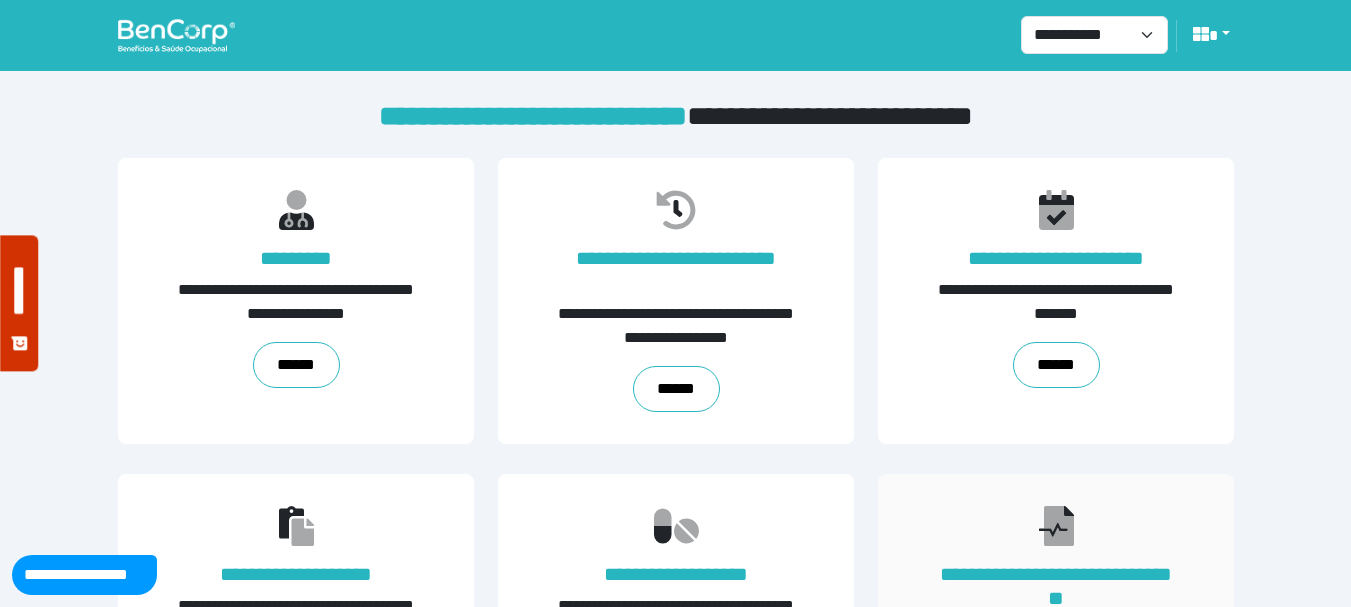 scroll, scrollTop: 489, scrollLeft: 0, axis: vertical 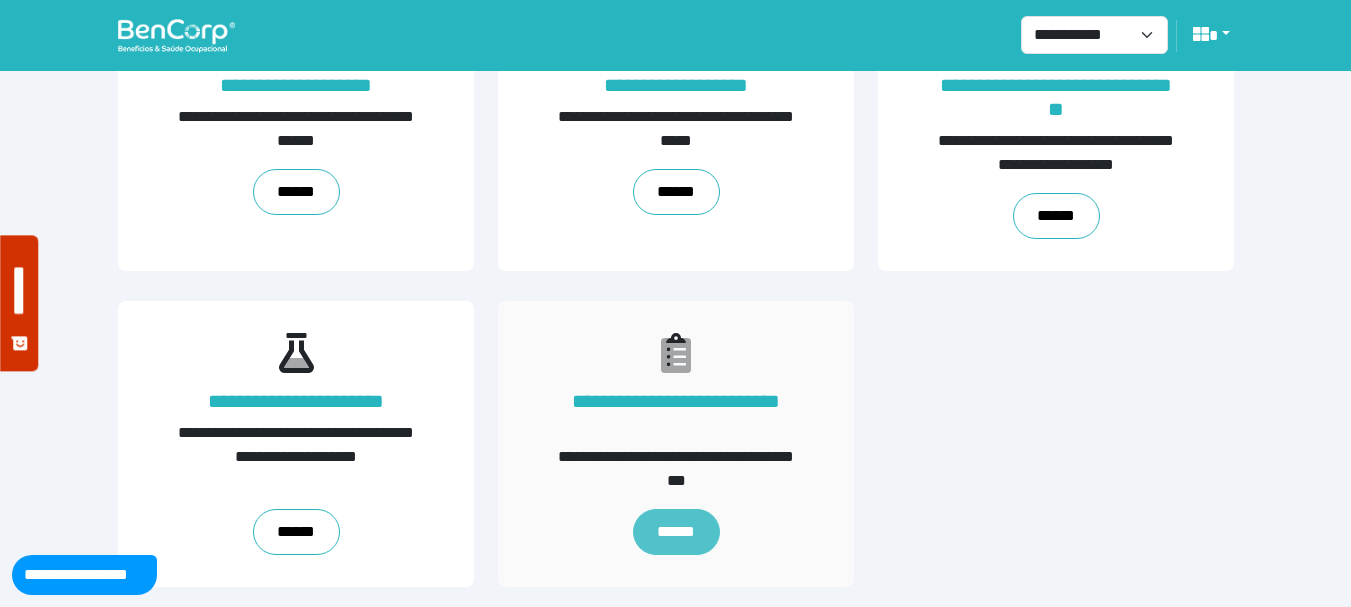 click on "******" at bounding box center (675, 532) 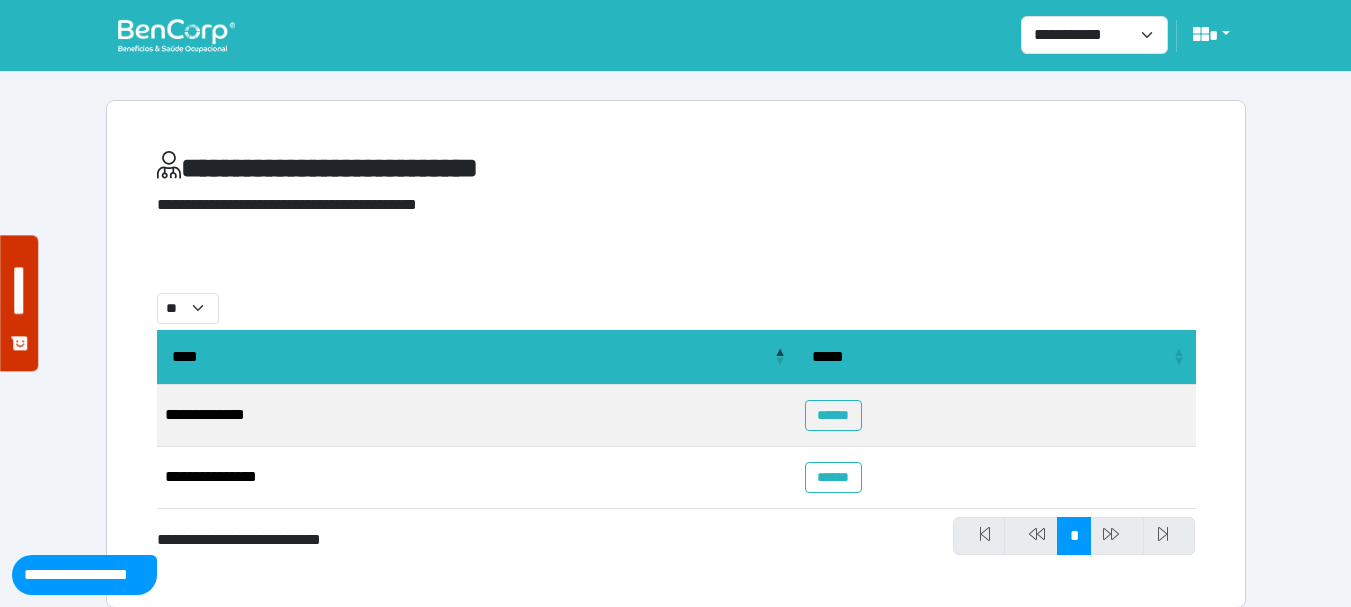 scroll, scrollTop: 21, scrollLeft: 0, axis: vertical 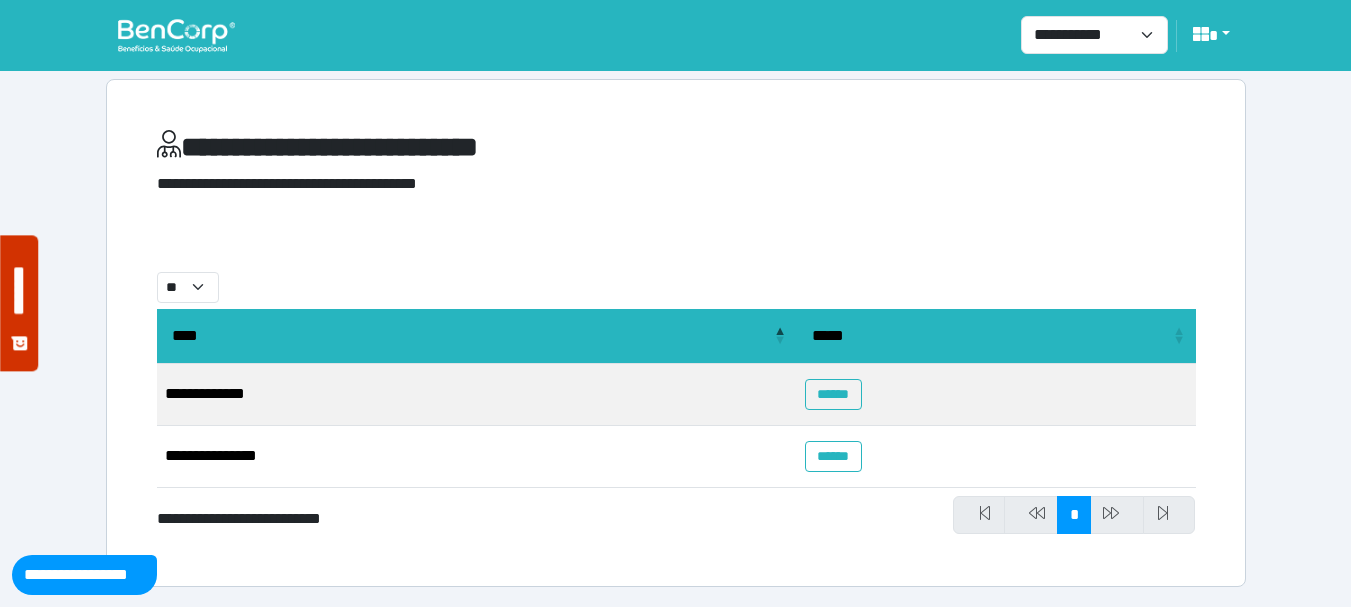 click on "**********" at bounding box center [676, 389] 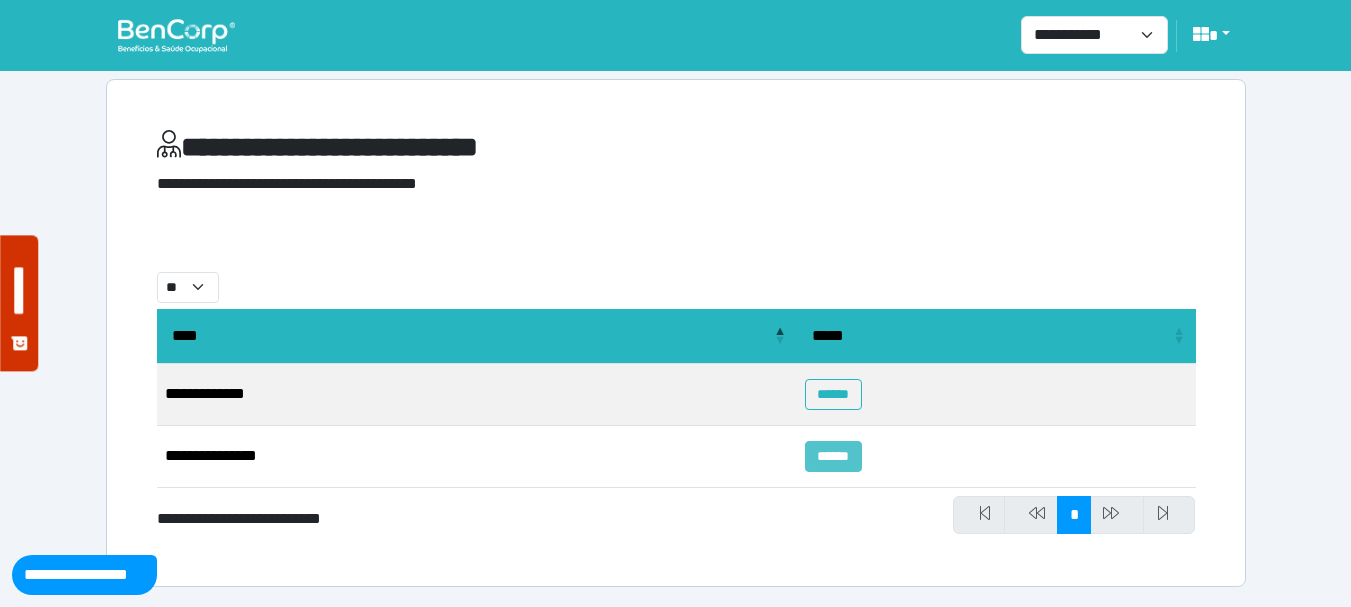 click on "******" at bounding box center (833, 456) 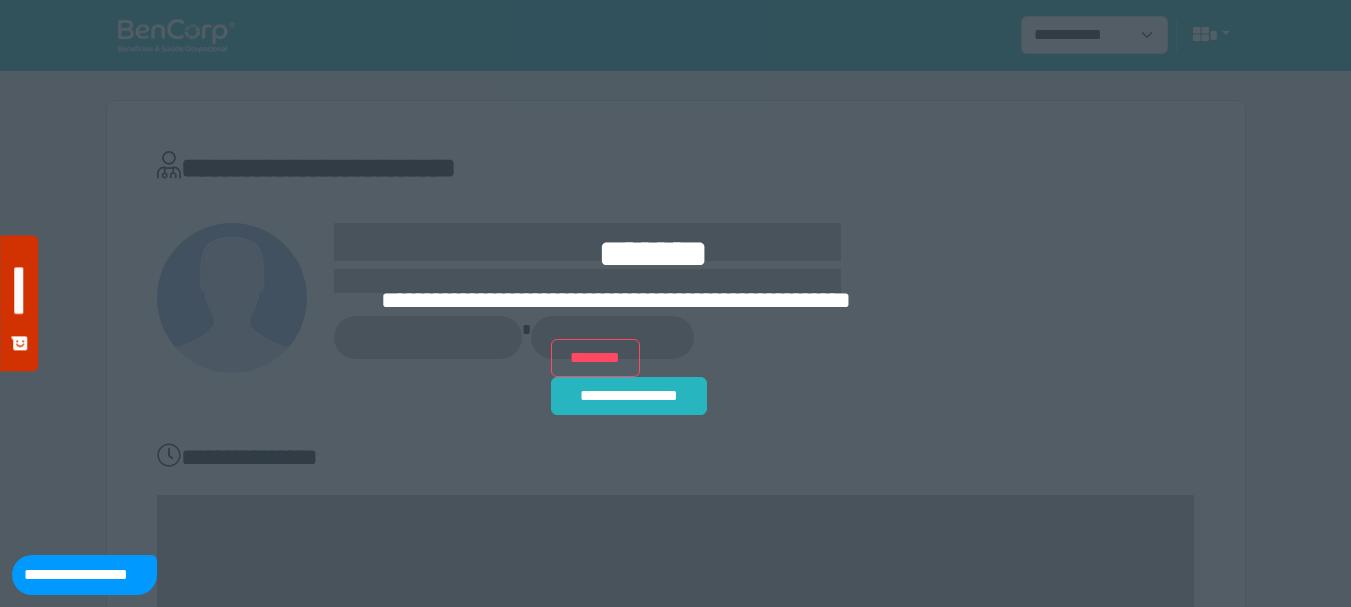 scroll, scrollTop: 0, scrollLeft: 0, axis: both 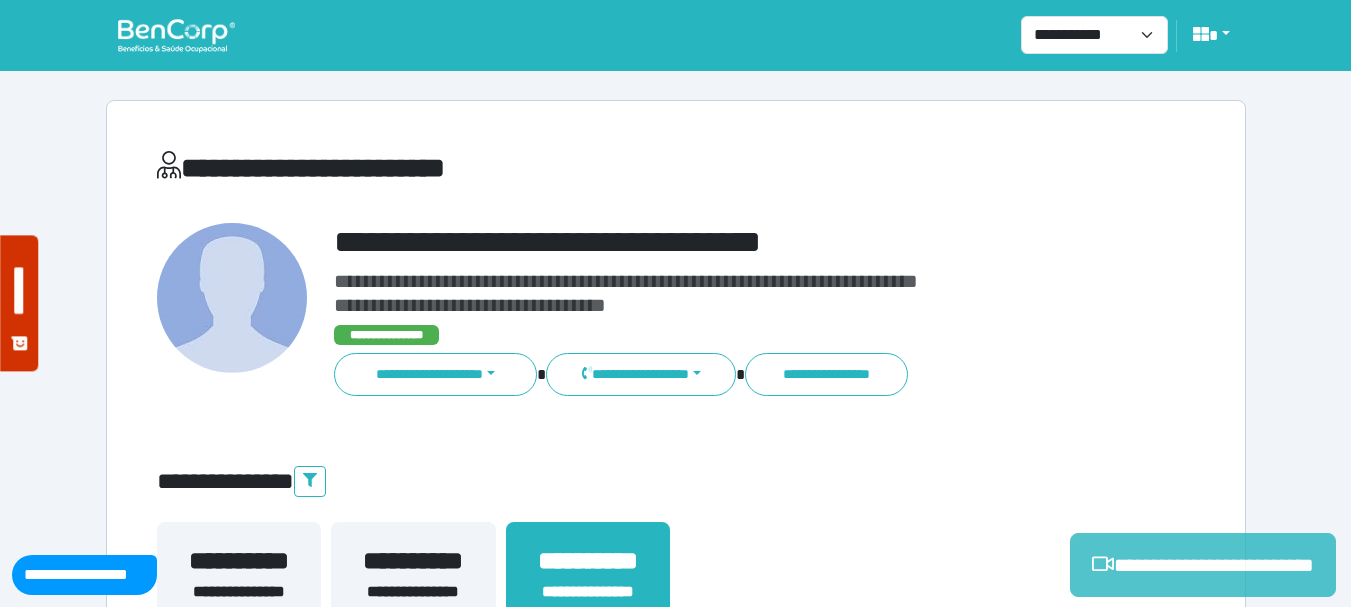 click on "**********" at bounding box center [1203, 565] 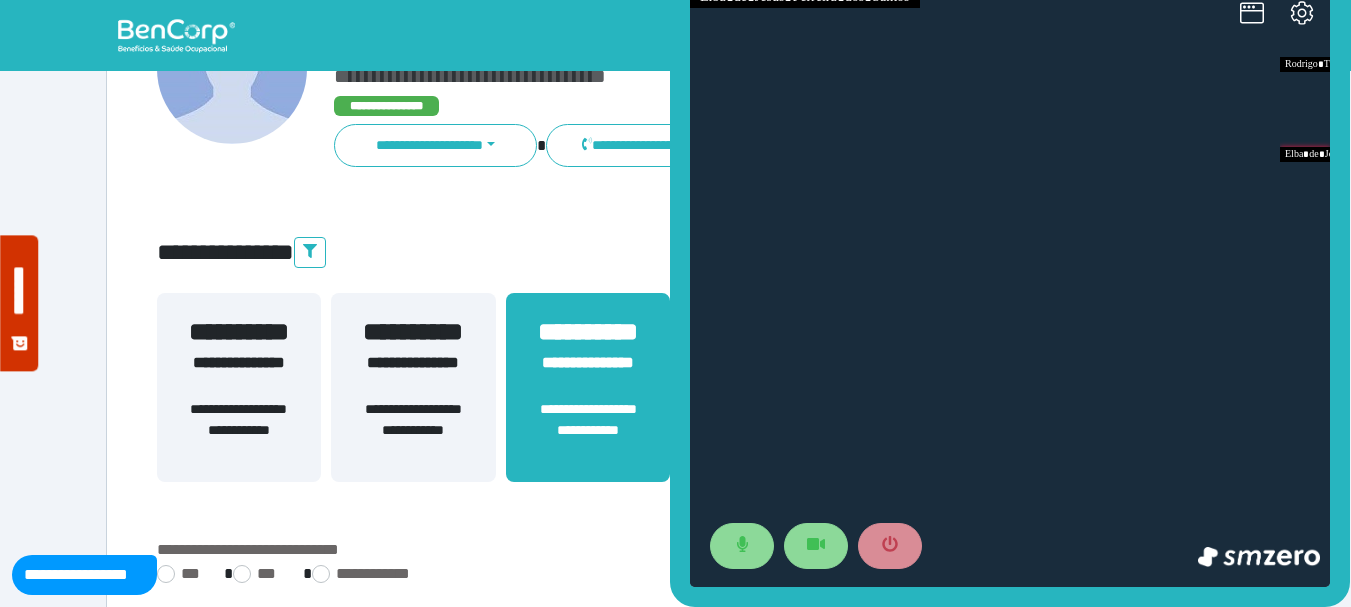 scroll, scrollTop: 0, scrollLeft: 0, axis: both 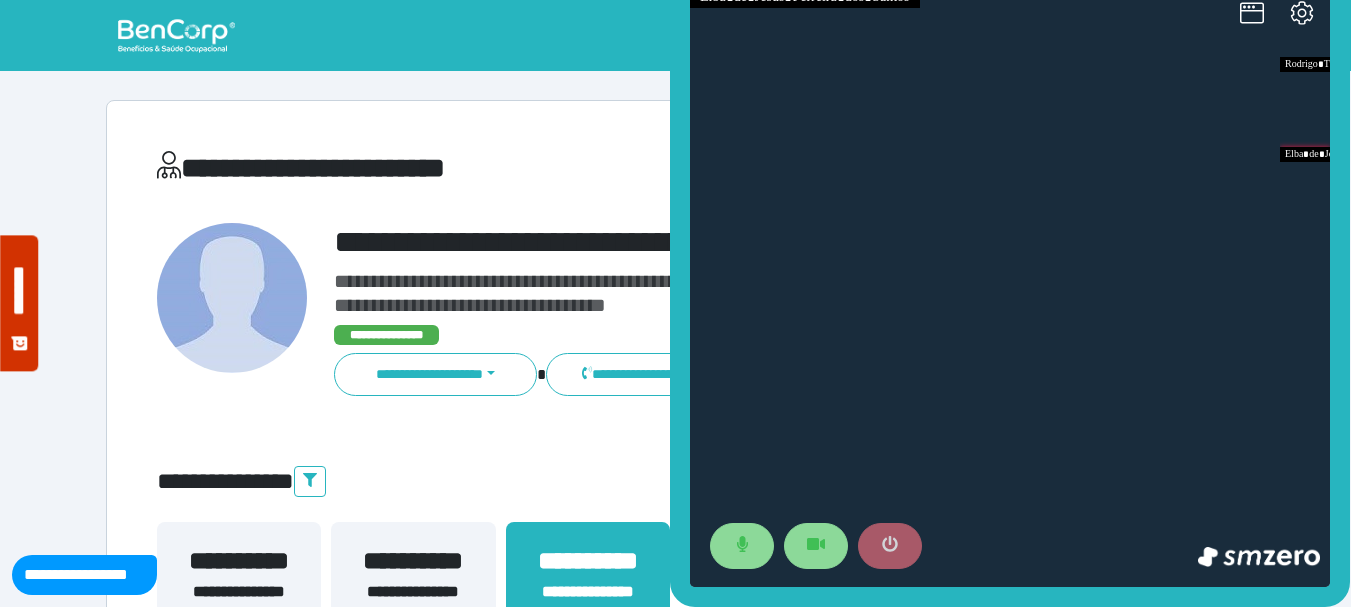 click at bounding box center [890, 546] 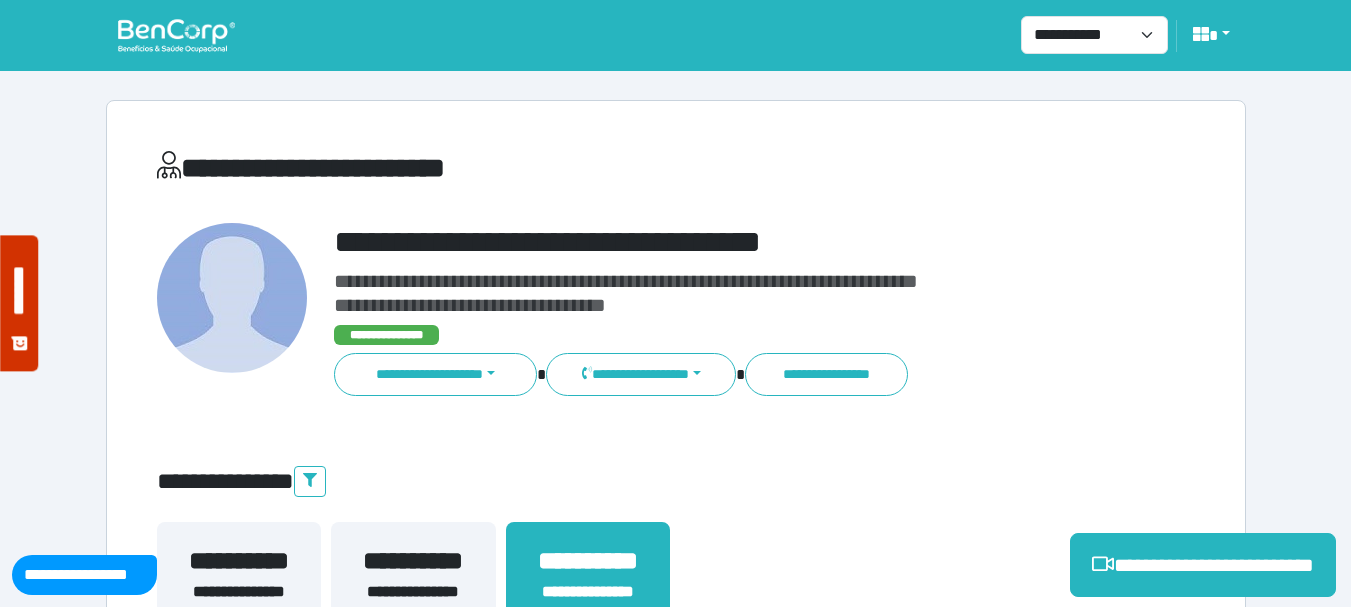 scroll, scrollTop: 400, scrollLeft: 0, axis: vertical 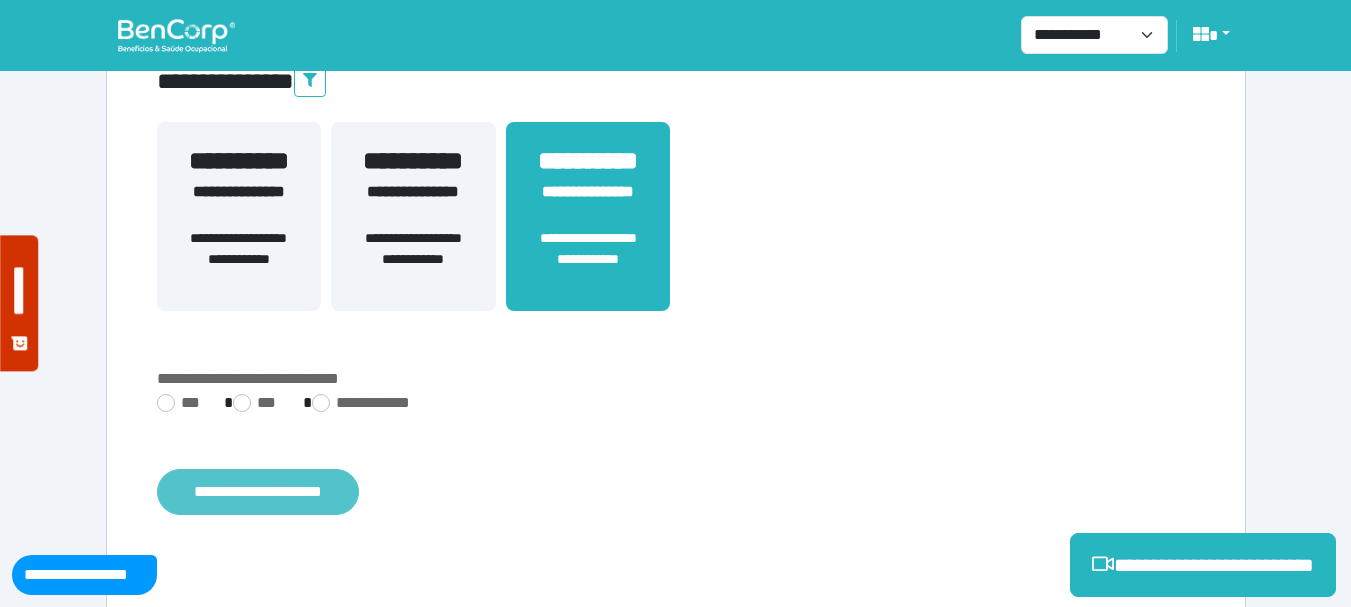 click on "**********" at bounding box center [258, 492] 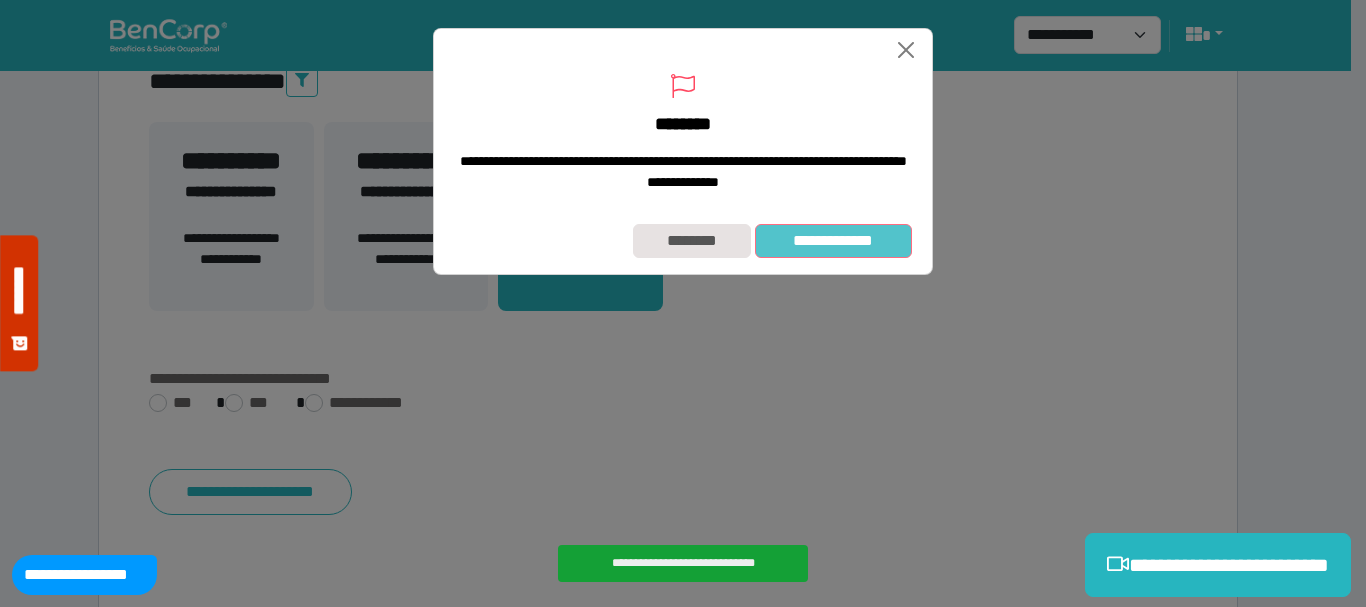 click on "**********" at bounding box center (833, 241) 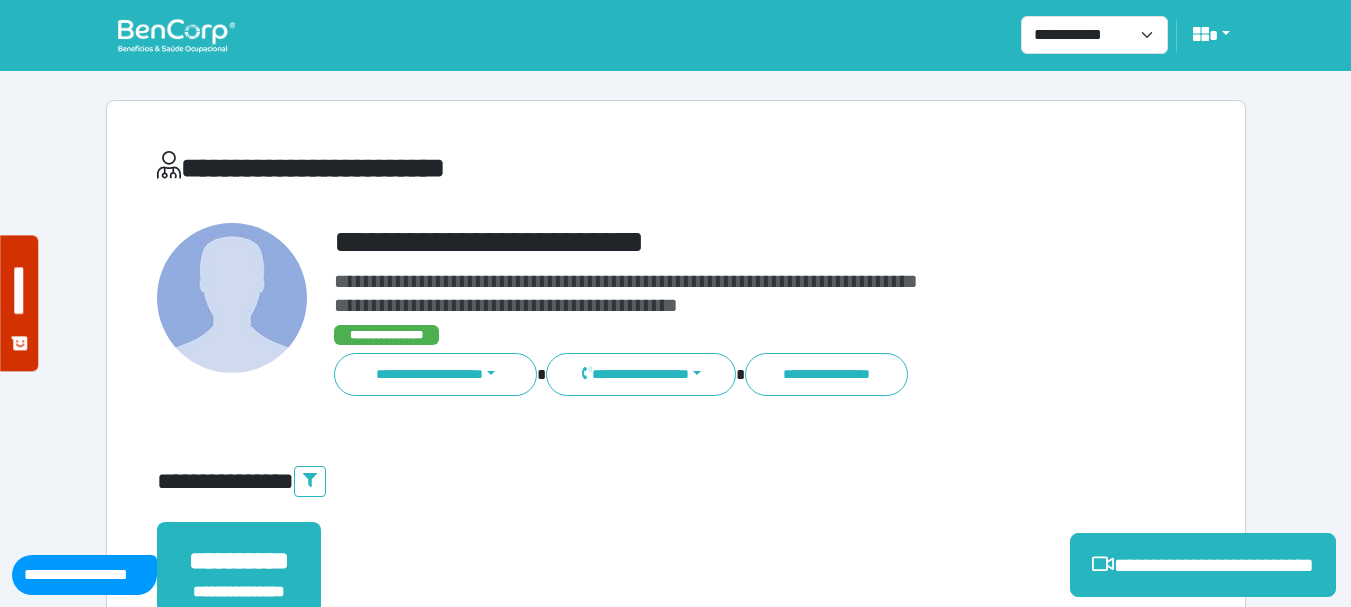 scroll, scrollTop: 0, scrollLeft: 0, axis: both 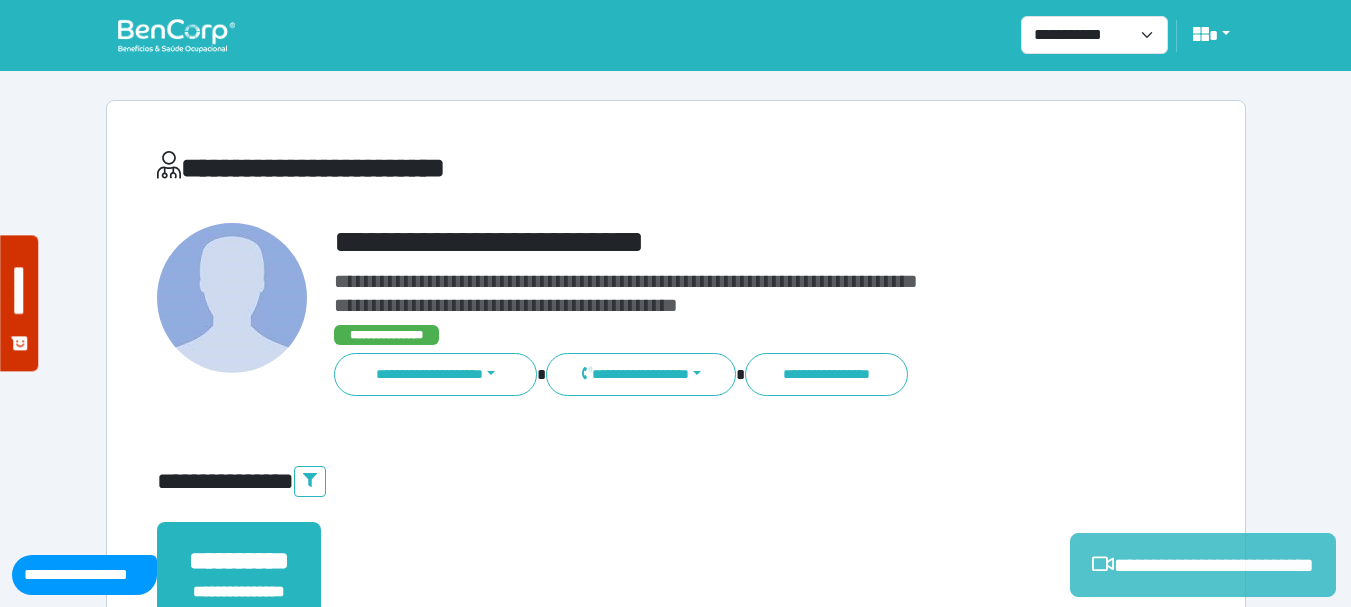 click on "**********" at bounding box center [1203, 565] 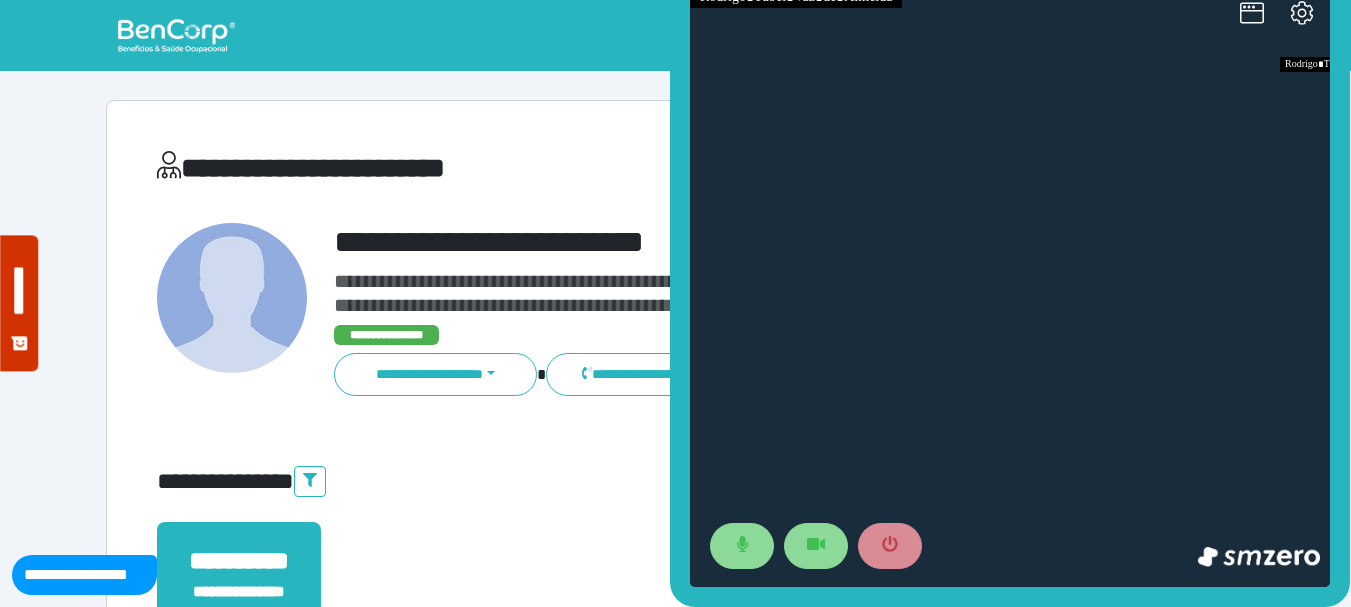 scroll, scrollTop: 0, scrollLeft: 0, axis: both 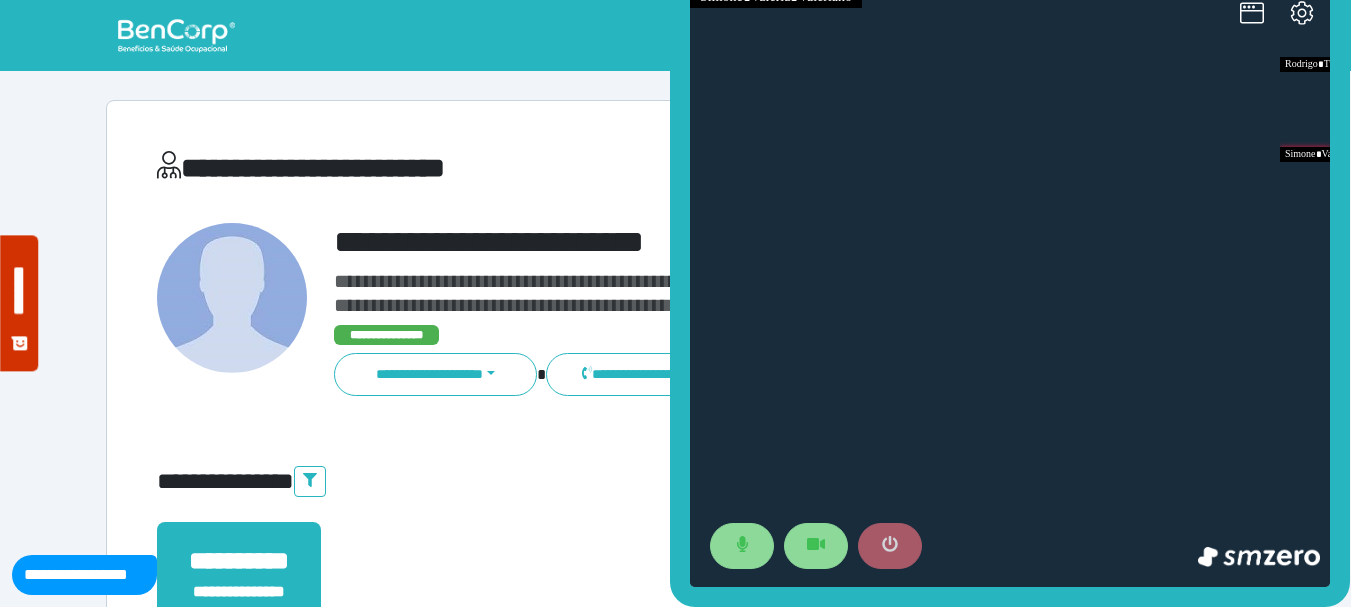click at bounding box center (890, 546) 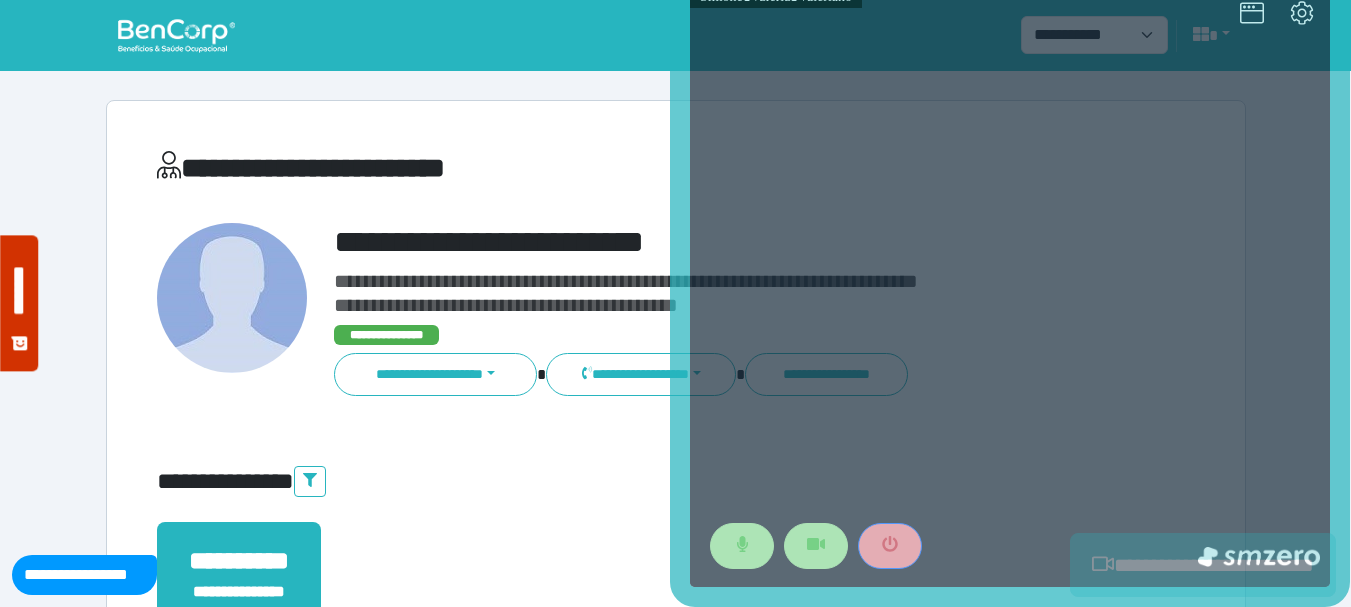 scroll, scrollTop: 529, scrollLeft: 0, axis: vertical 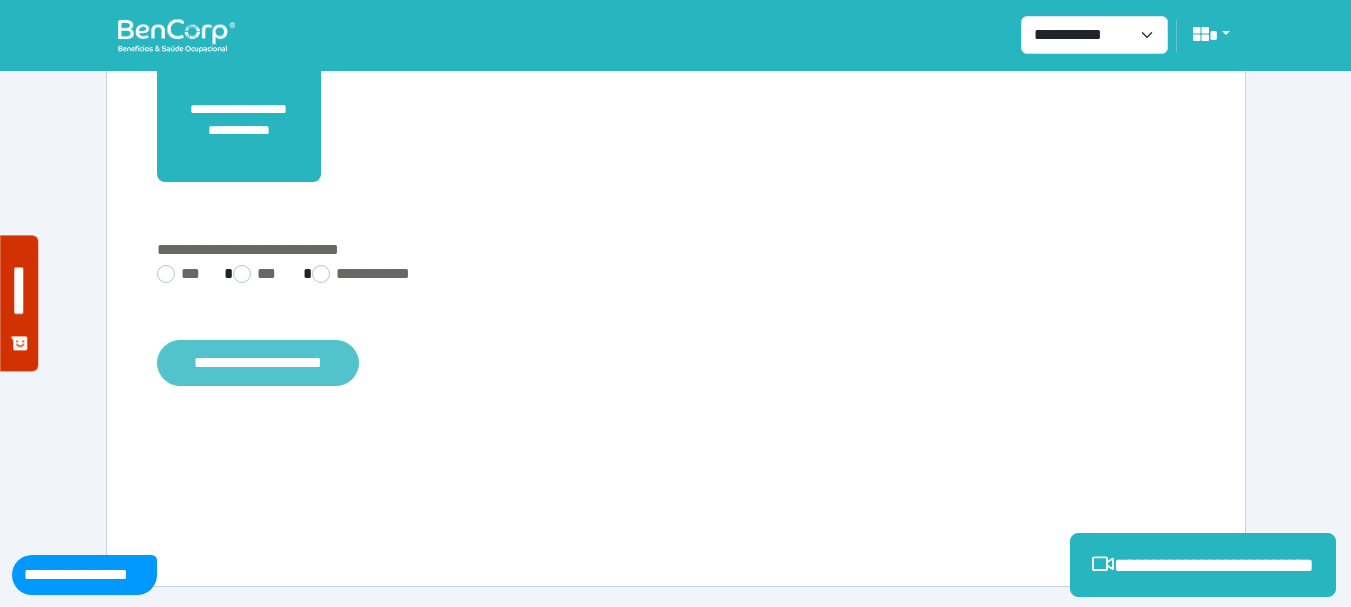 click on "**********" at bounding box center [258, 363] 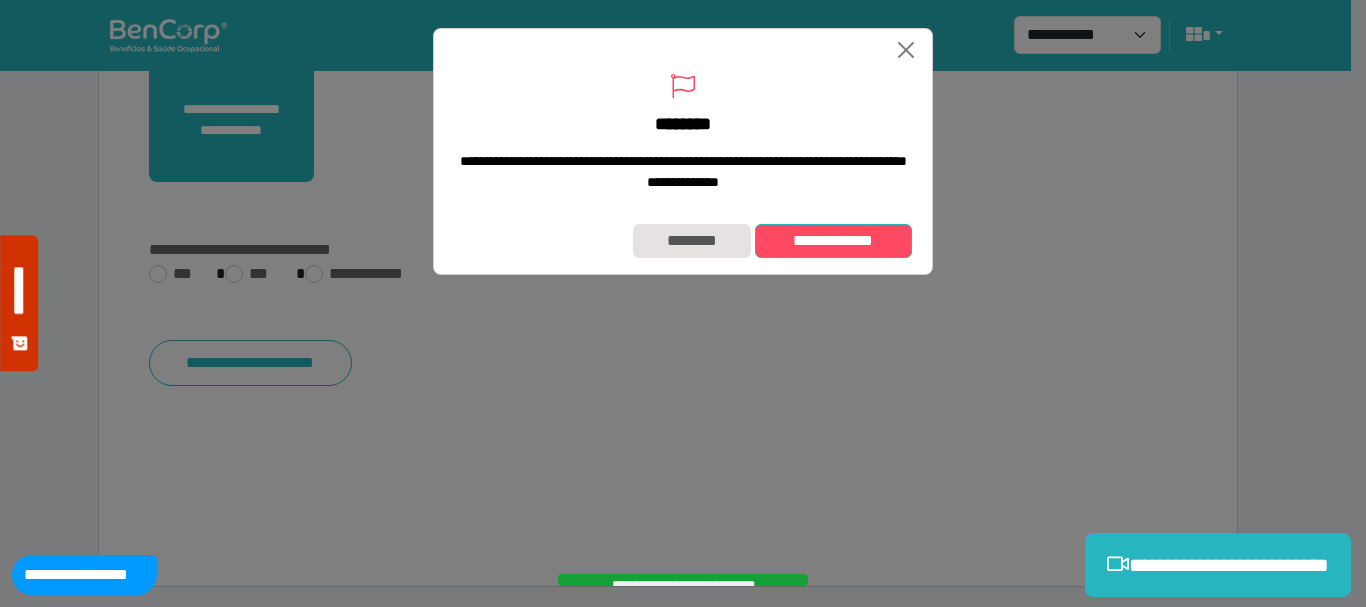 click on "**********" at bounding box center [833, 241] 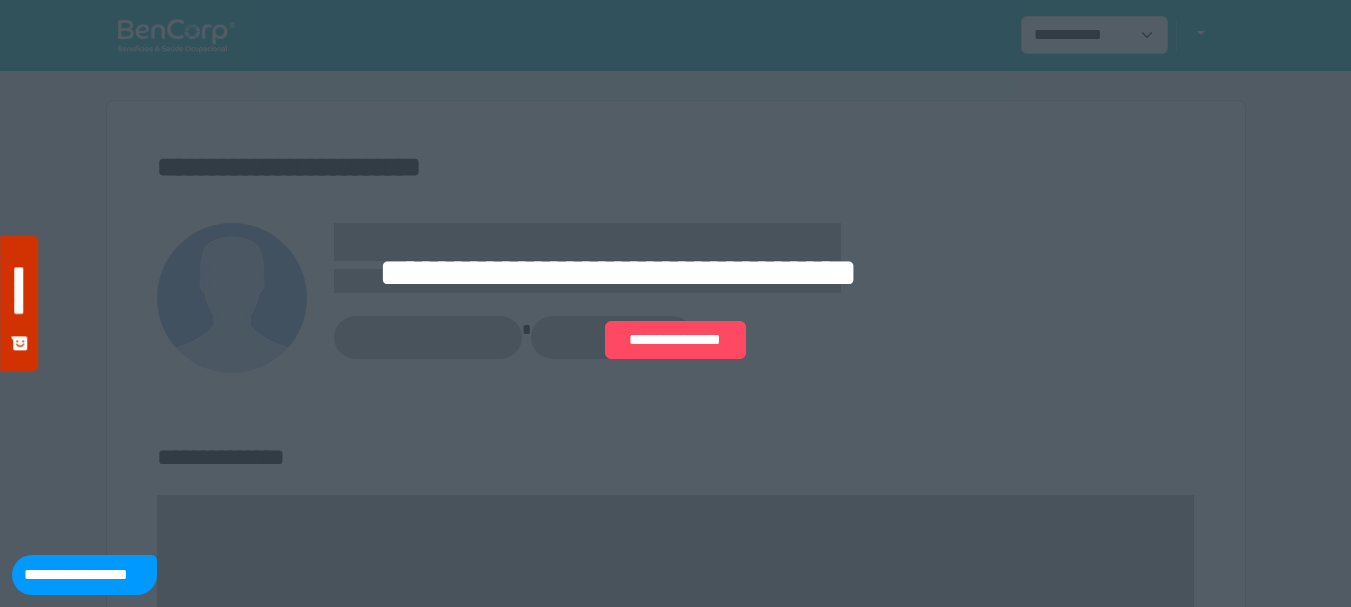scroll, scrollTop: 0, scrollLeft: 0, axis: both 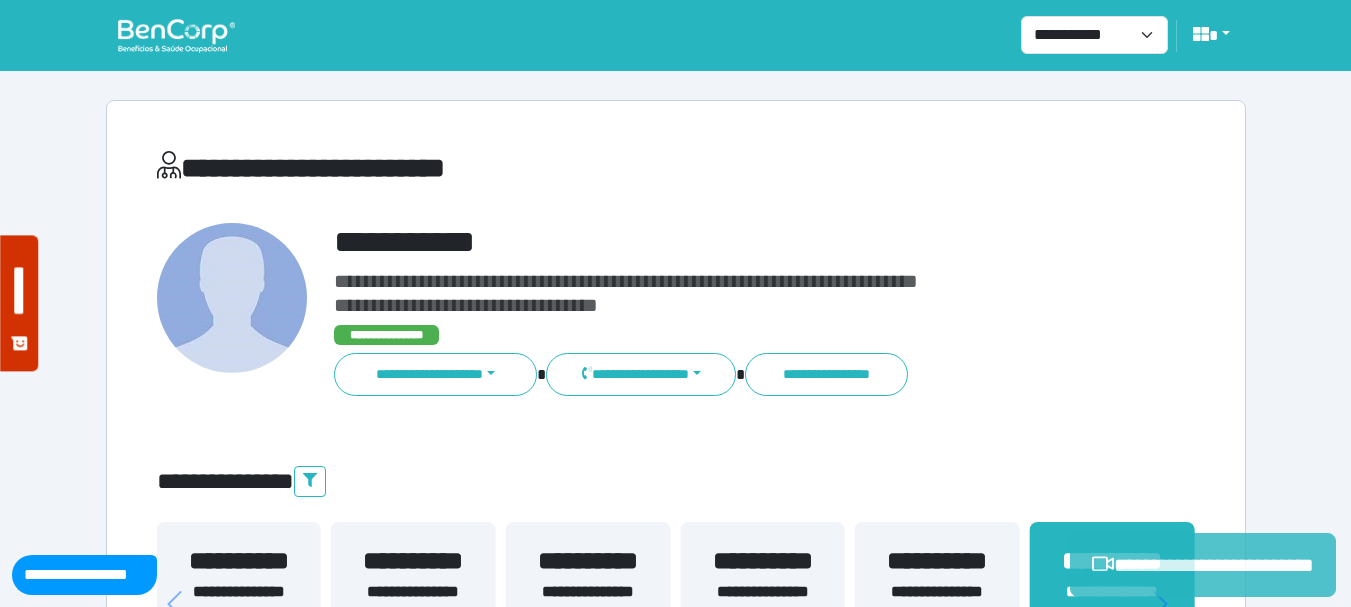 click on "**********" at bounding box center [1203, 565] 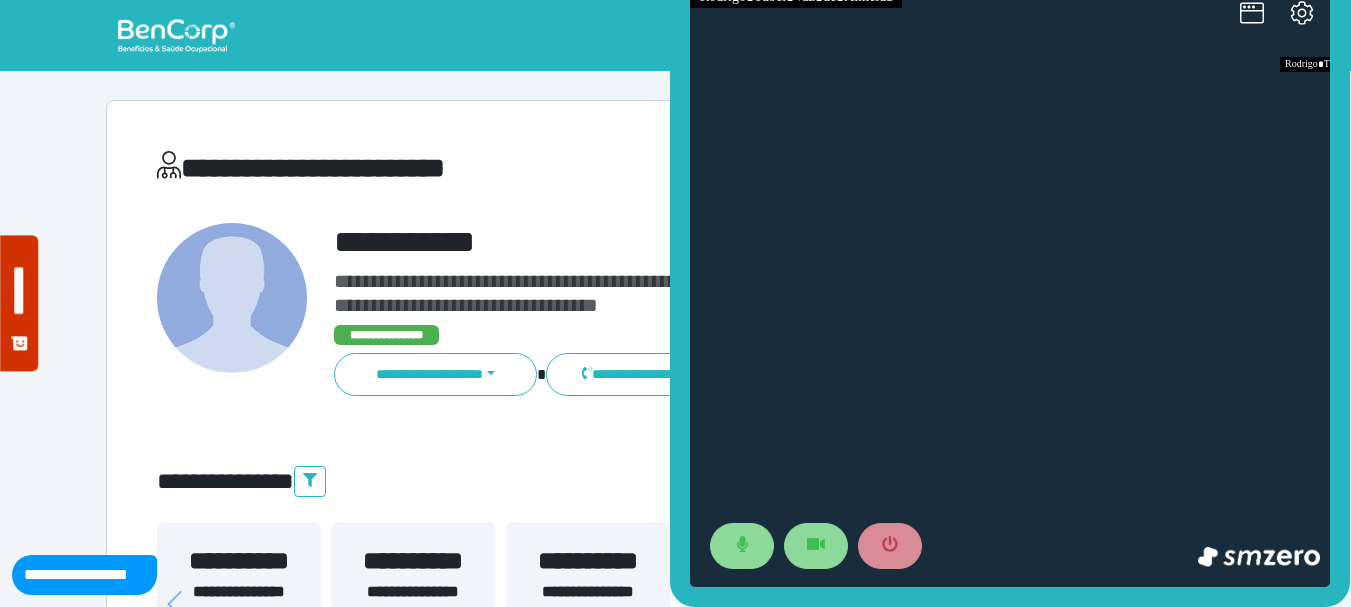 scroll, scrollTop: 0, scrollLeft: 0, axis: both 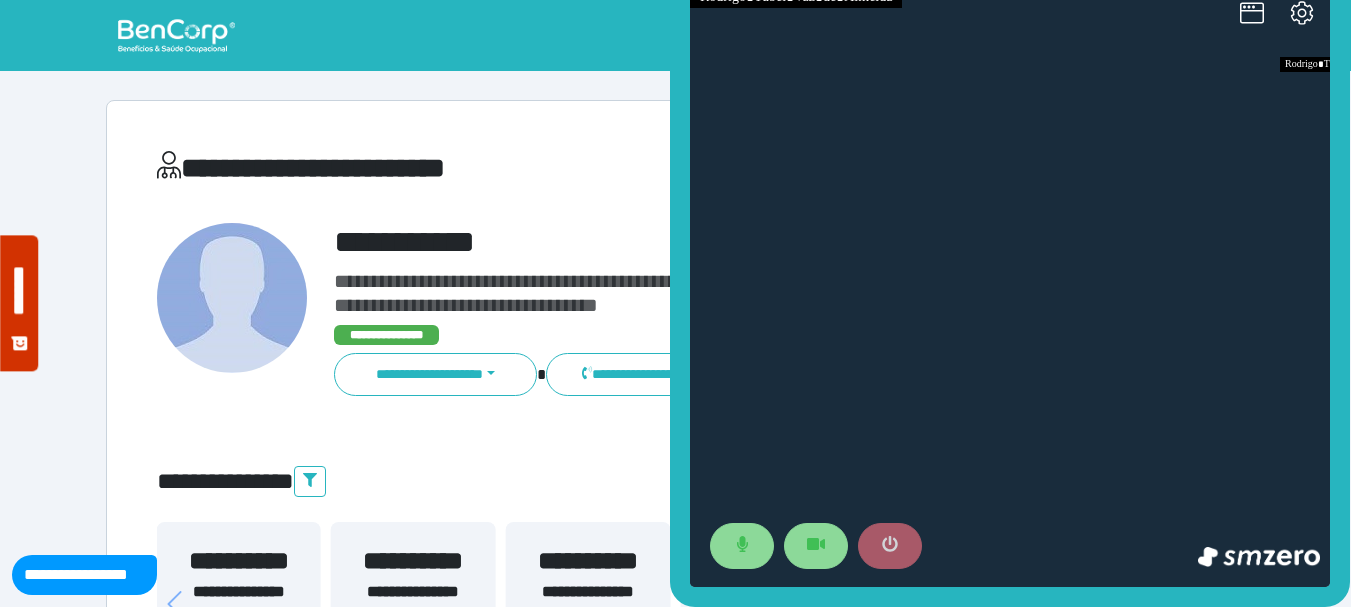 click at bounding box center (890, 546) 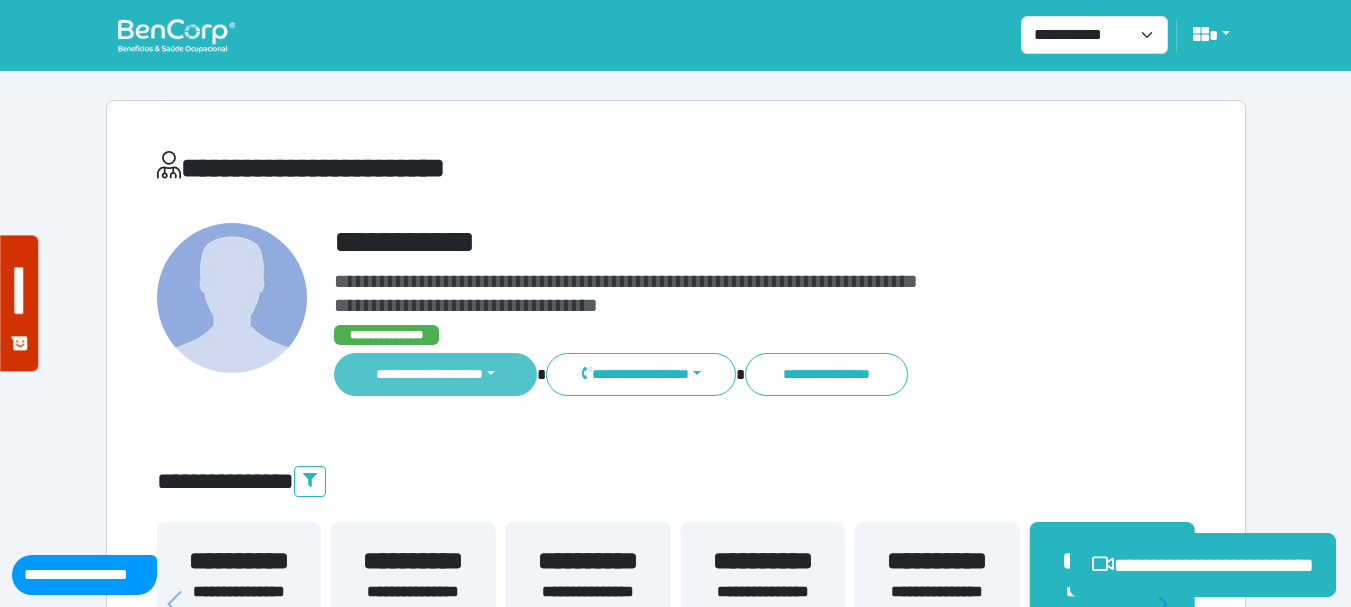 click on "**********" at bounding box center [436, 374] 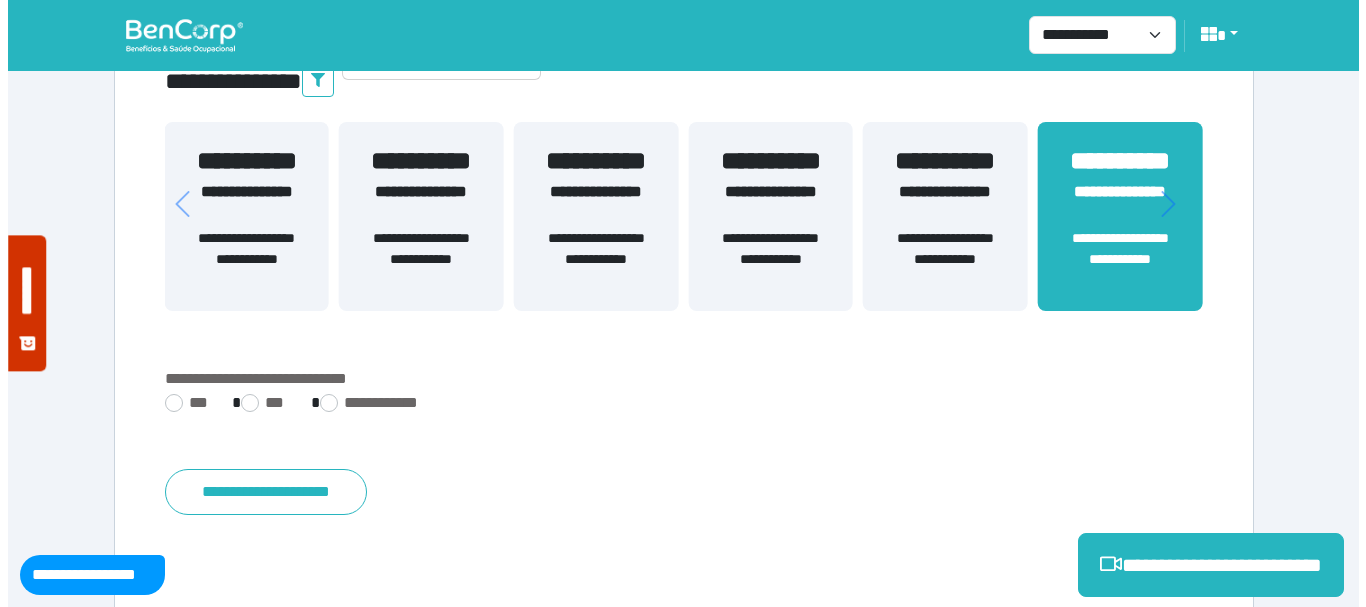 scroll, scrollTop: 0, scrollLeft: 0, axis: both 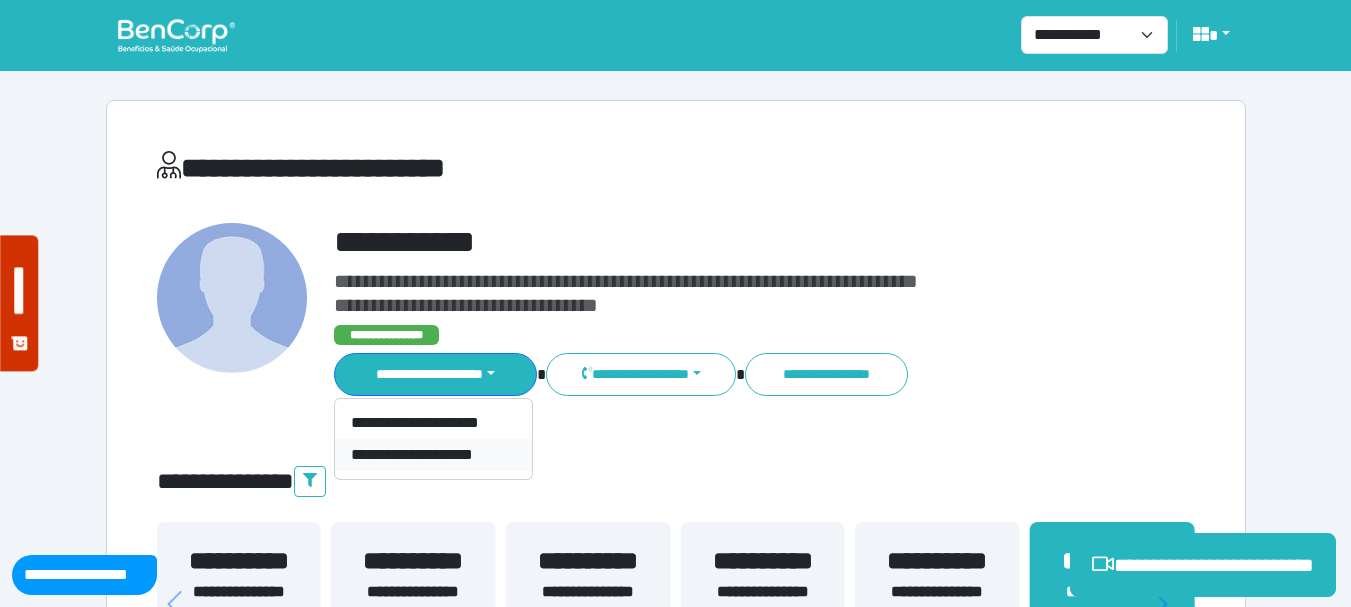 click on "**********" at bounding box center [433, 455] 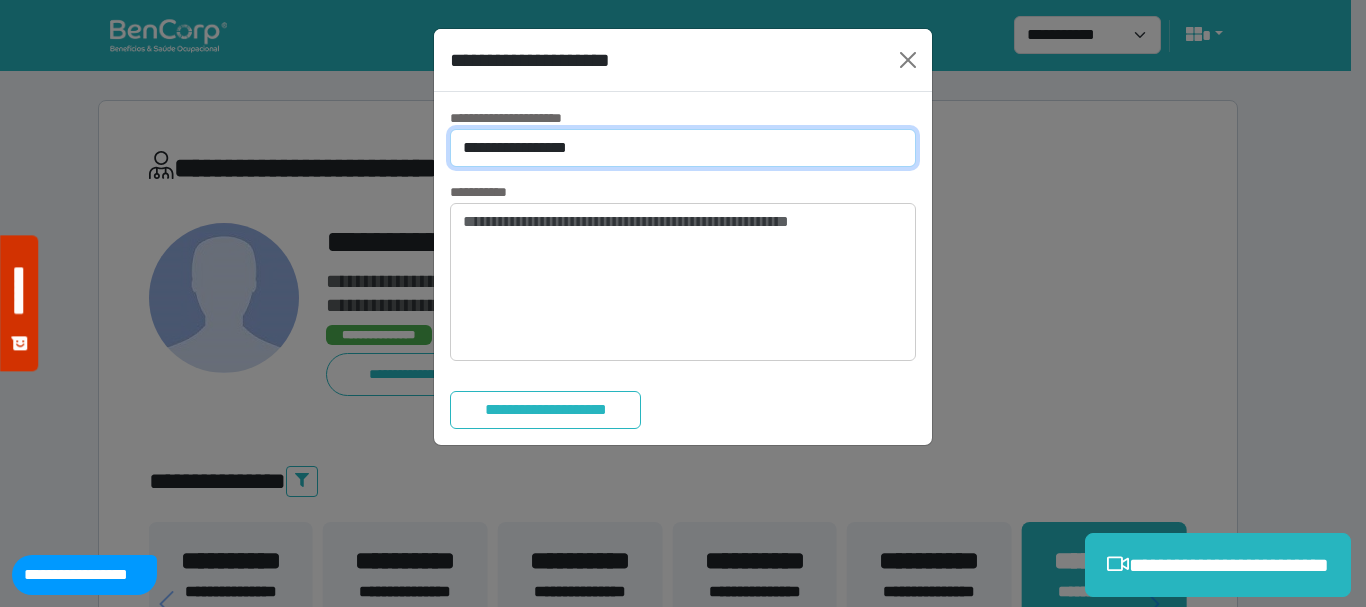 drag, startPoint x: 620, startPoint y: 137, endPoint x: 613, endPoint y: 159, distance: 23.086792 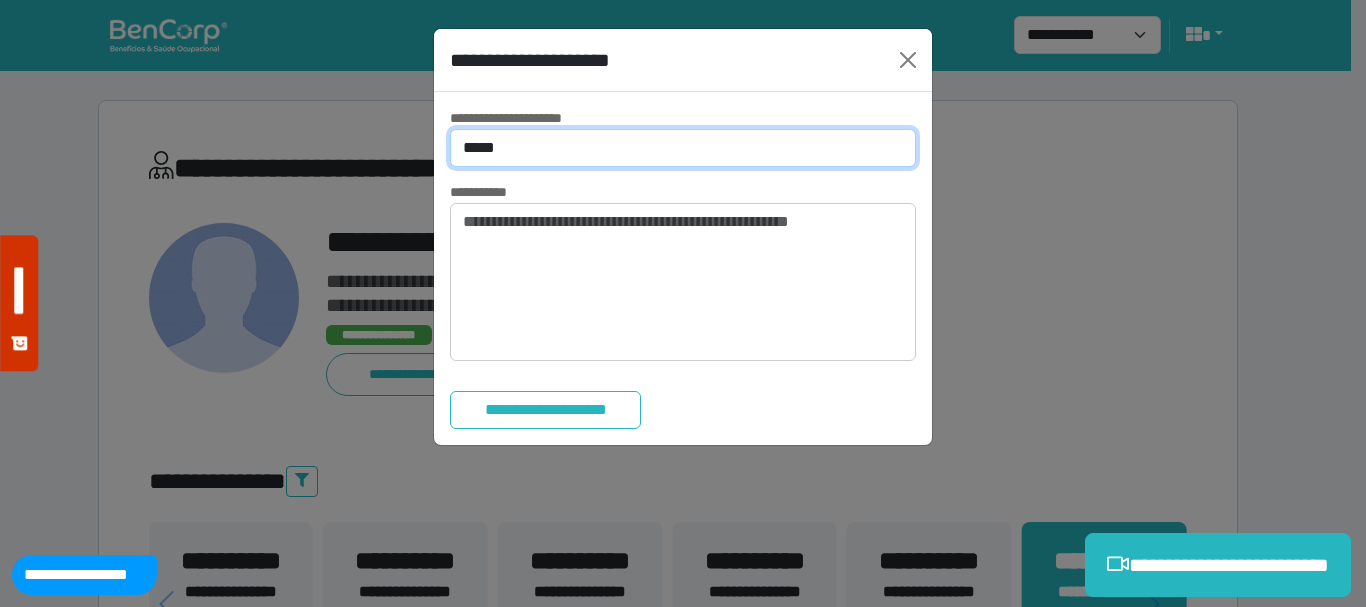 click on "**********" at bounding box center (683, 148) 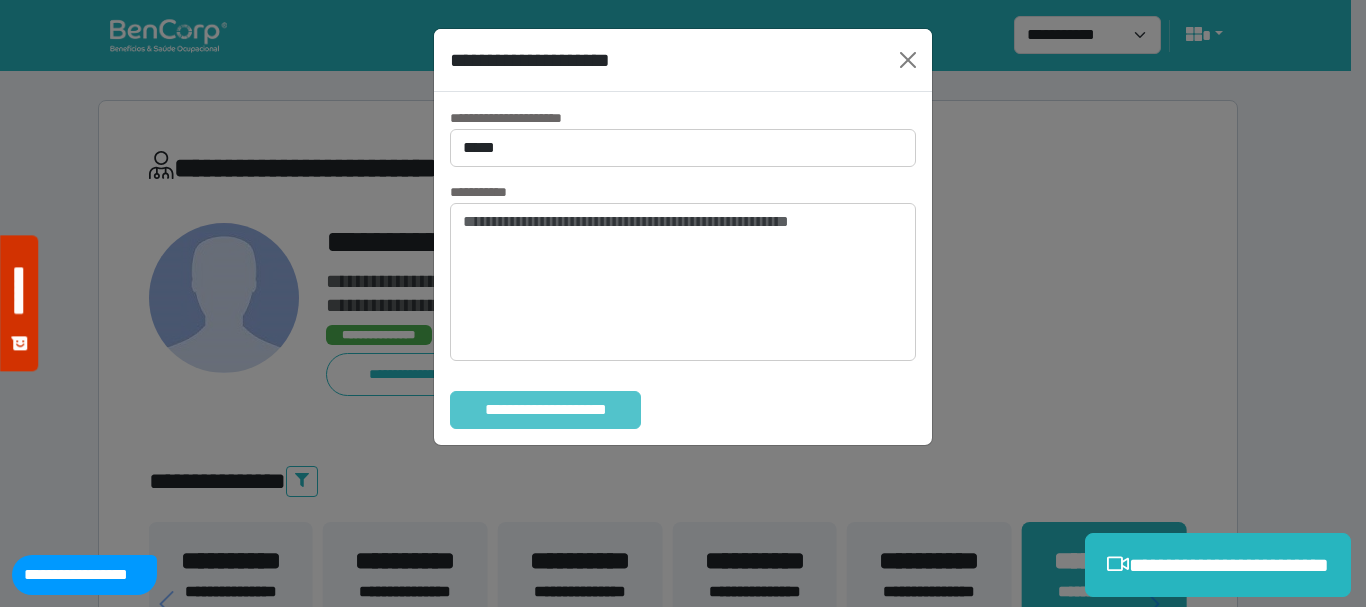 click on "**********" at bounding box center [545, 410] 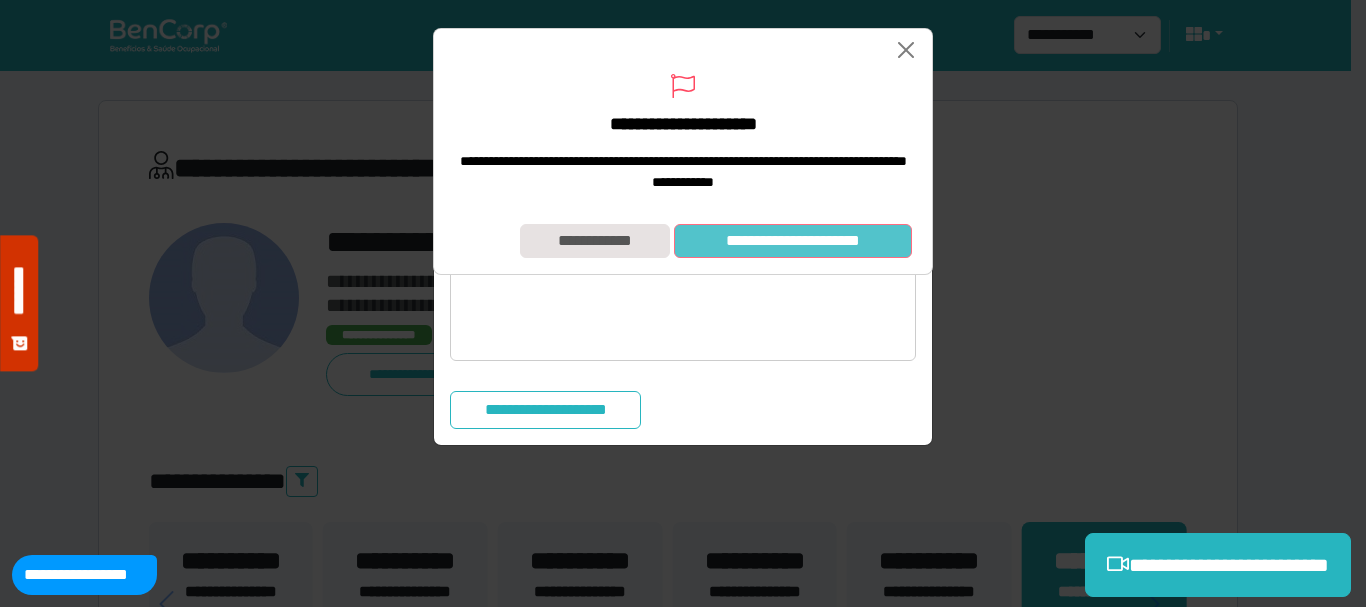 click on "**********" at bounding box center [793, 241] 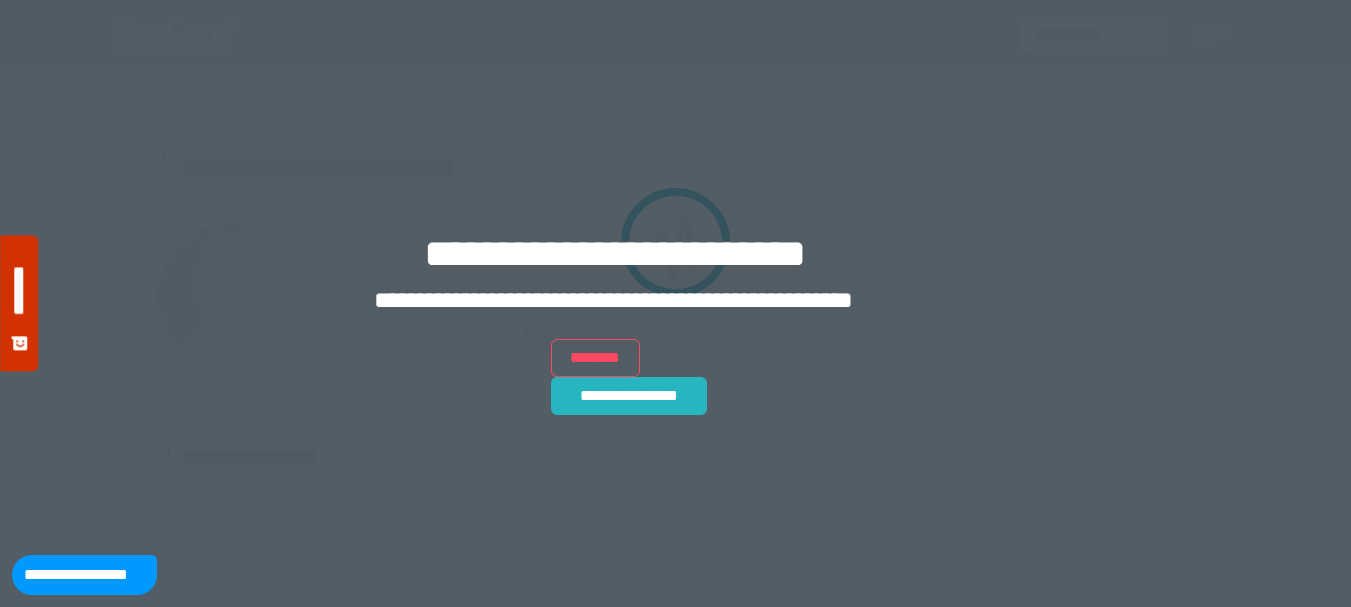 scroll, scrollTop: 0, scrollLeft: 0, axis: both 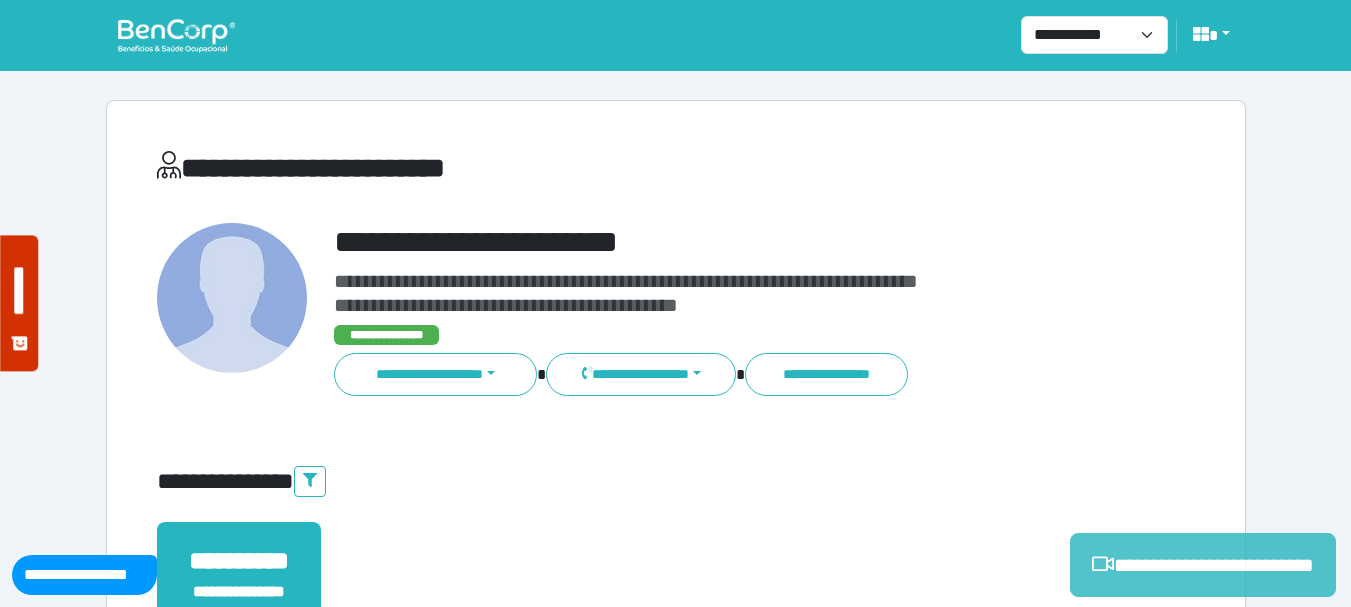 click on "**********" at bounding box center (1203, 565) 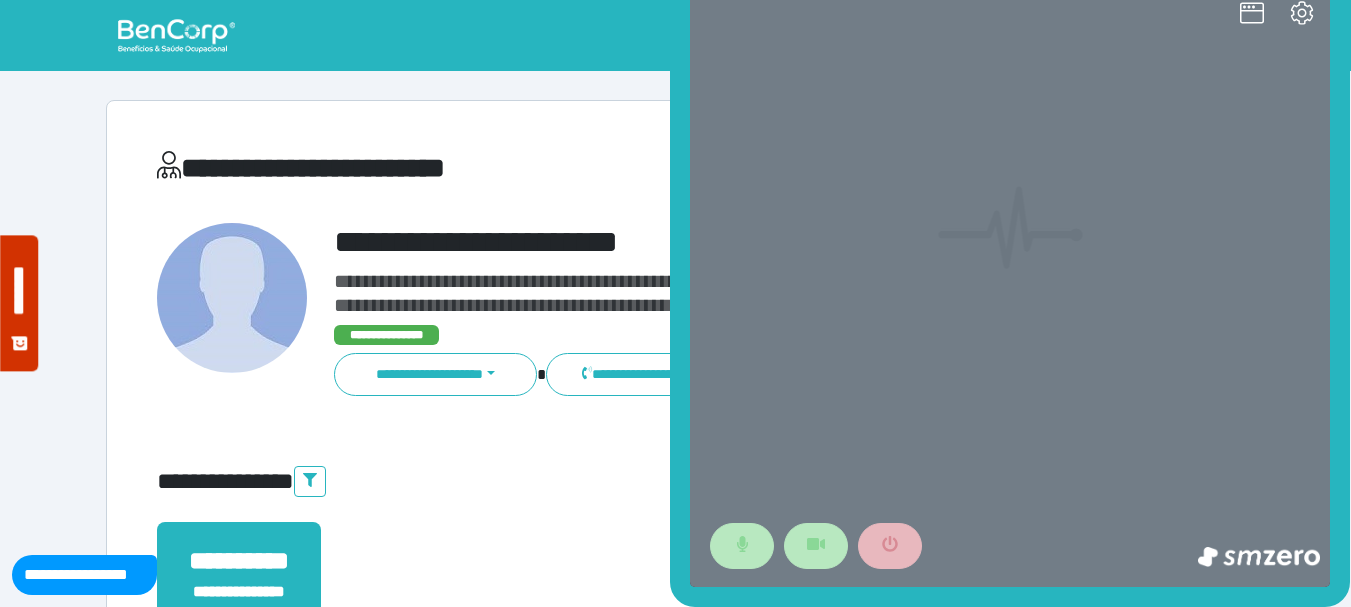 scroll, scrollTop: 0, scrollLeft: 0, axis: both 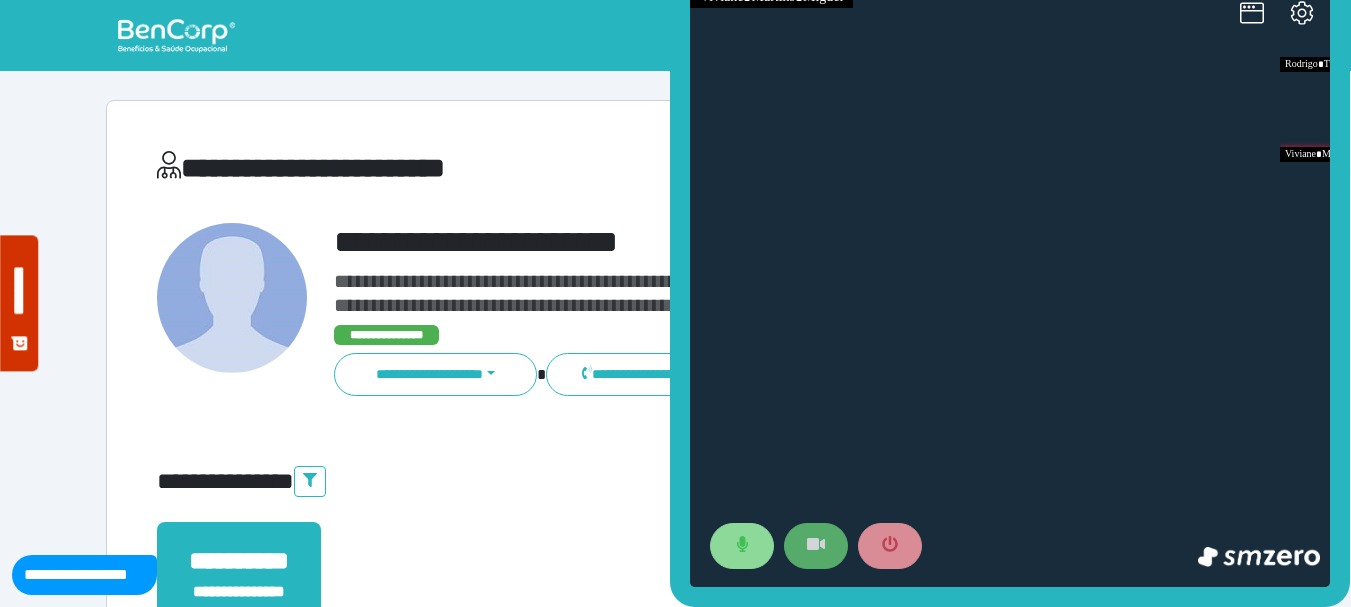 click at bounding box center [816, 546] 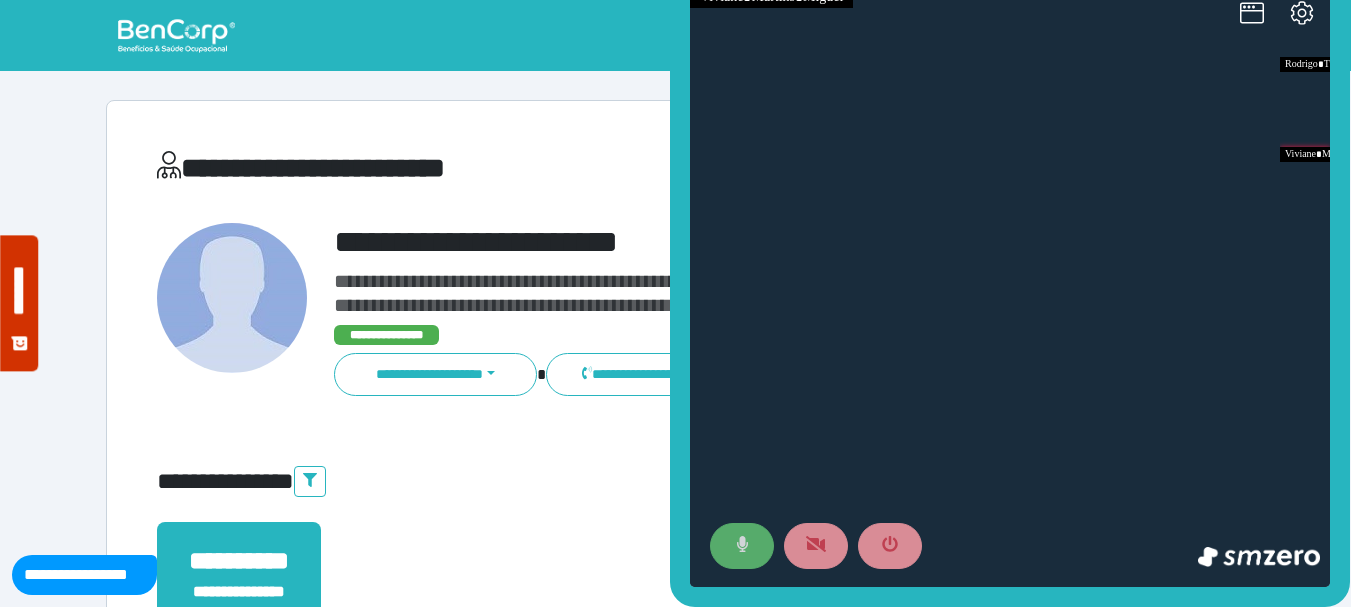 click 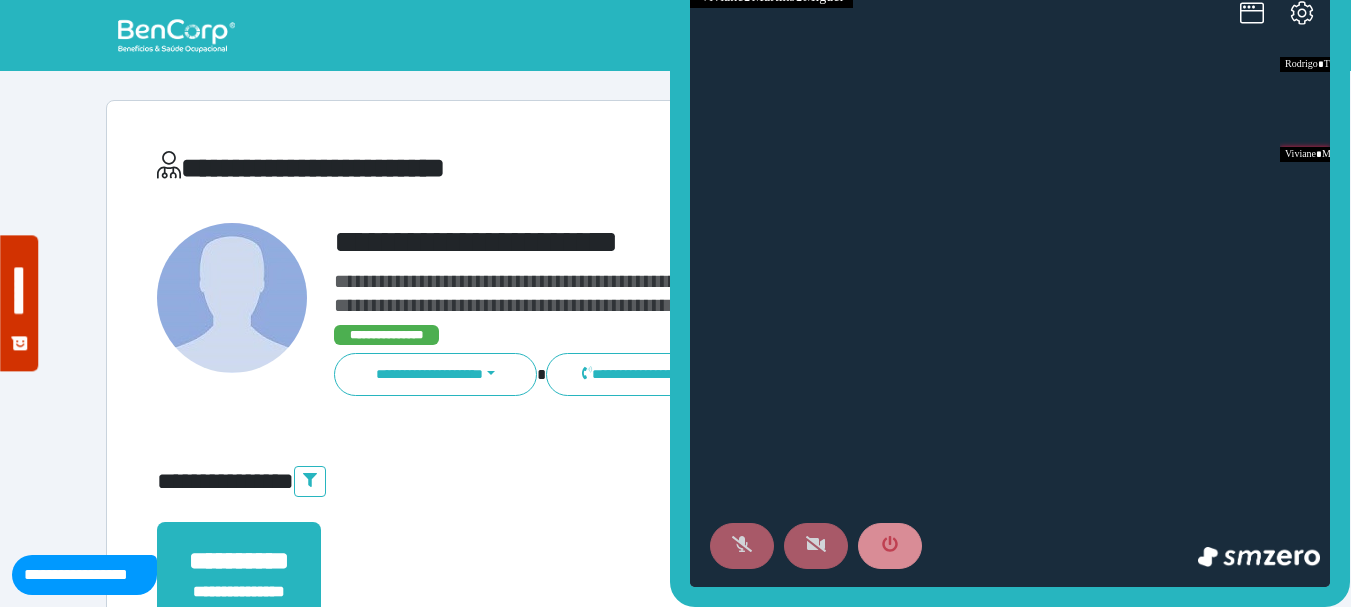 click 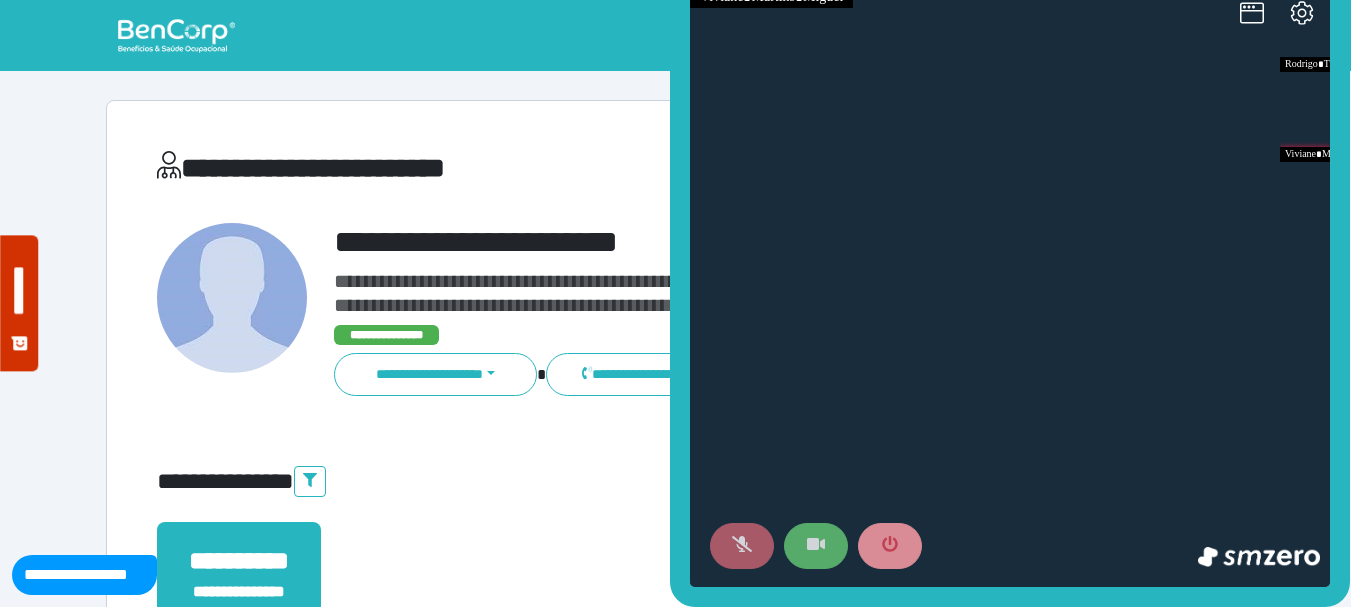click at bounding box center (742, 546) 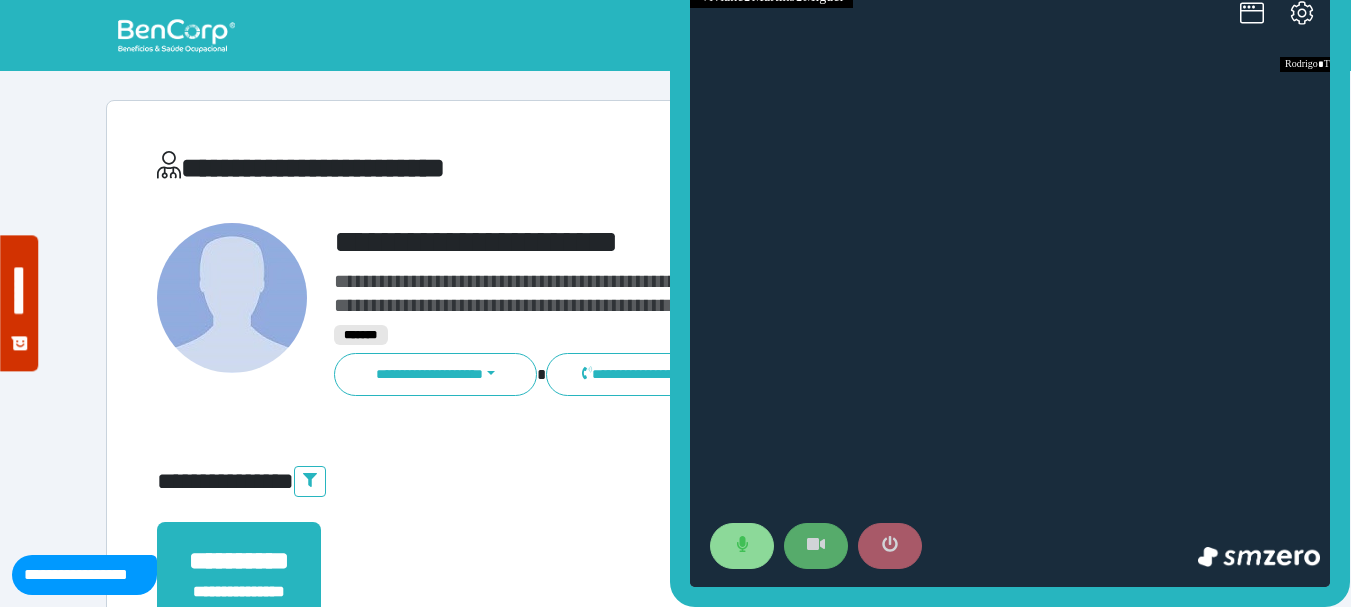 click at bounding box center [890, 546] 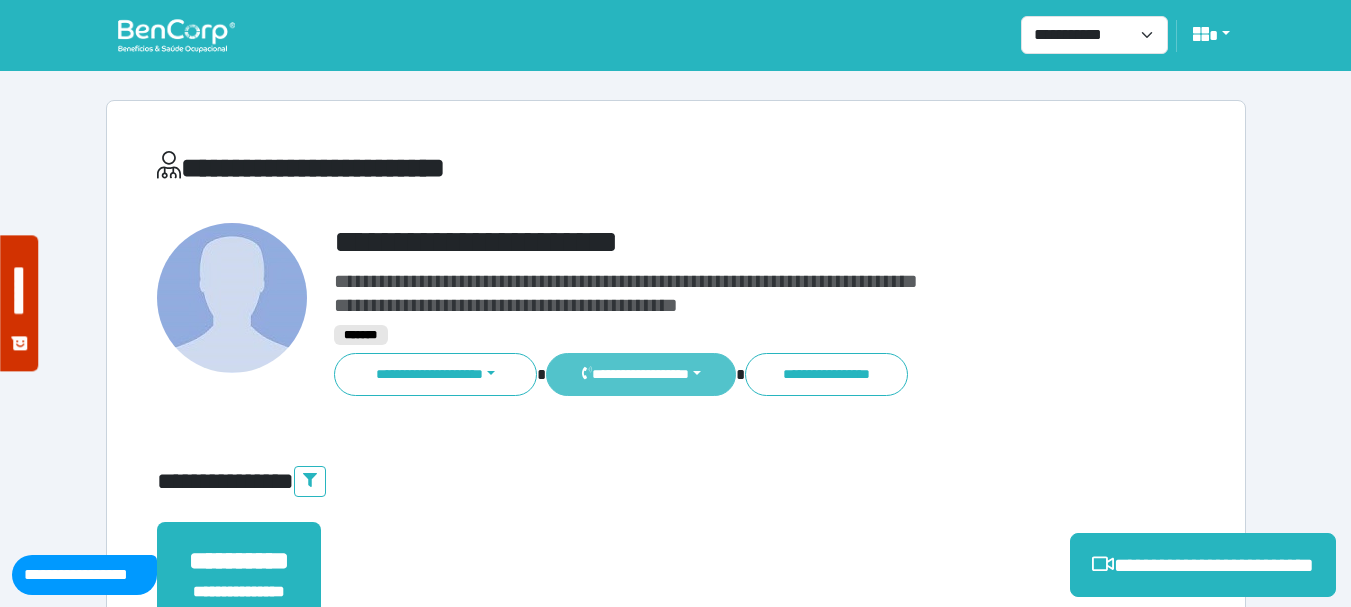 click on "**********" at bounding box center [640, 374] 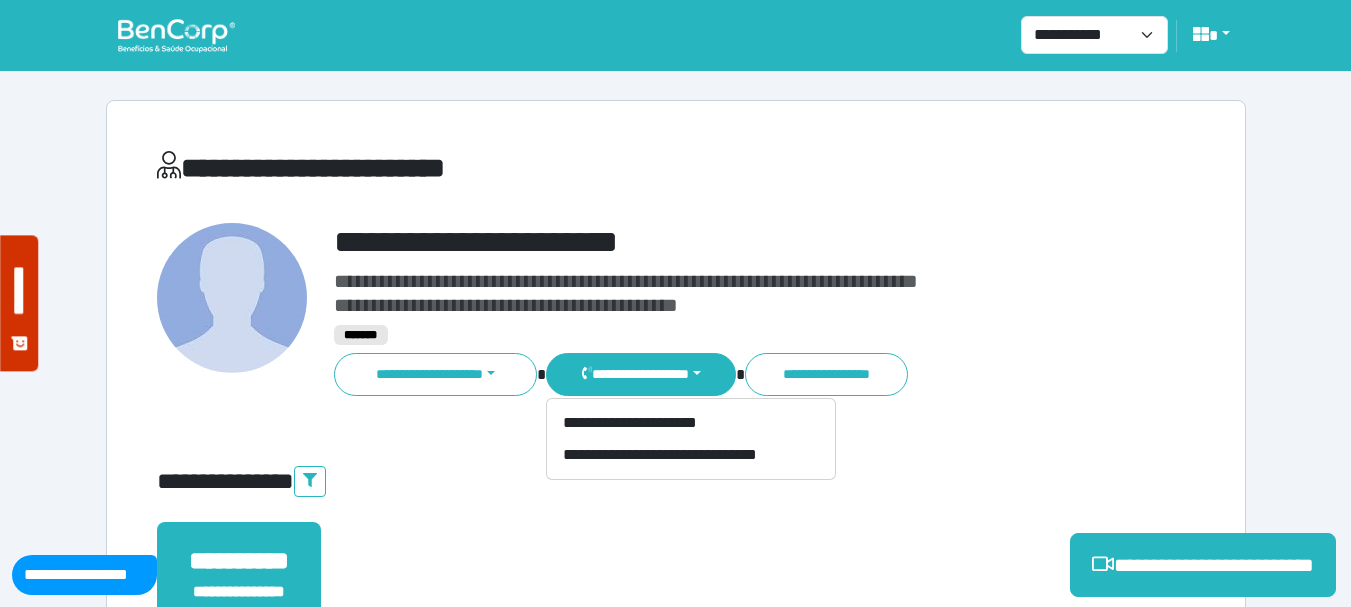 type 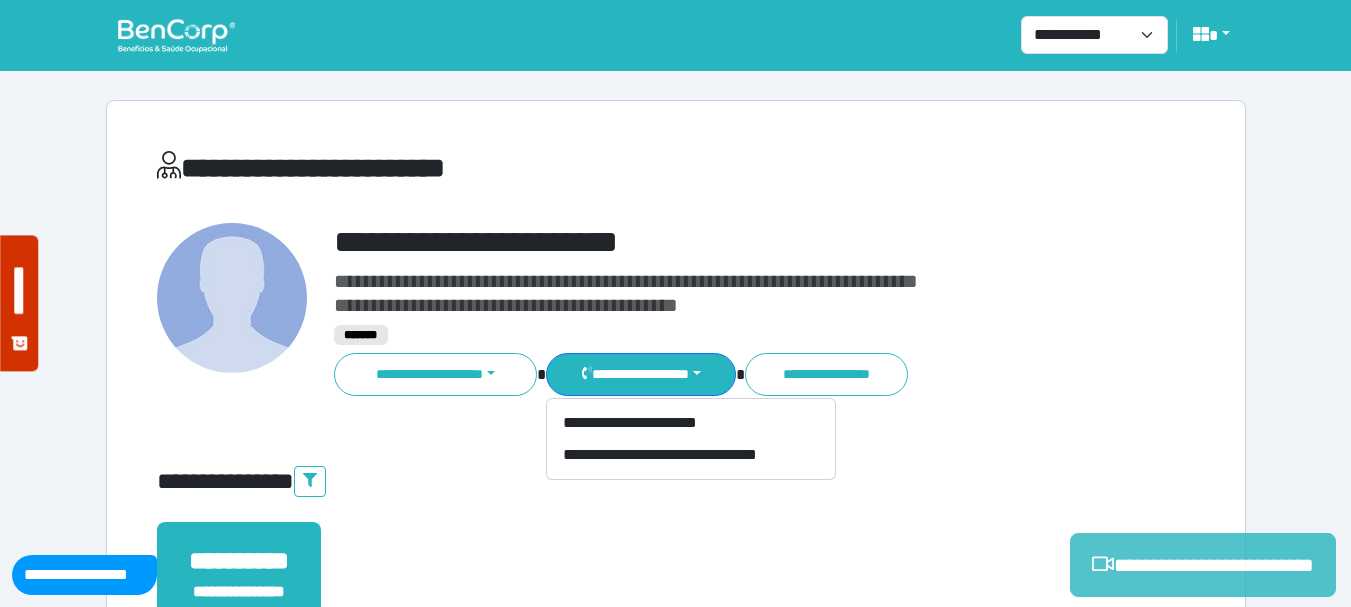 click on "**********" at bounding box center (1203, 565) 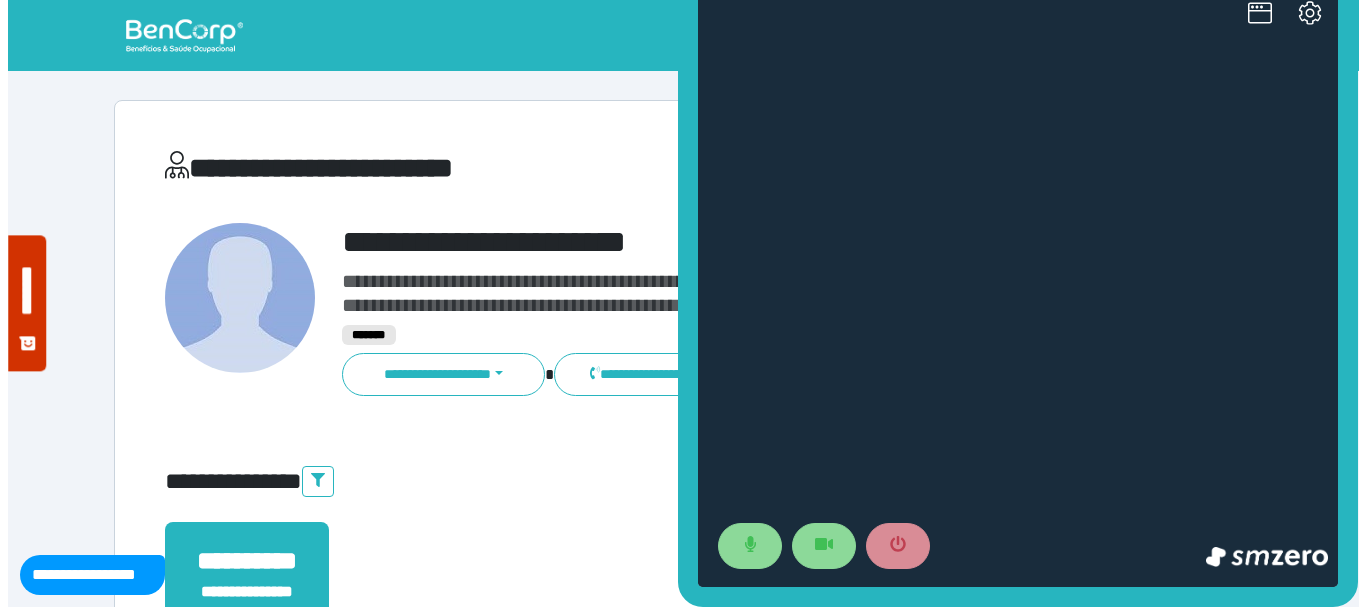 scroll, scrollTop: 0, scrollLeft: 0, axis: both 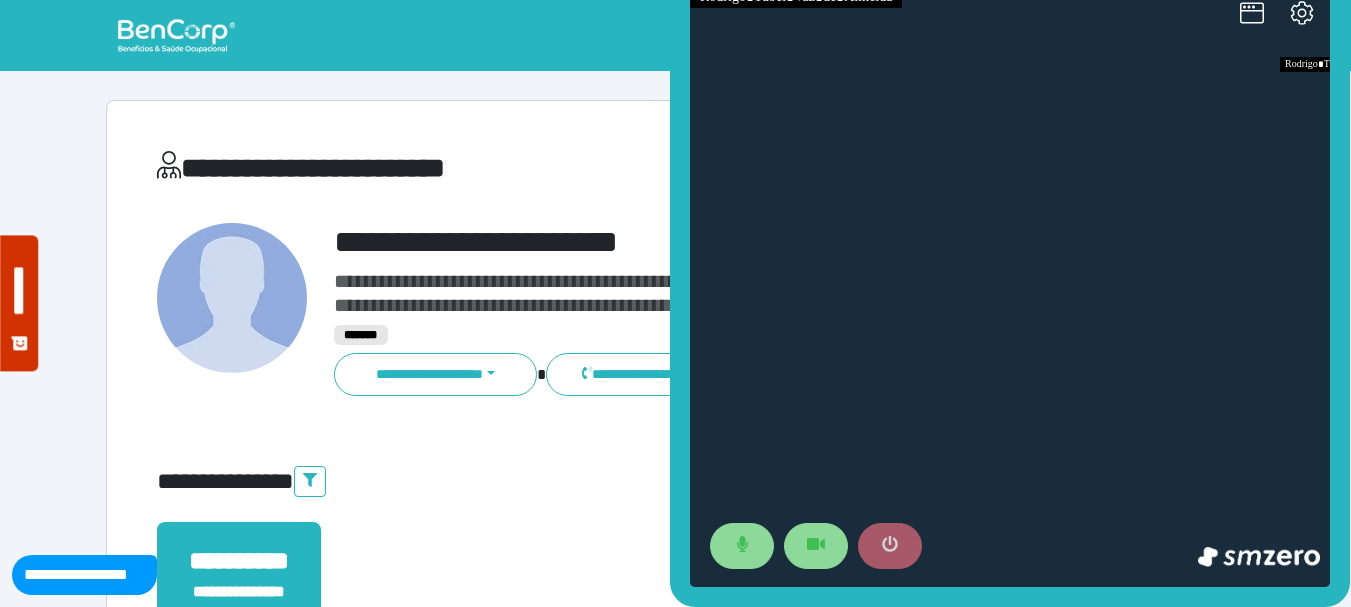 click at bounding box center [890, 546] 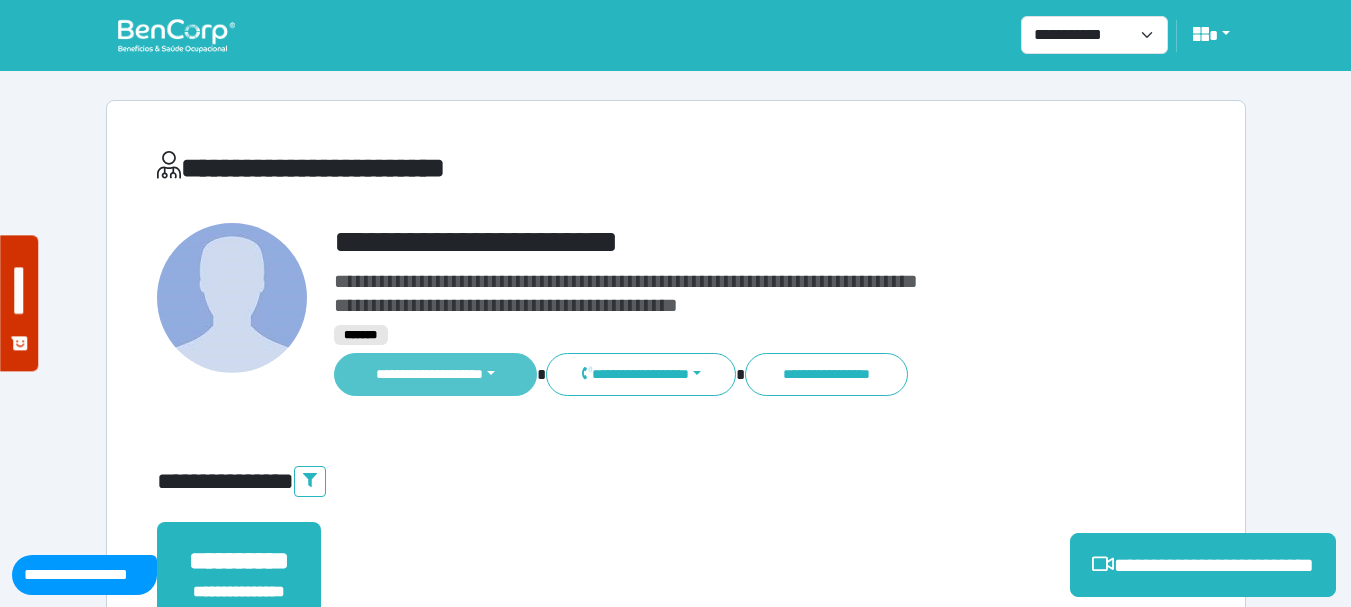 click on "**********" at bounding box center (436, 374) 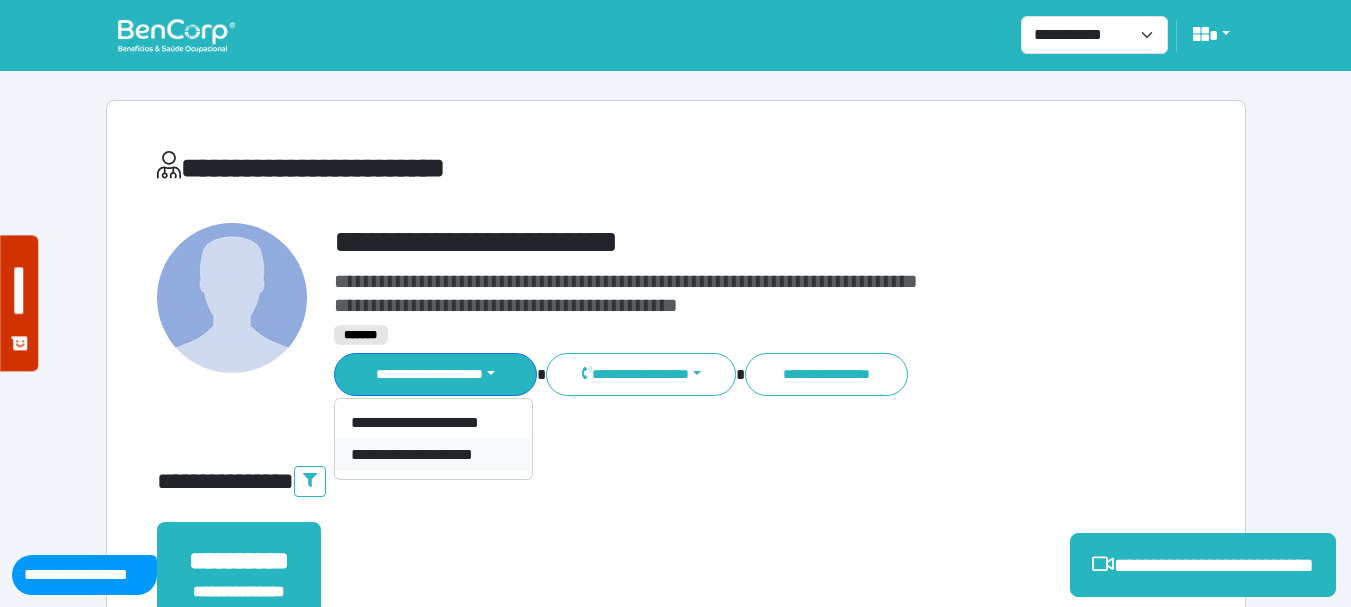 click on "**********" at bounding box center (433, 455) 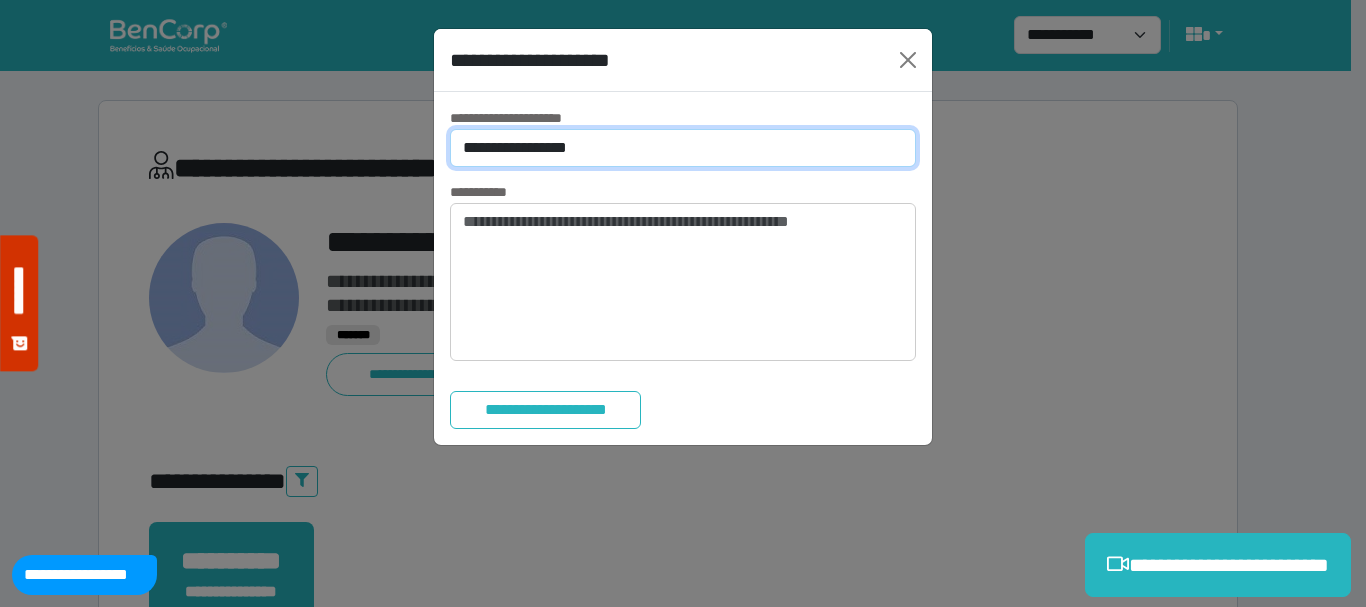 click on "**********" at bounding box center (683, 148) 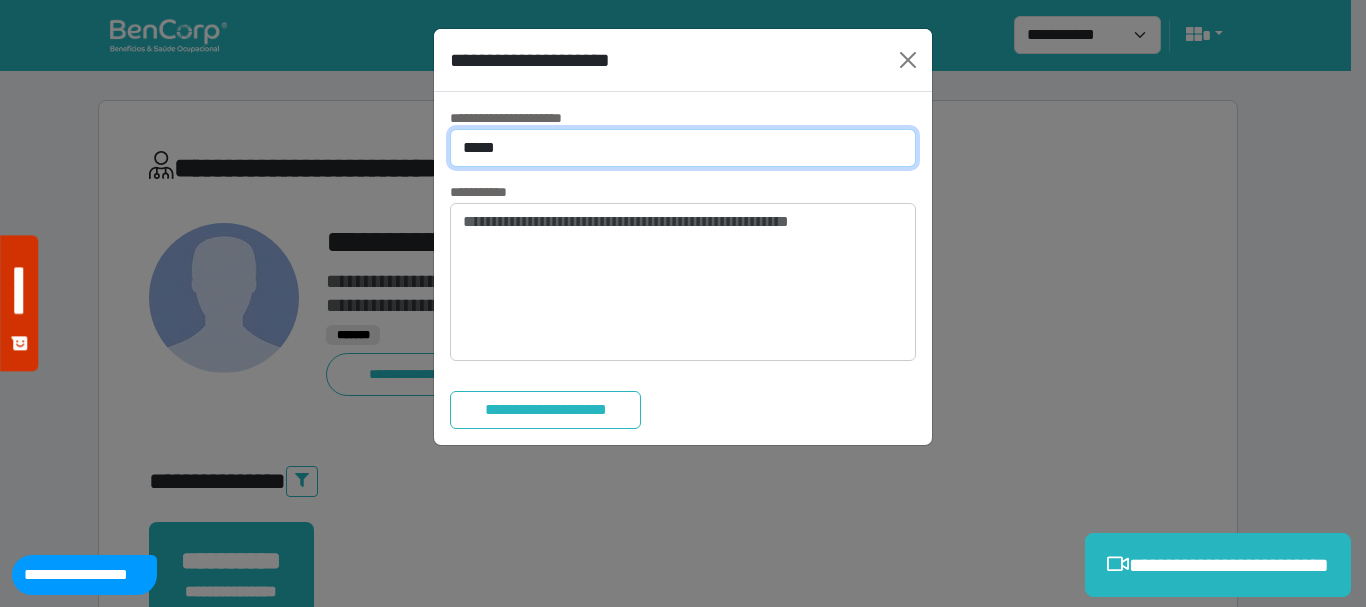 click on "**********" at bounding box center (683, 148) 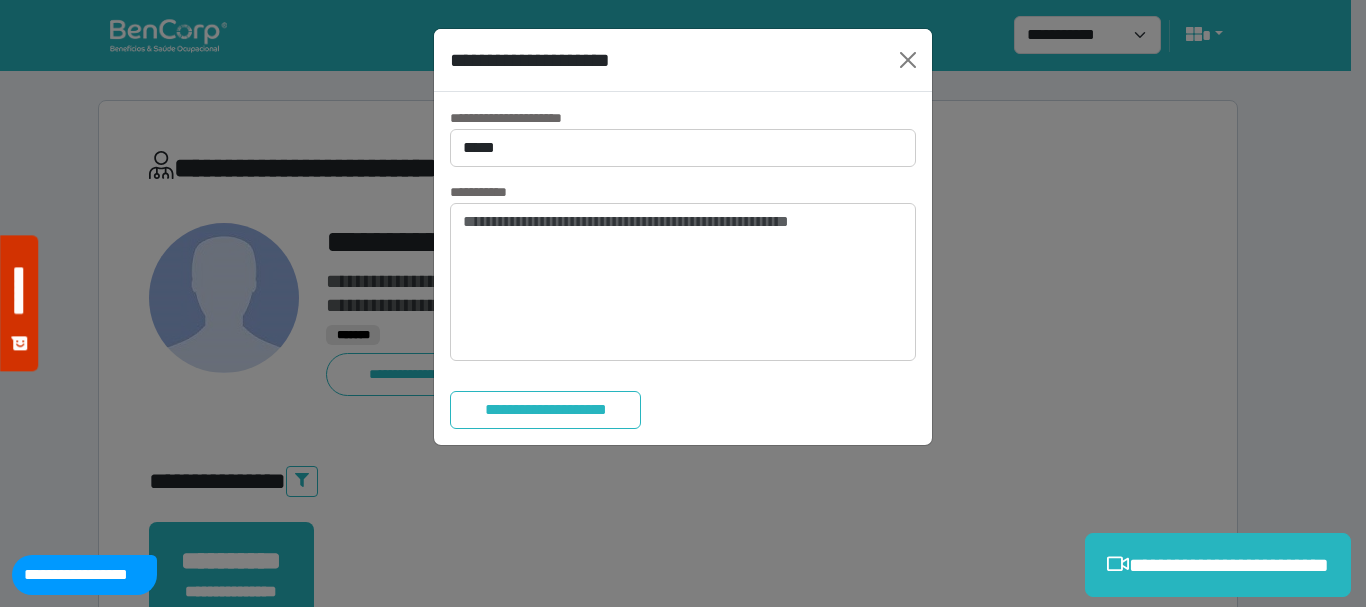 click on "**********" at bounding box center (683, 268) 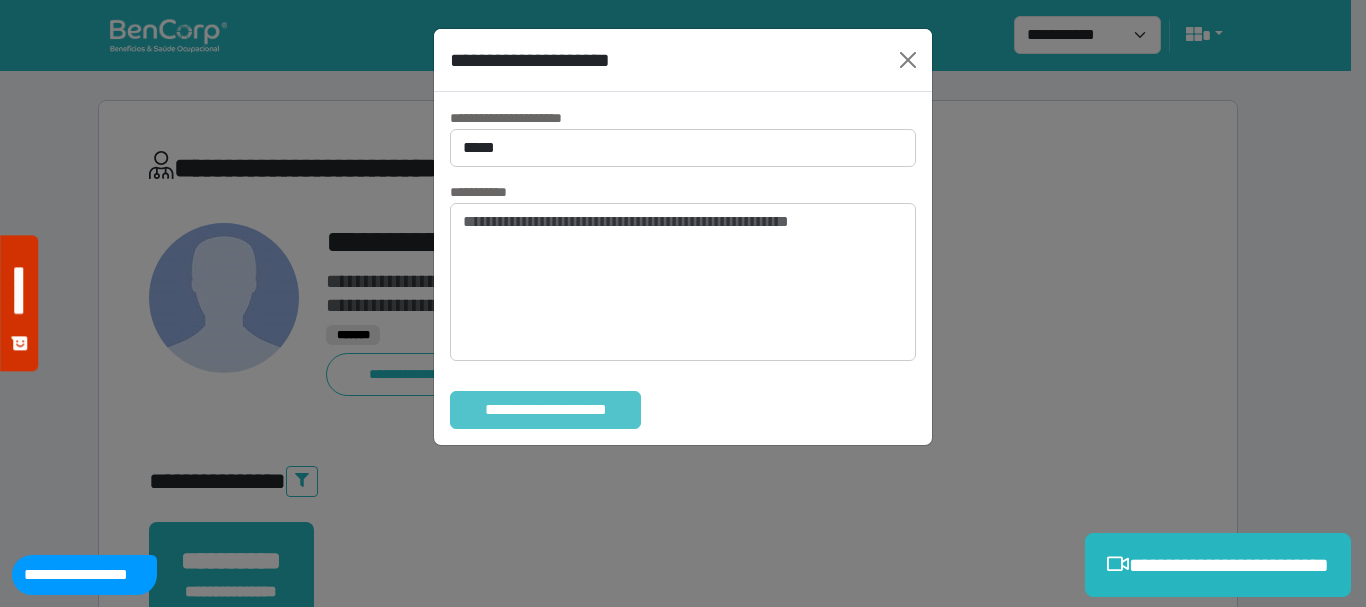 click on "**********" at bounding box center (545, 410) 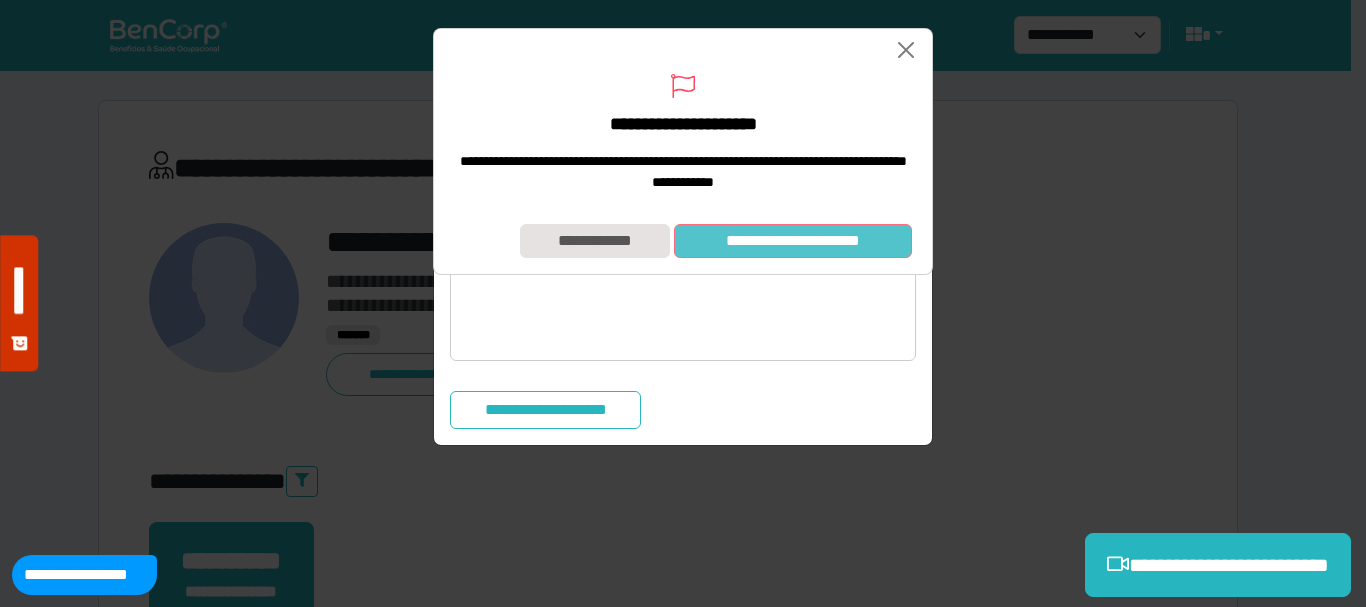 click on "**********" at bounding box center (793, 241) 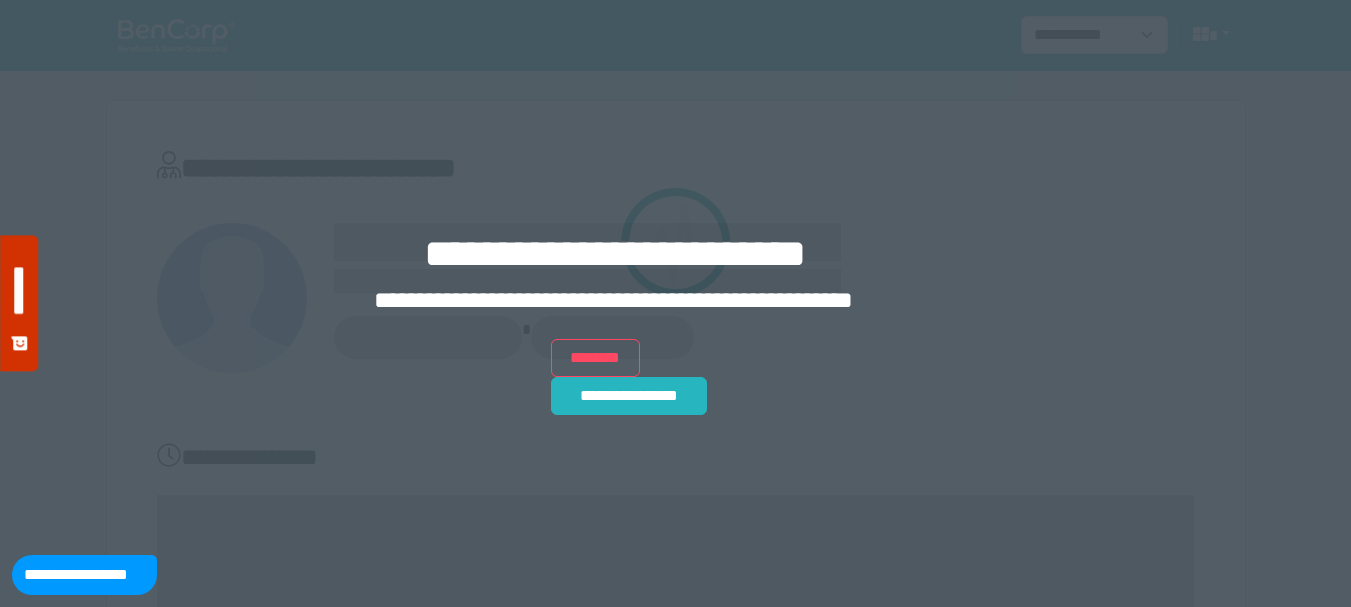 scroll, scrollTop: 0, scrollLeft: 0, axis: both 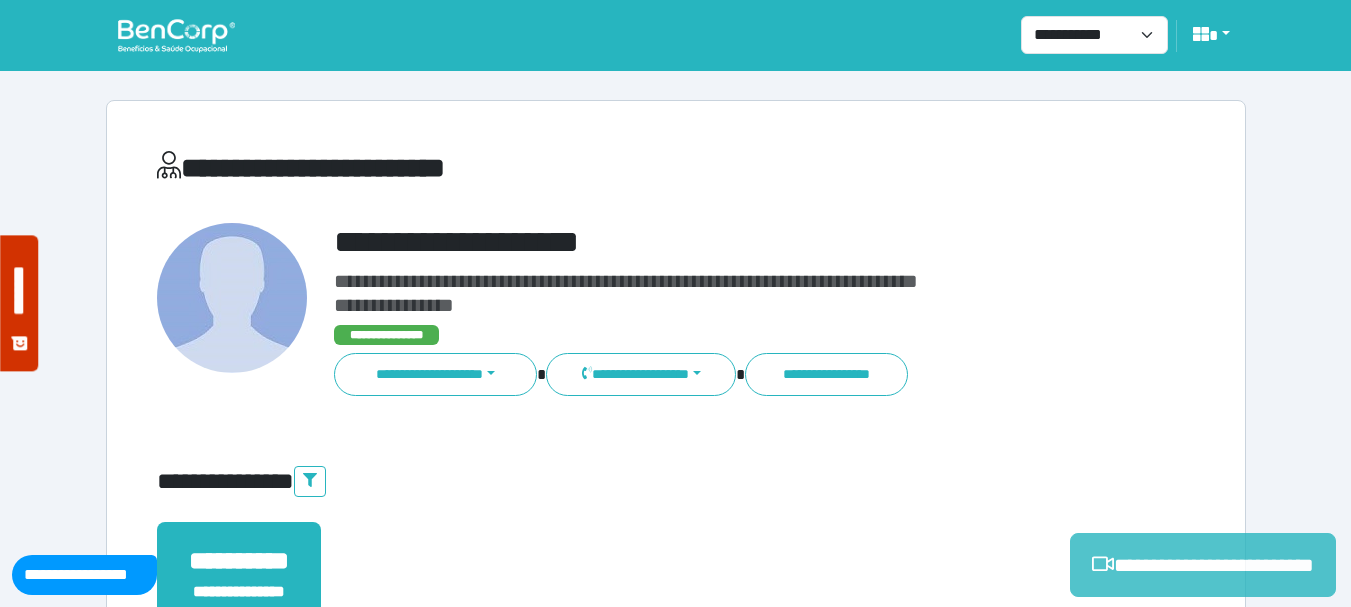 click on "**********" at bounding box center (1203, 565) 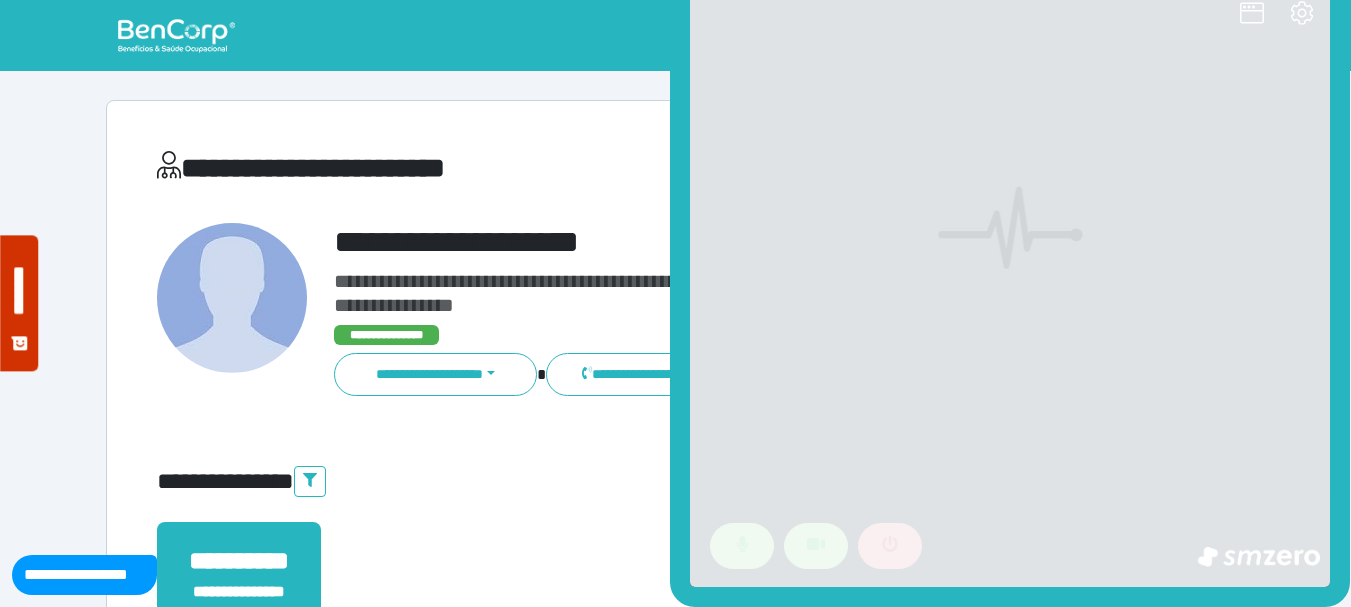 scroll, scrollTop: 0, scrollLeft: 0, axis: both 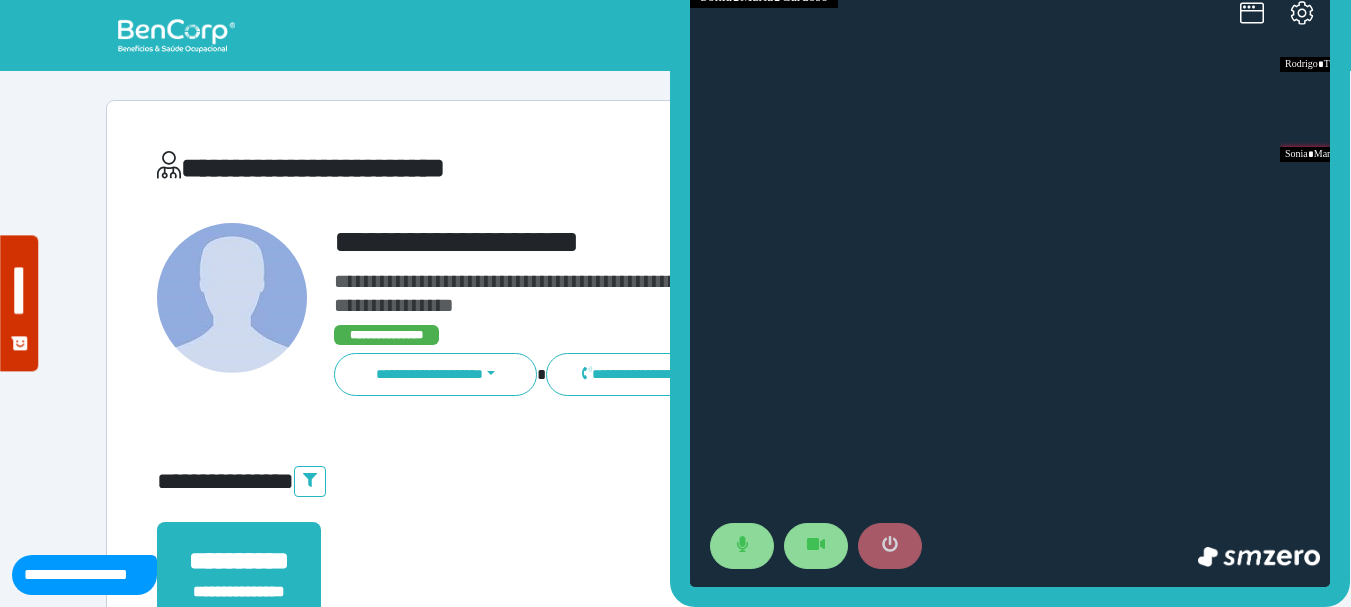 click 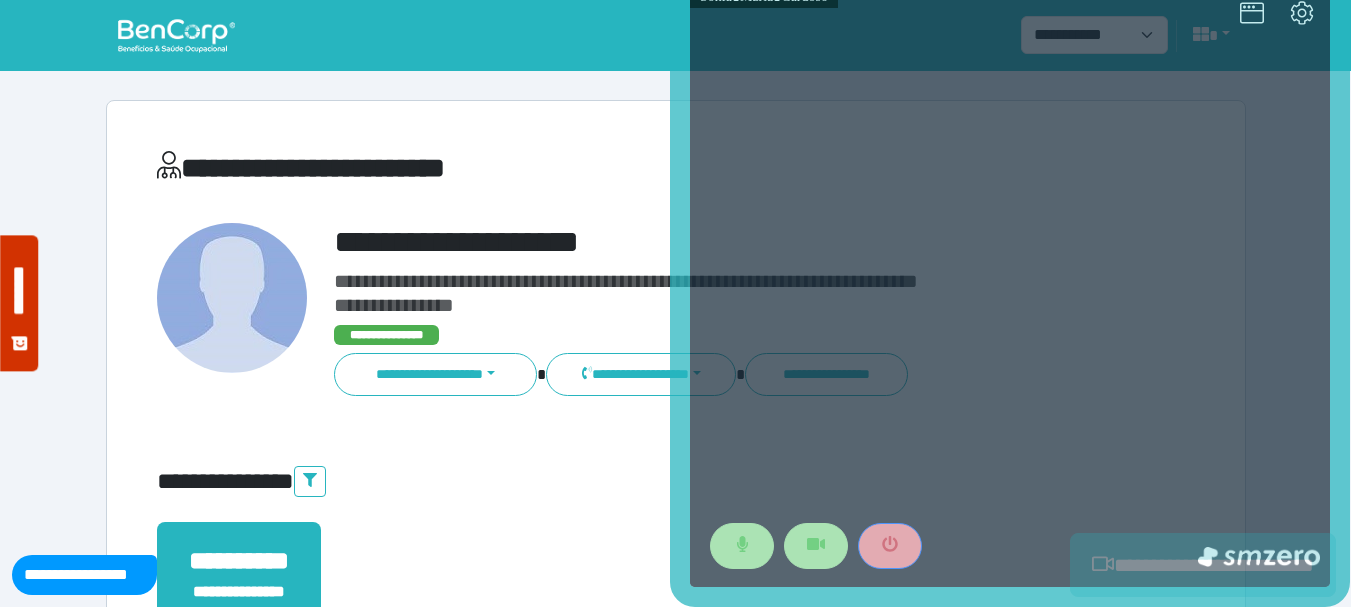 scroll, scrollTop: 500, scrollLeft: 0, axis: vertical 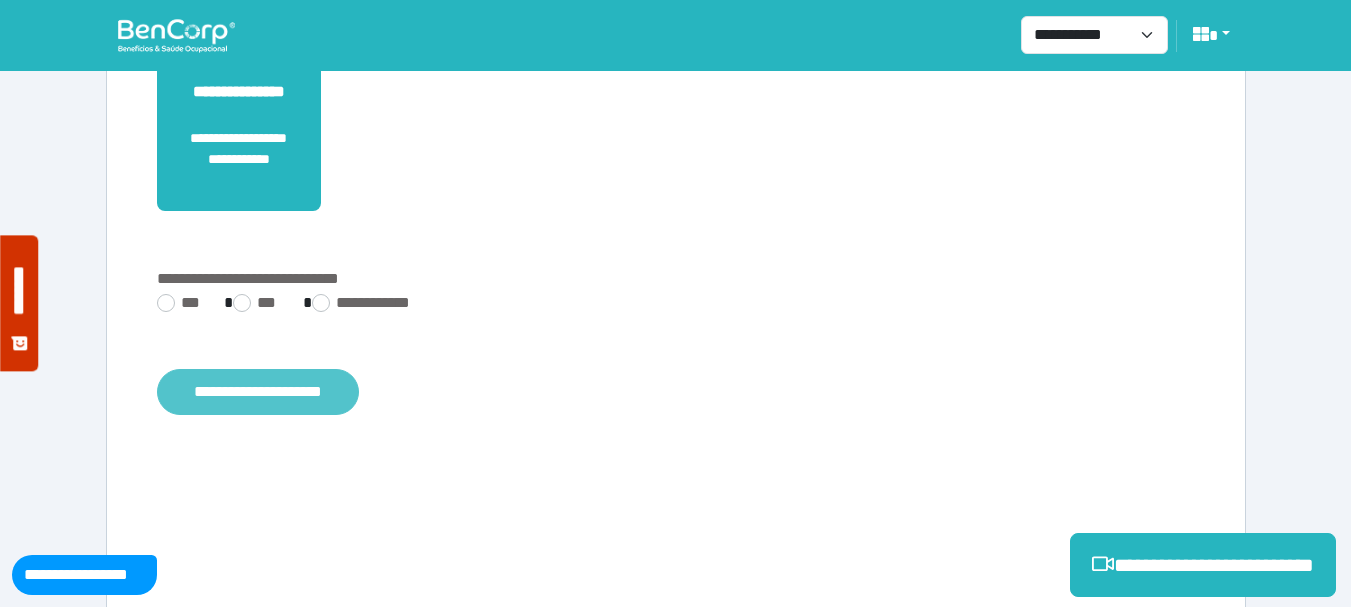 click on "**********" at bounding box center [258, 392] 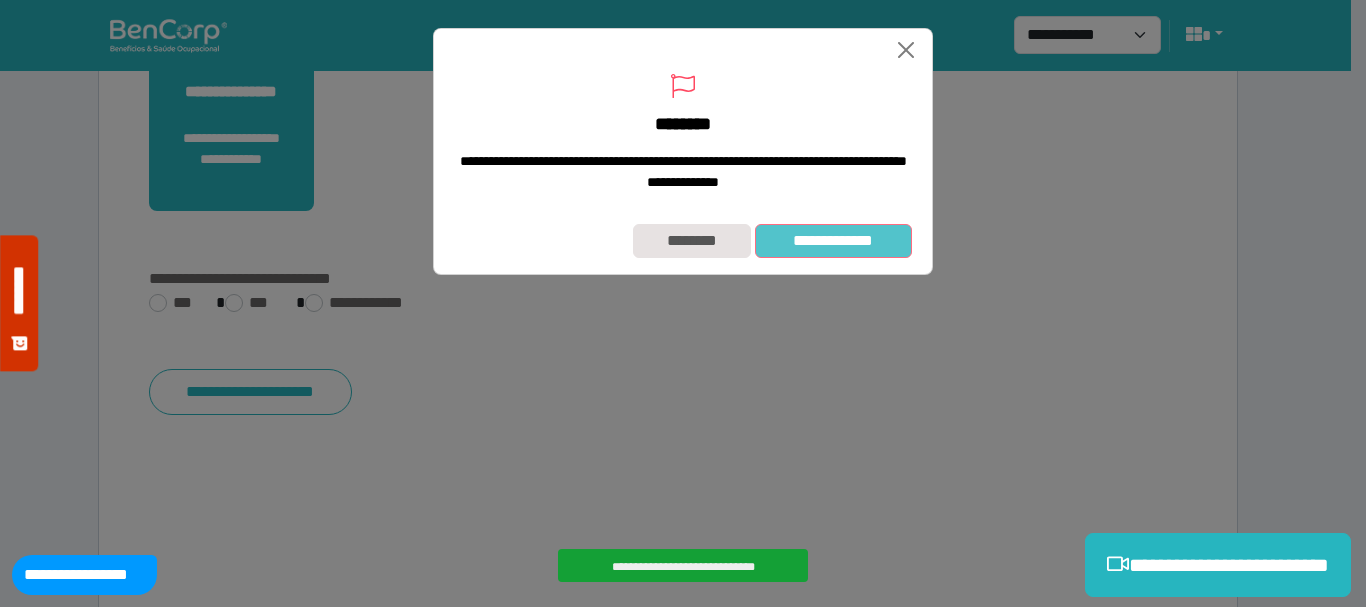 click on "**********" at bounding box center (833, 241) 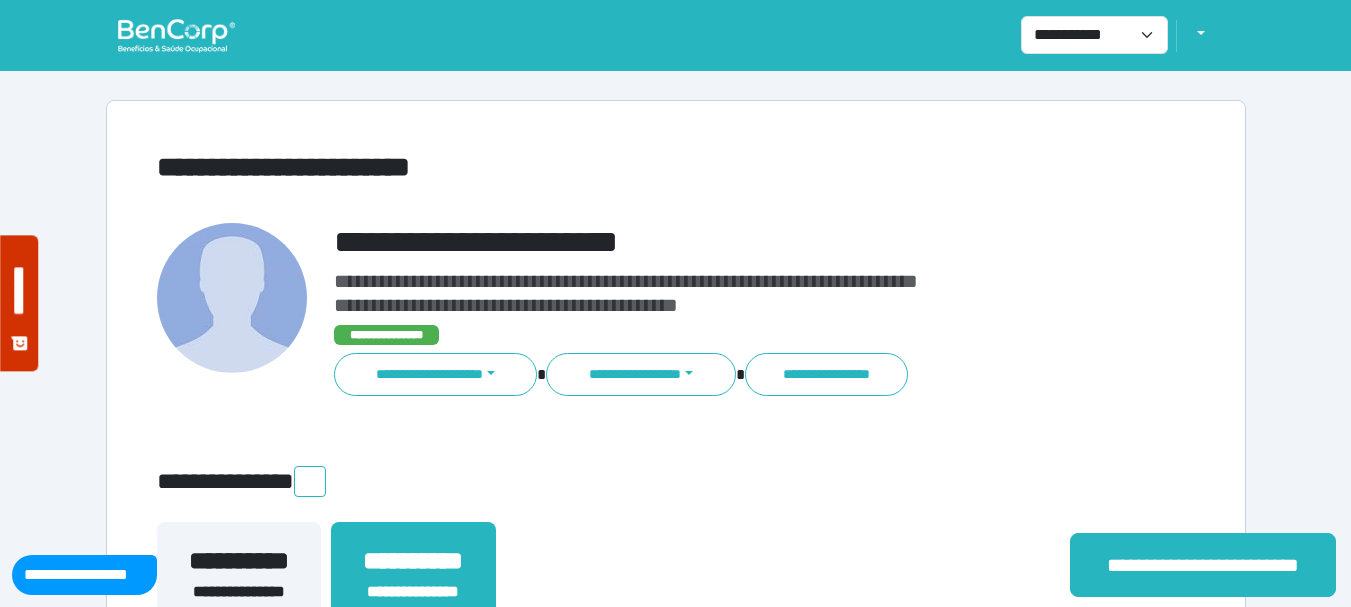 scroll, scrollTop: 0, scrollLeft: 0, axis: both 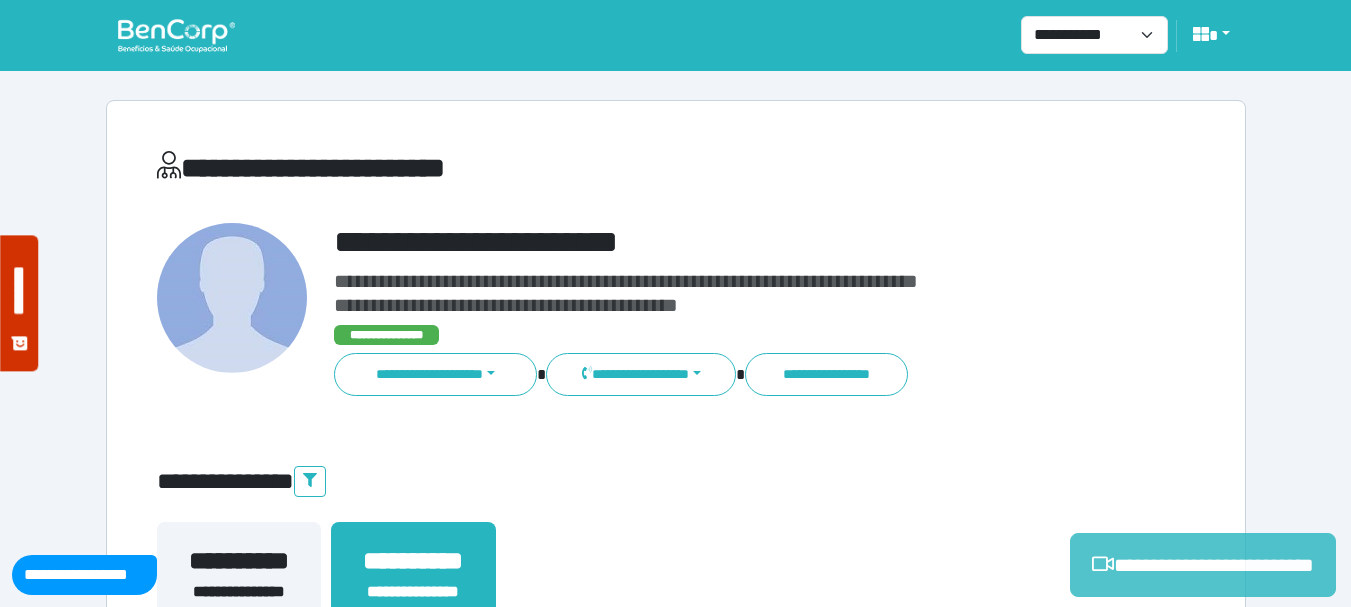 click 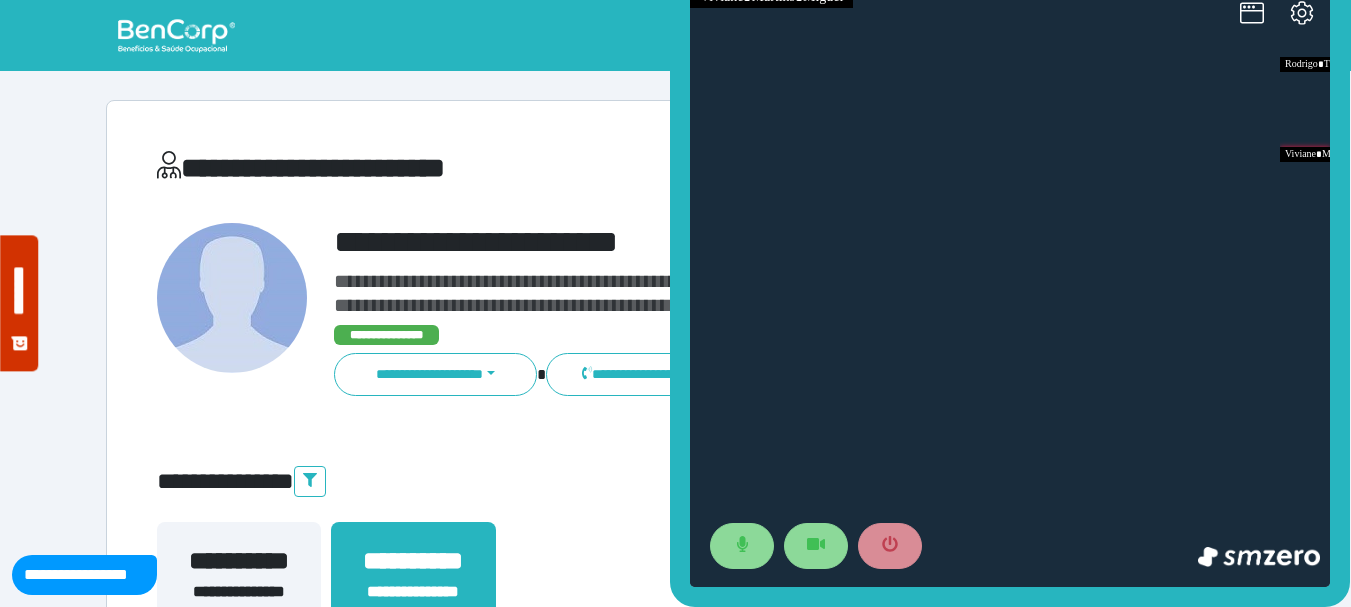 scroll, scrollTop: 0, scrollLeft: 0, axis: both 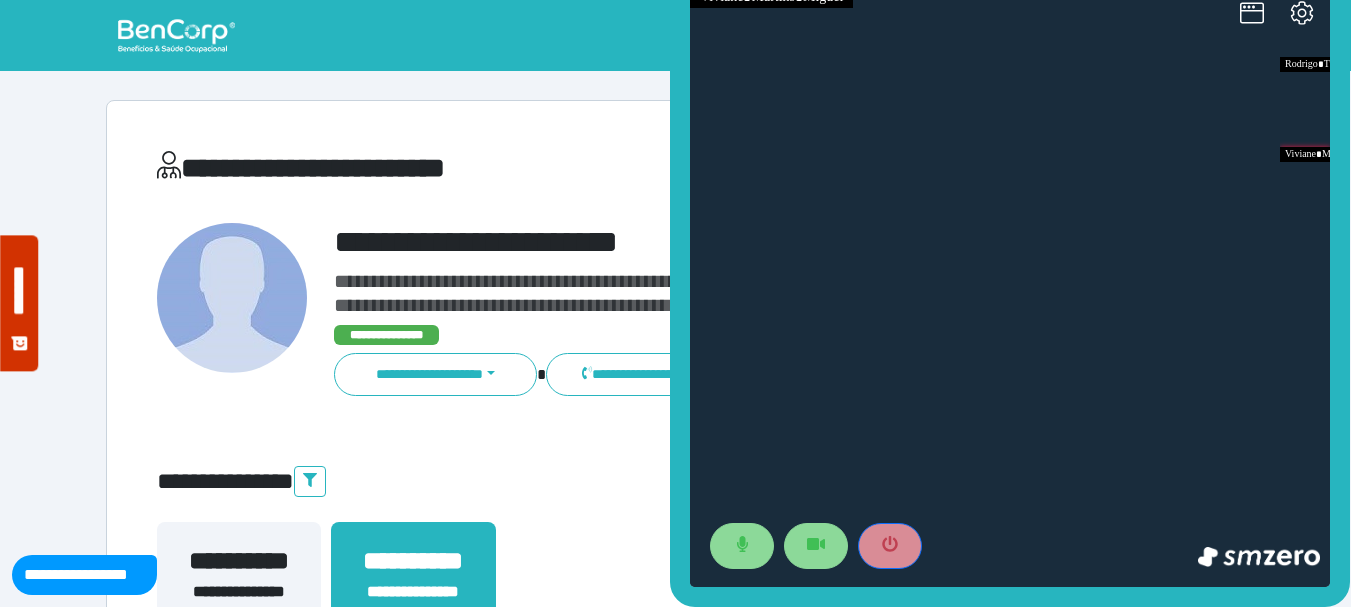 drag, startPoint x: 899, startPoint y: 537, endPoint x: 1343, endPoint y: 443, distance: 453.84137 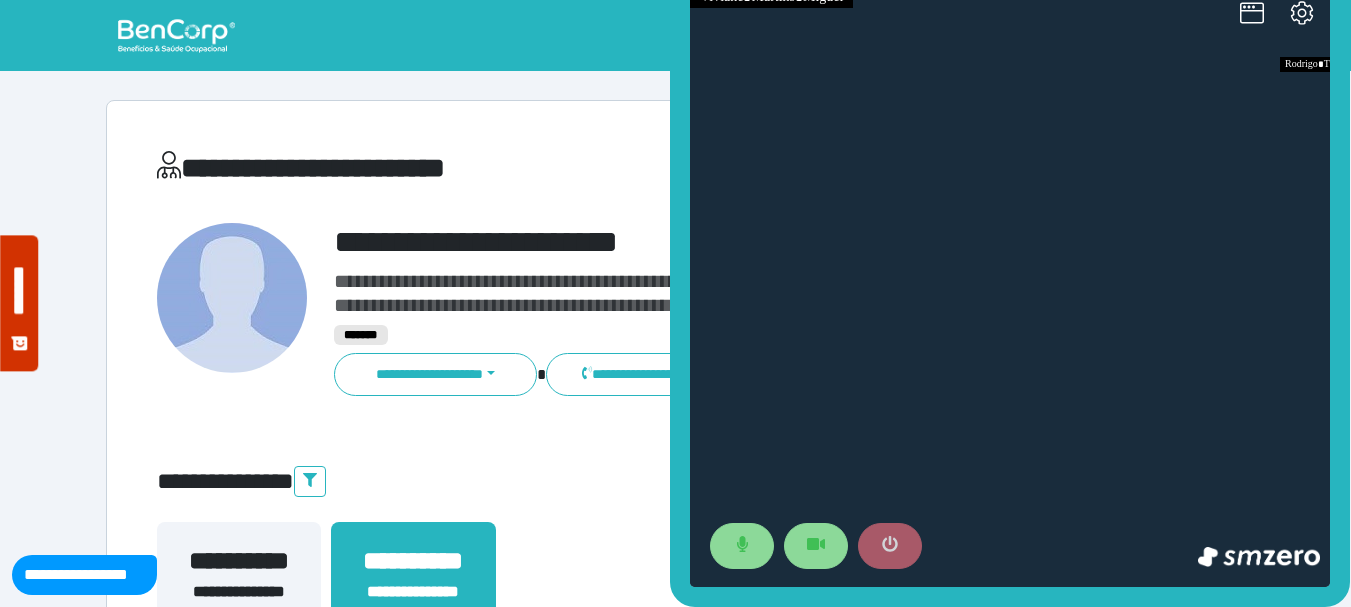 click 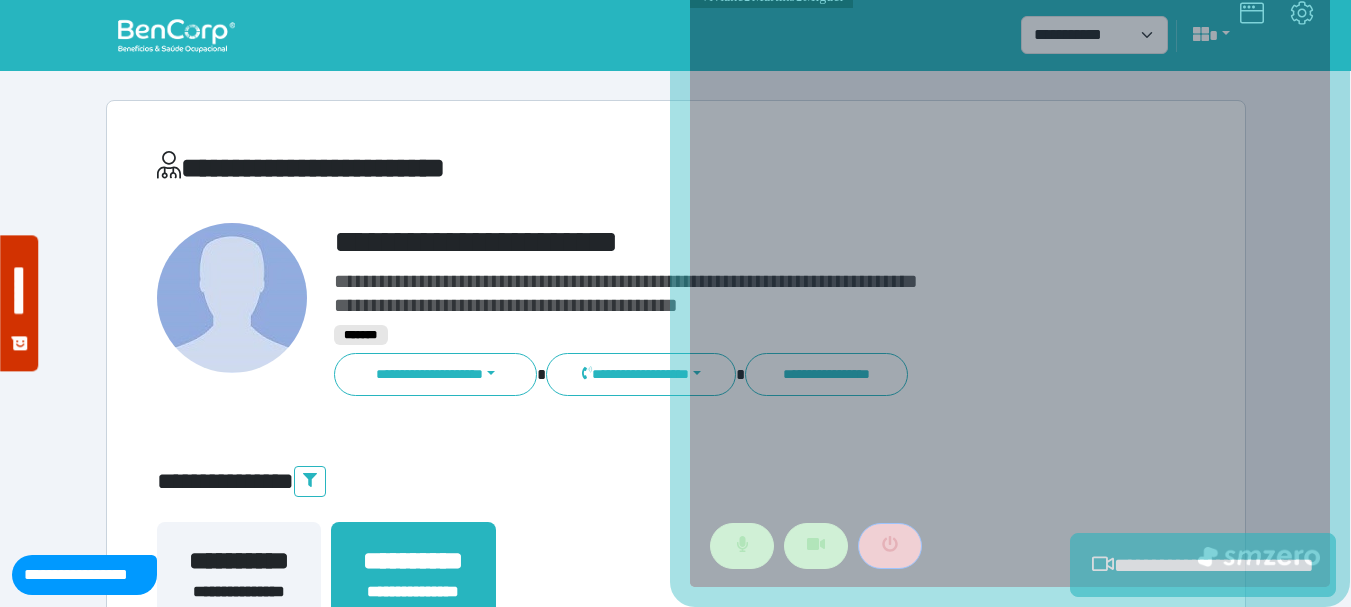 scroll, scrollTop: 400, scrollLeft: 0, axis: vertical 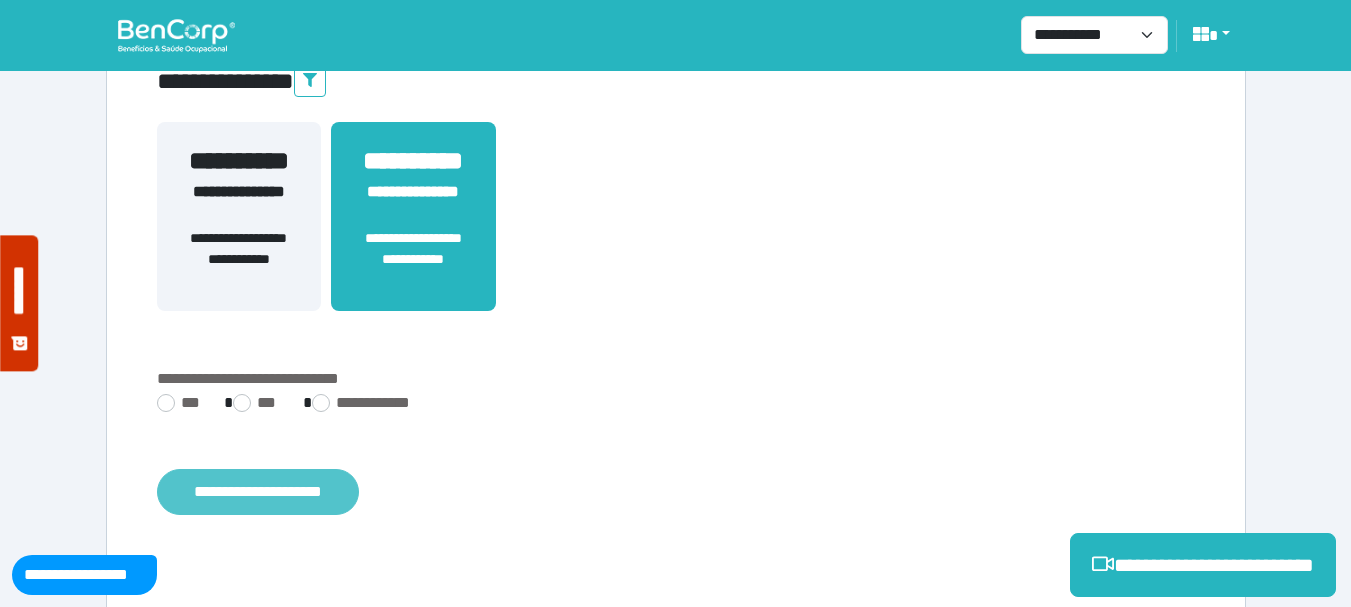 click on "**********" at bounding box center [258, 492] 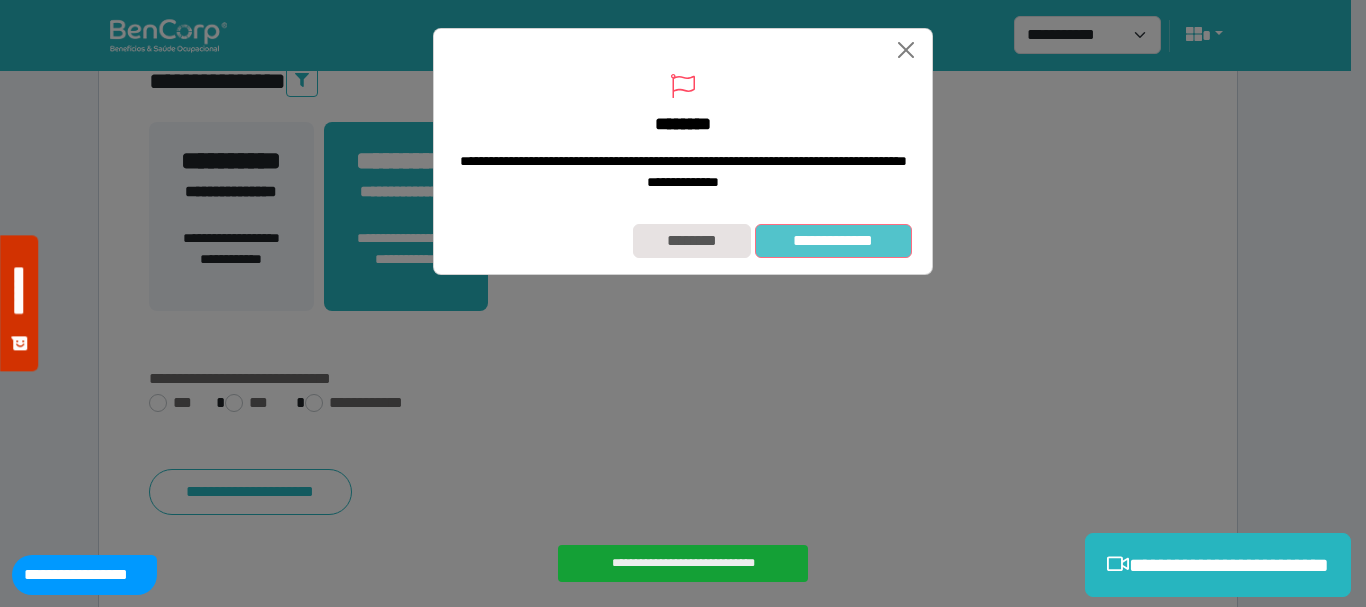 click on "**********" at bounding box center (833, 241) 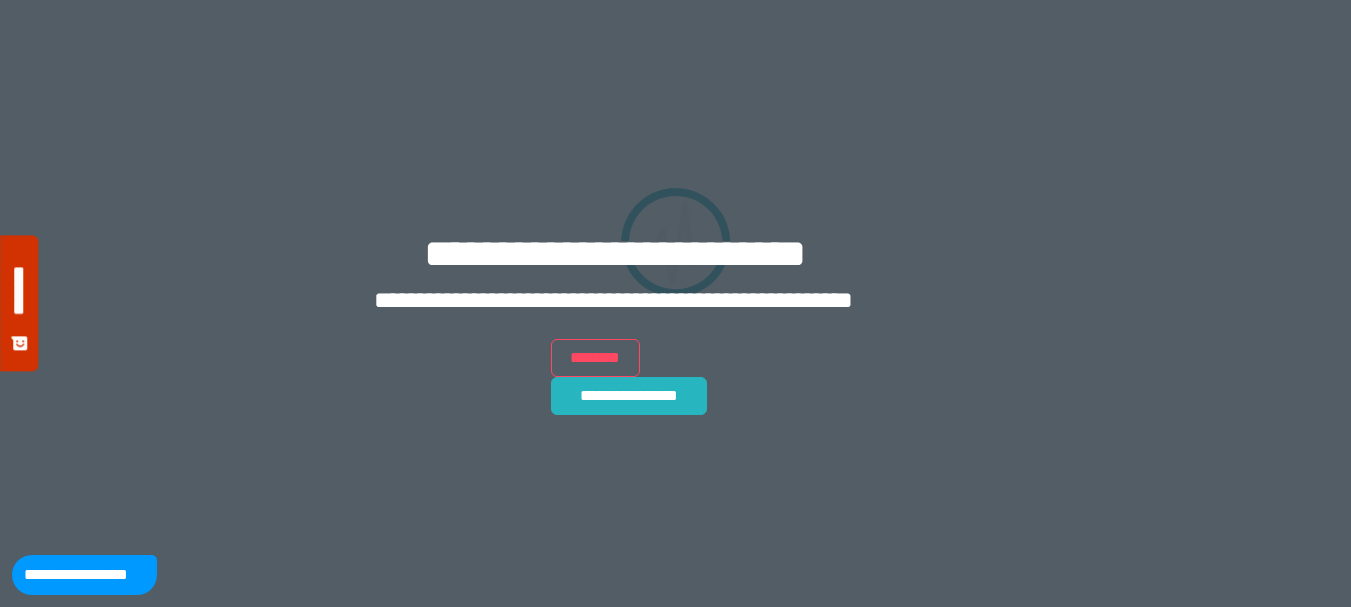scroll, scrollTop: 0, scrollLeft: 0, axis: both 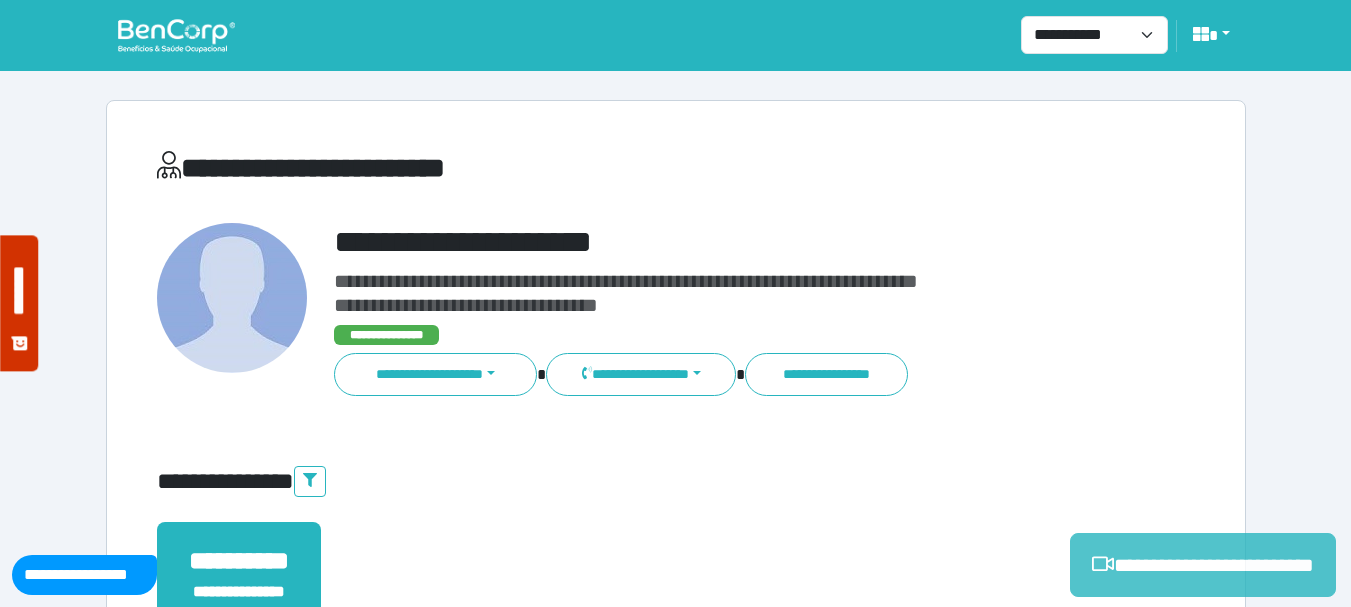 click on "**********" at bounding box center (1203, 565) 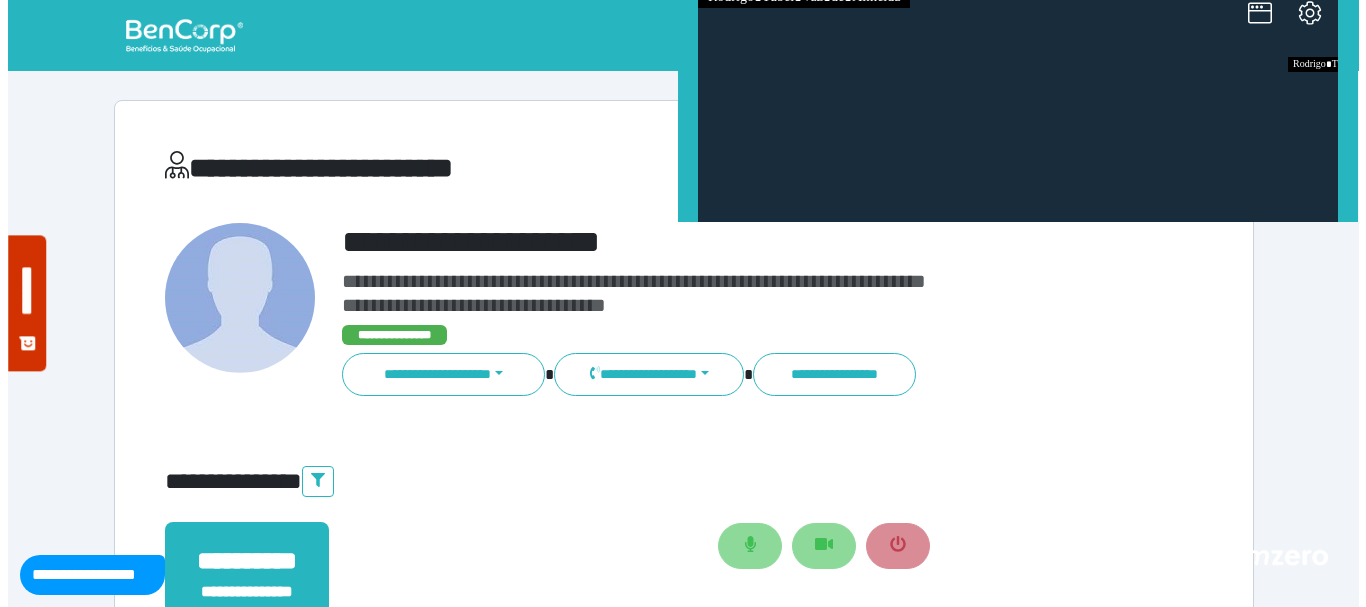 scroll, scrollTop: 0, scrollLeft: 0, axis: both 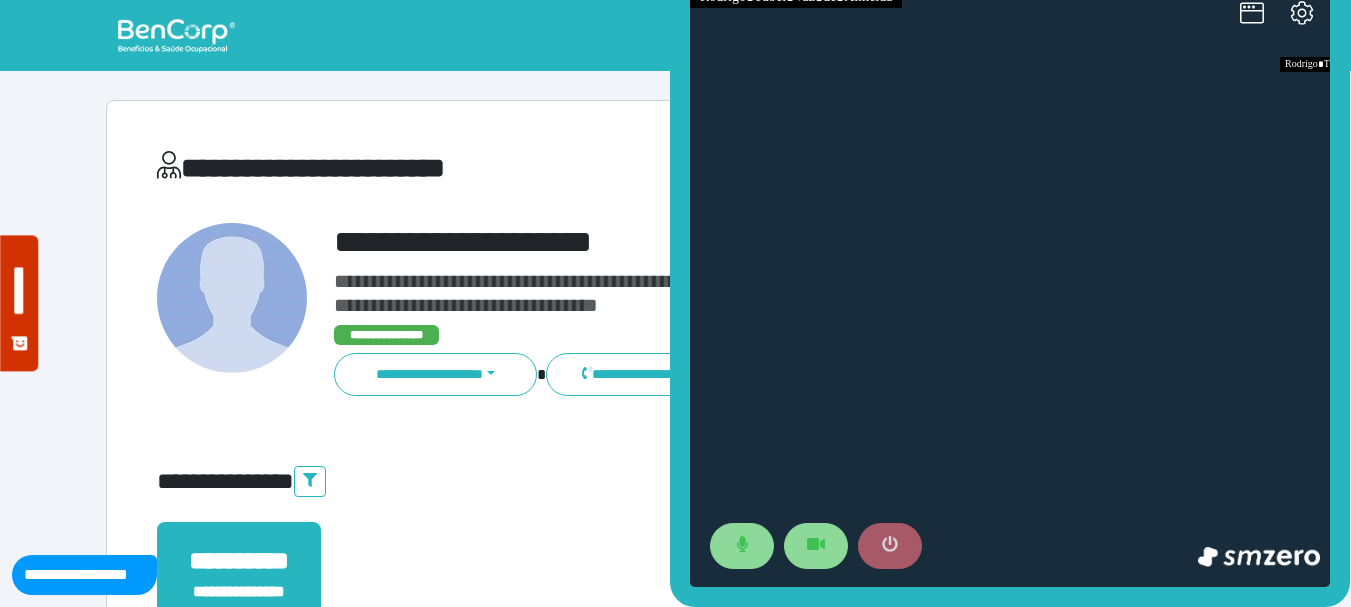 click at bounding box center (890, 546) 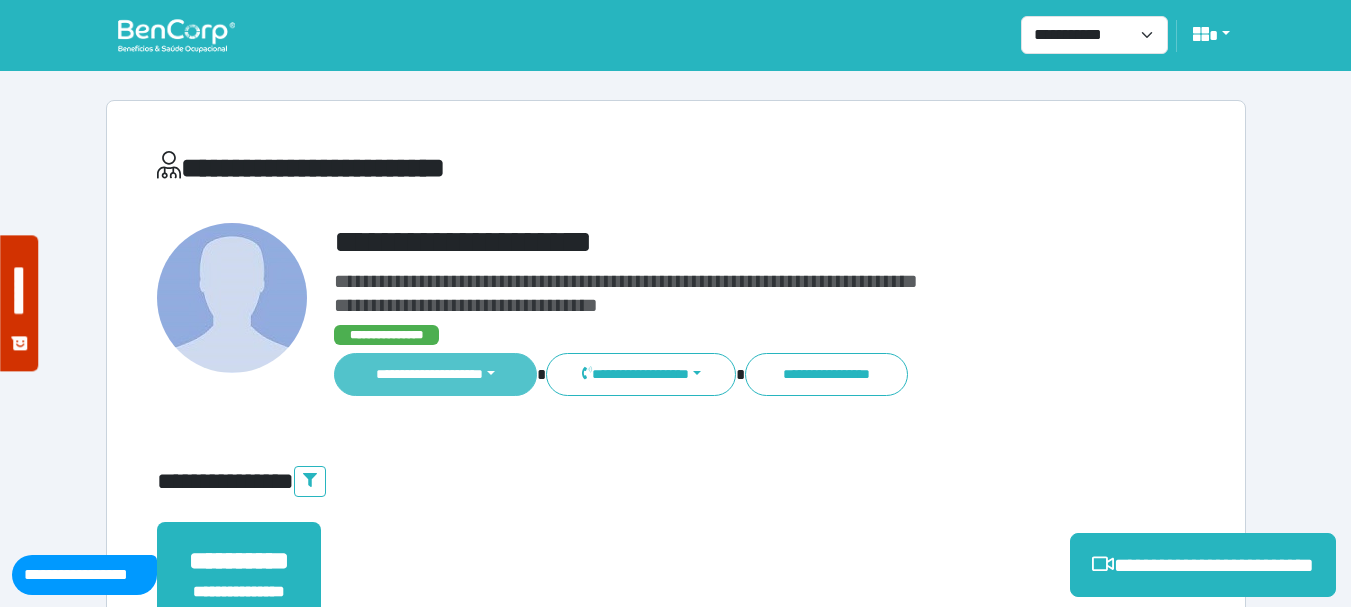 click on "**********" at bounding box center (436, 374) 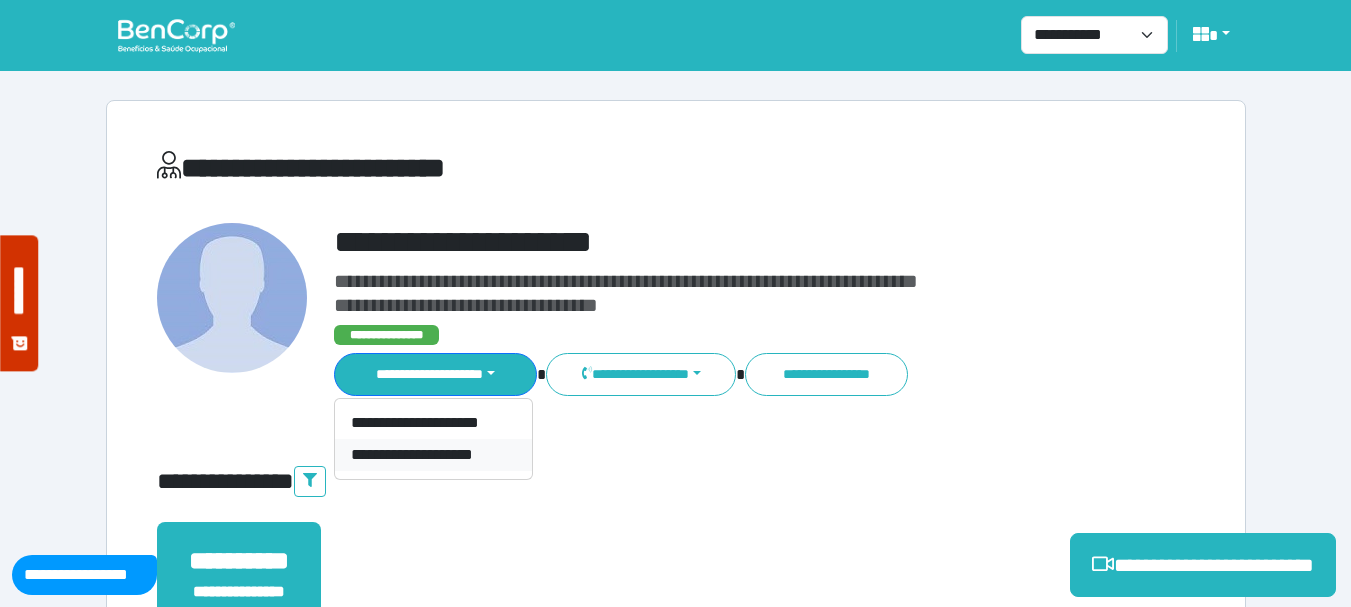 click on "**********" at bounding box center (433, 455) 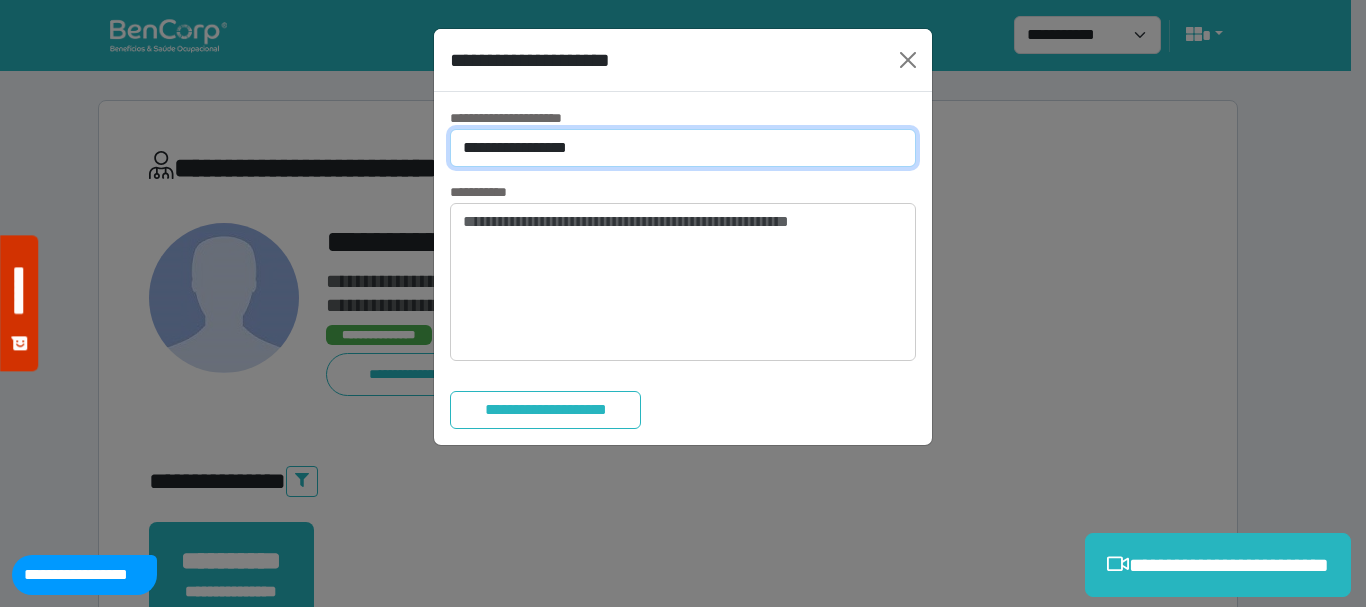 click on "**********" at bounding box center (683, 148) 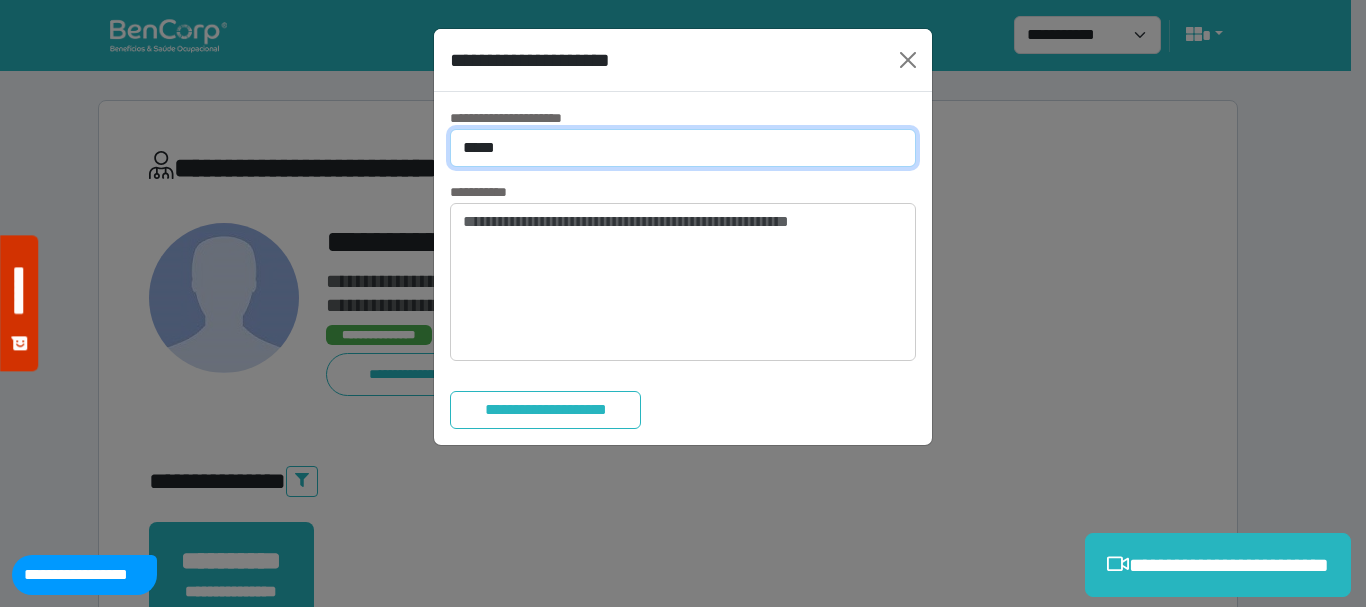 click on "**********" at bounding box center (683, 148) 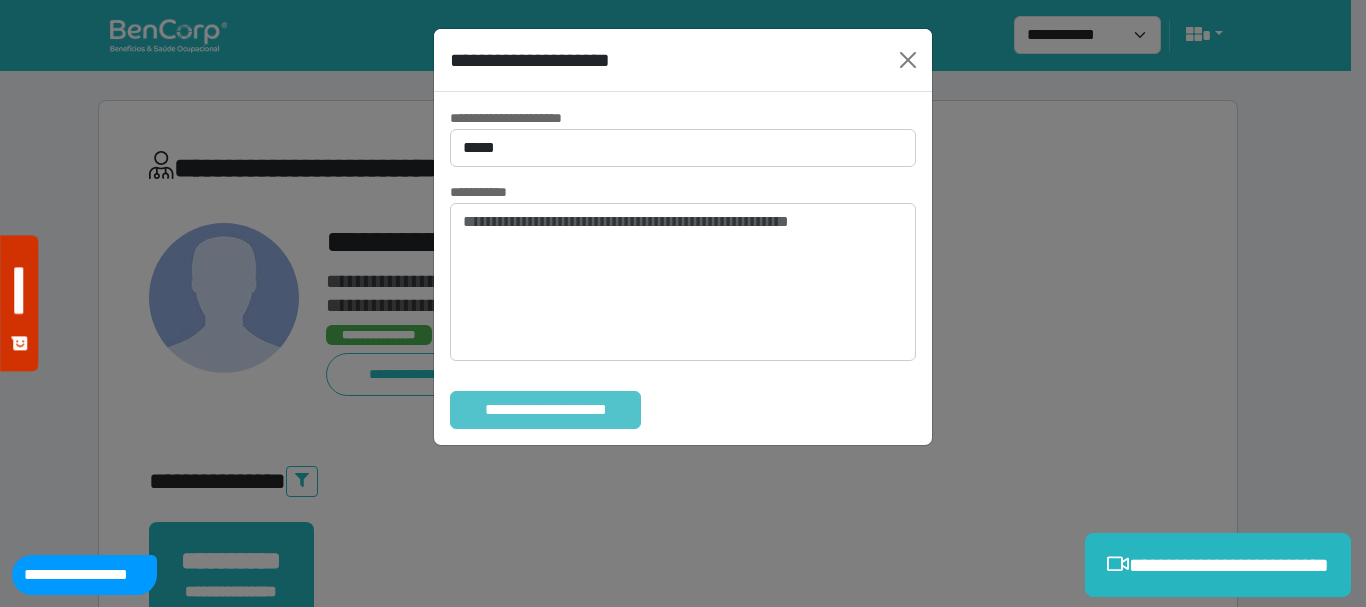 click on "**********" at bounding box center (545, 410) 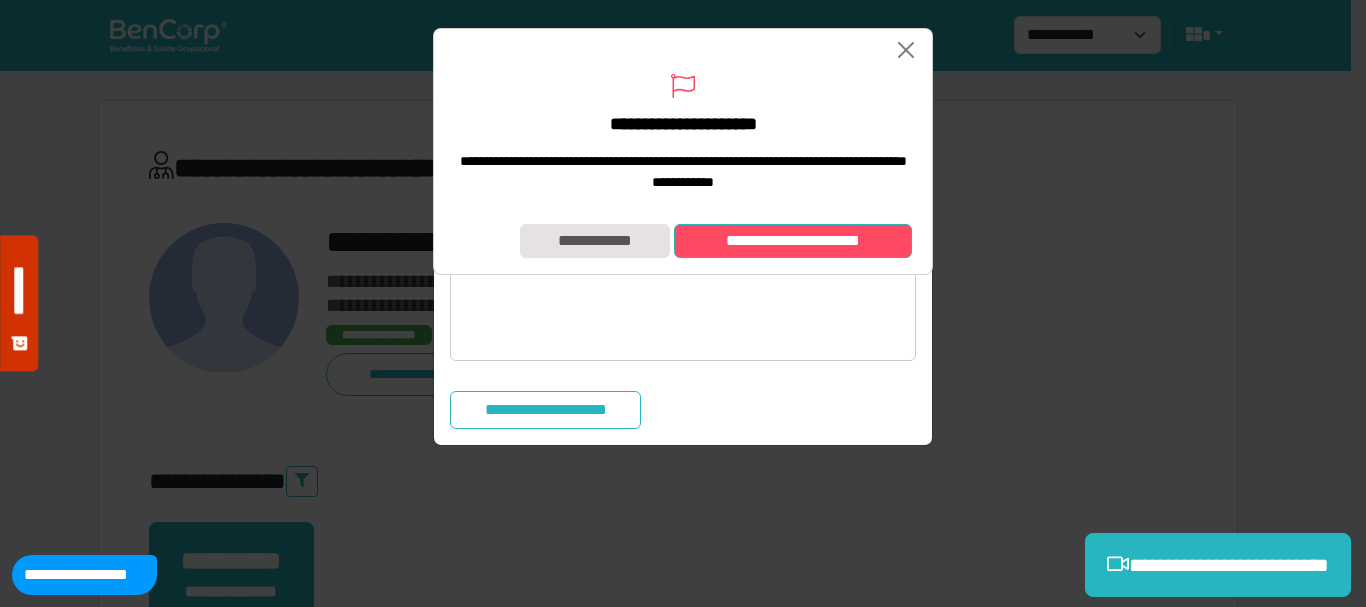 click on "**********" at bounding box center [793, 241] 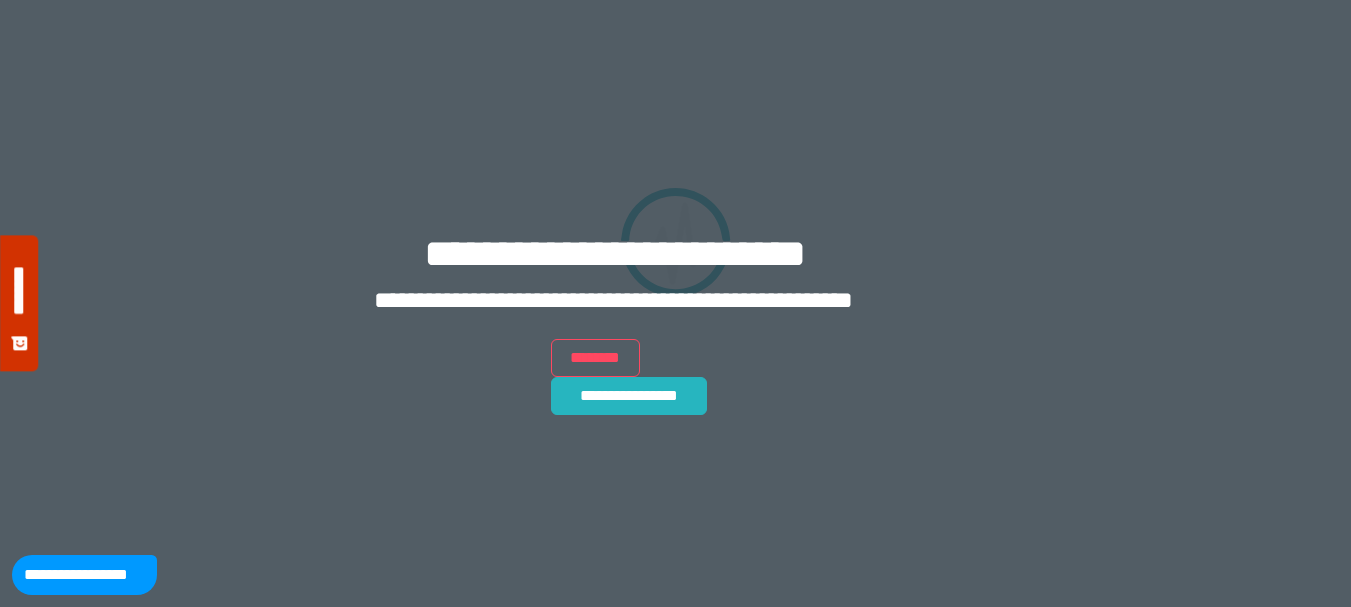 scroll, scrollTop: 0, scrollLeft: 0, axis: both 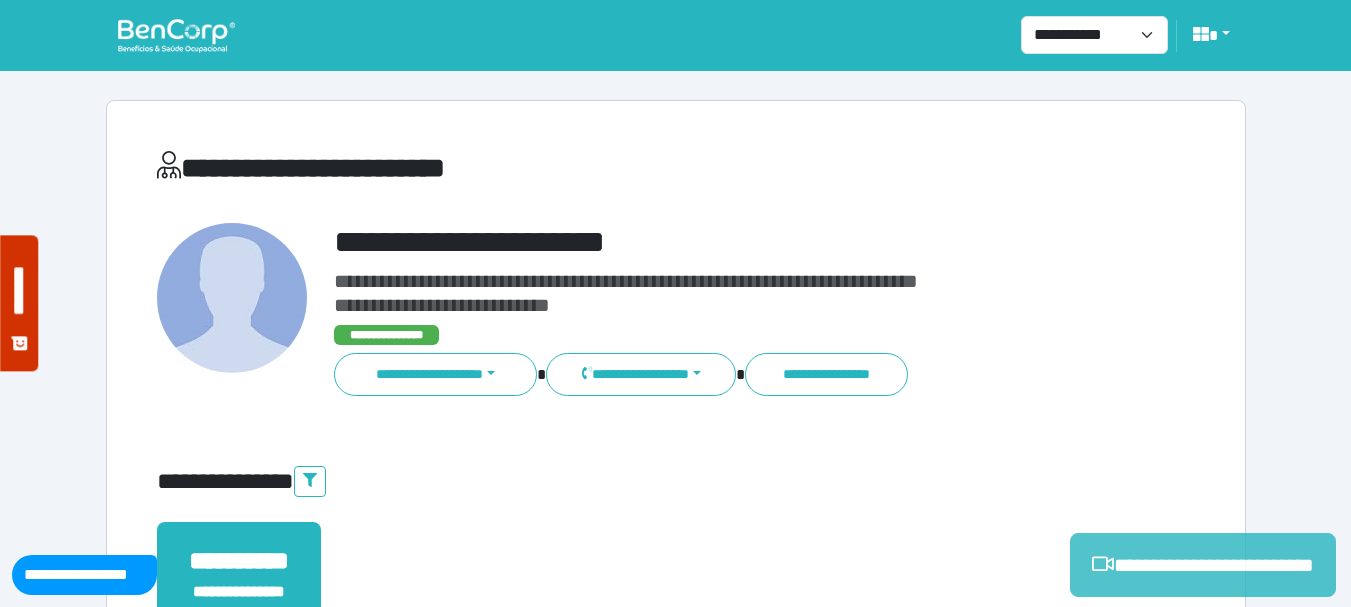 click on "**********" at bounding box center [1203, 565] 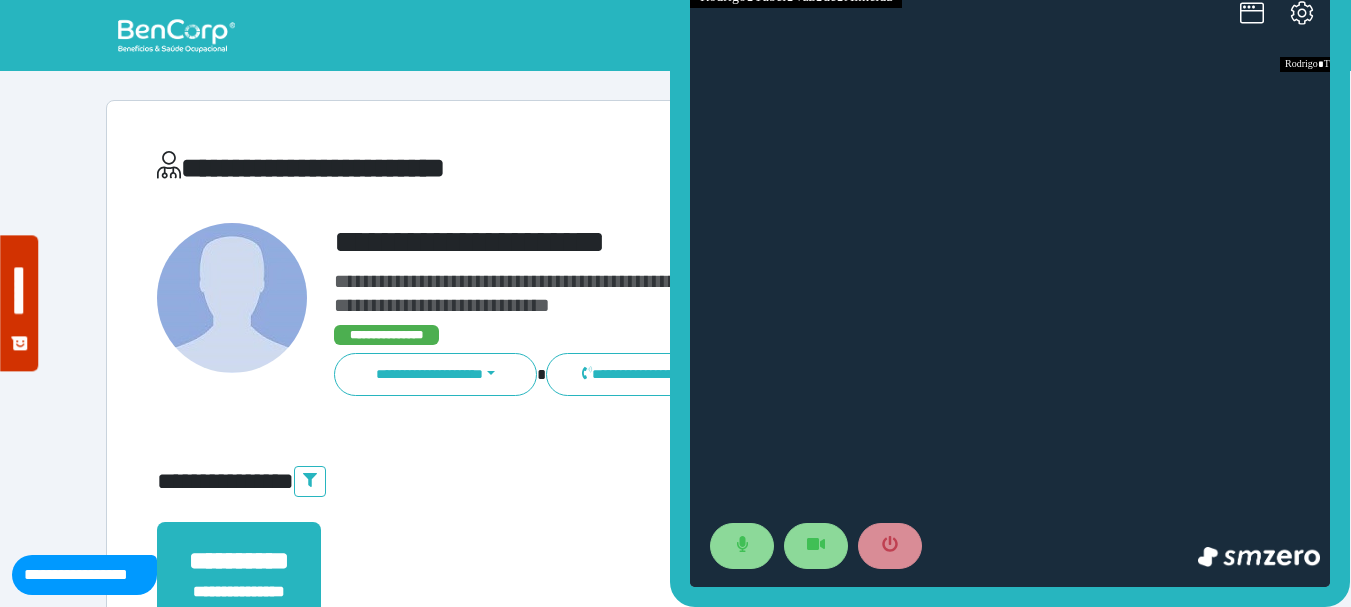 scroll, scrollTop: 0, scrollLeft: 0, axis: both 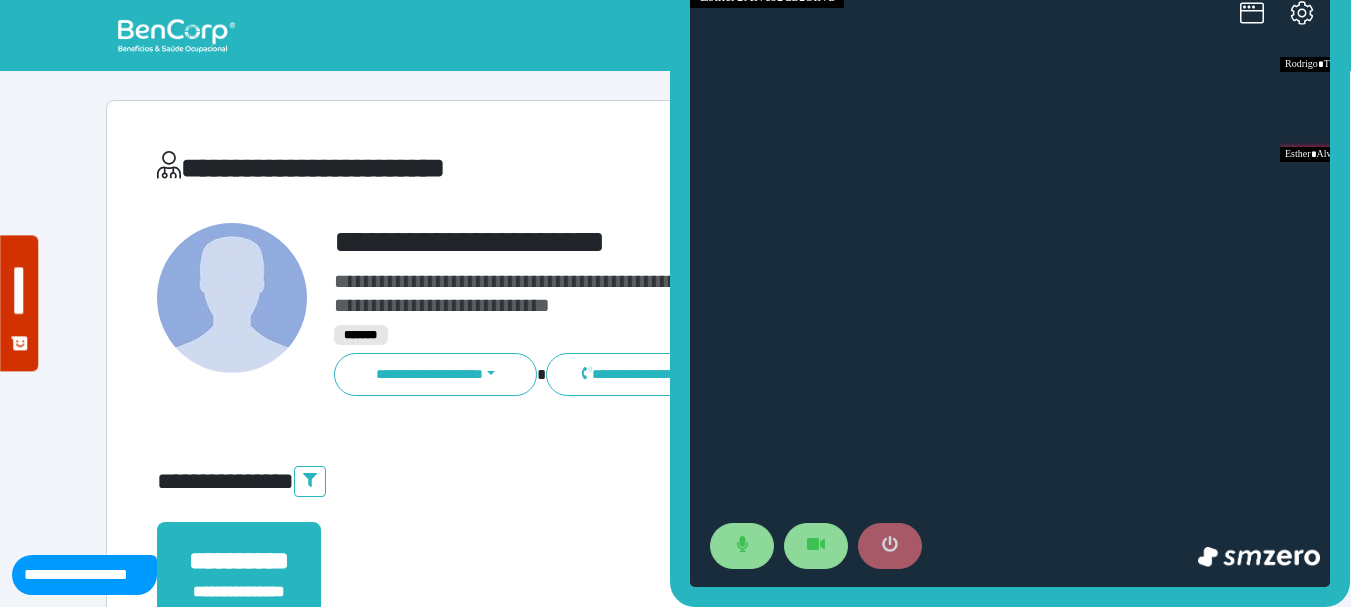 click at bounding box center (890, 546) 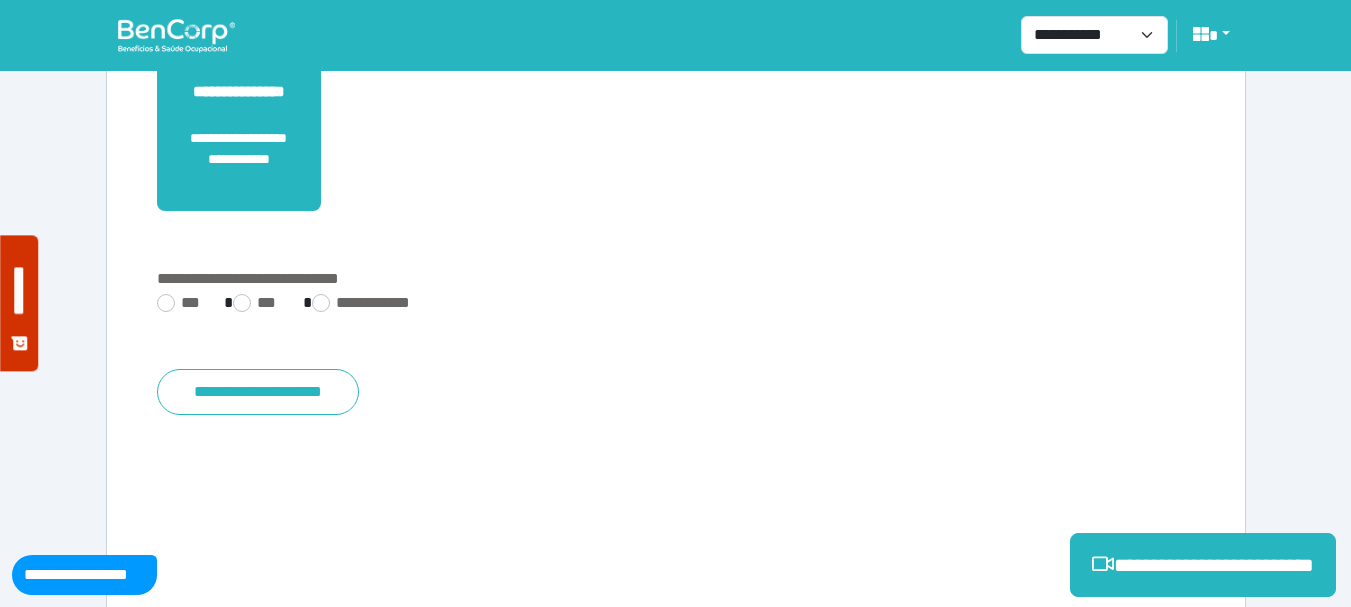 scroll, scrollTop: 200, scrollLeft: 0, axis: vertical 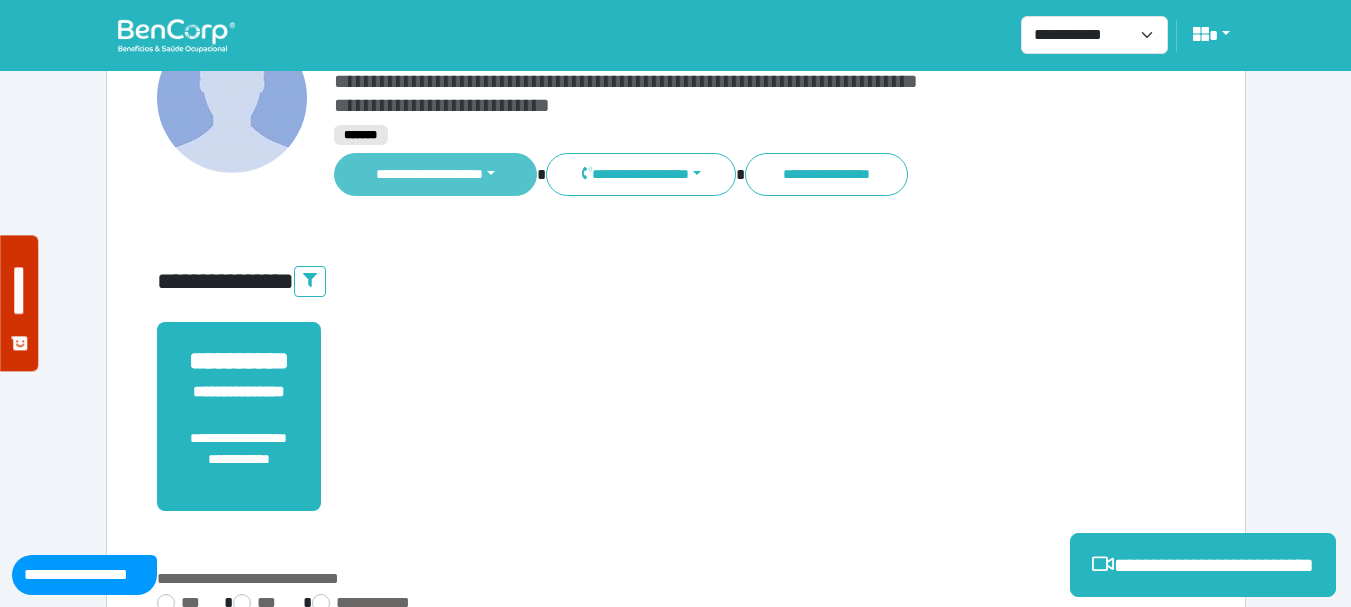 click on "**********" at bounding box center (436, 174) 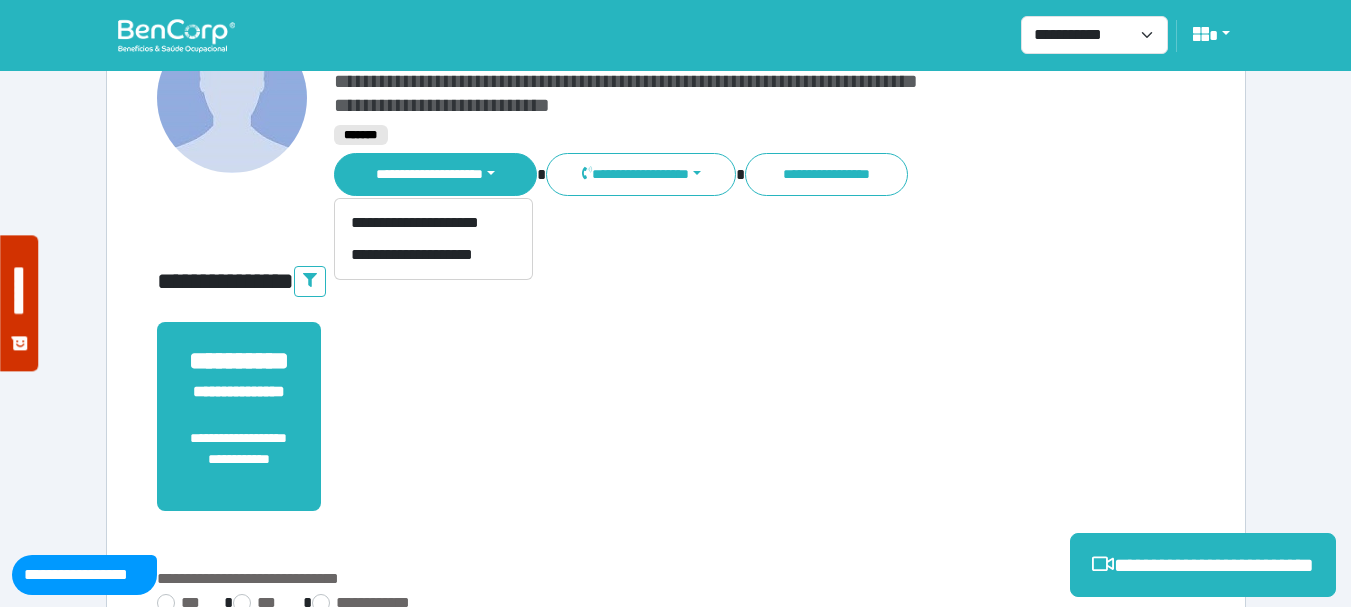 drag, startPoint x: 512, startPoint y: 374, endPoint x: 501, endPoint y: 385, distance: 15.556349 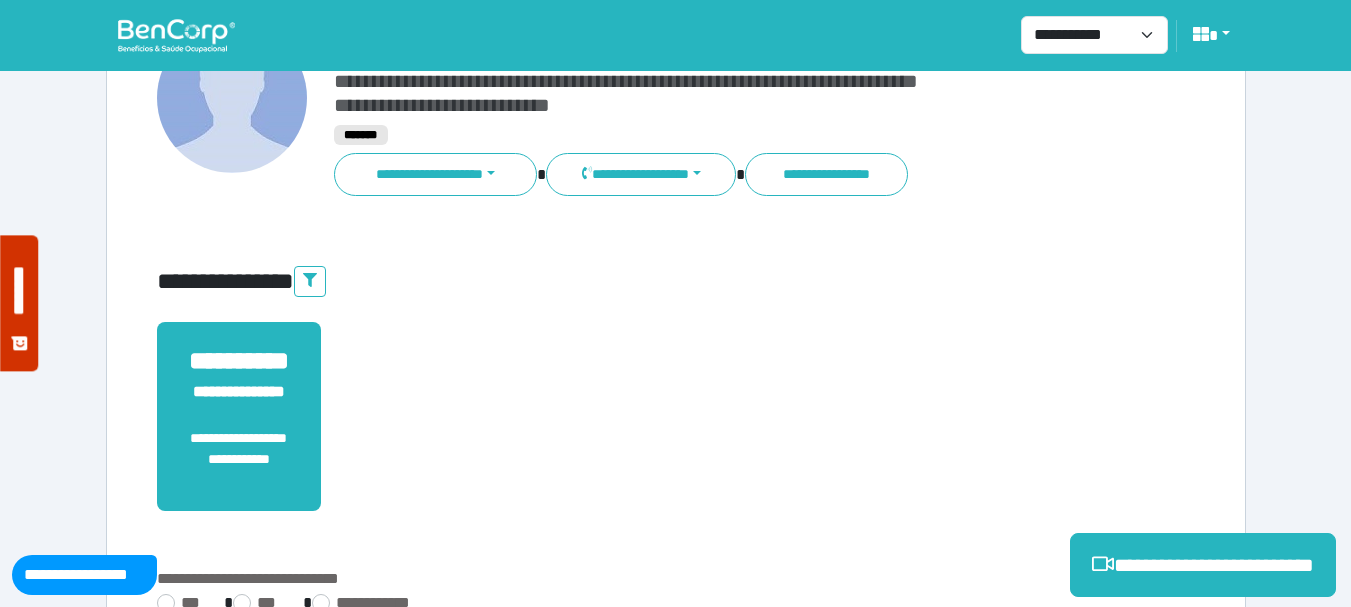 scroll, scrollTop: 400, scrollLeft: 0, axis: vertical 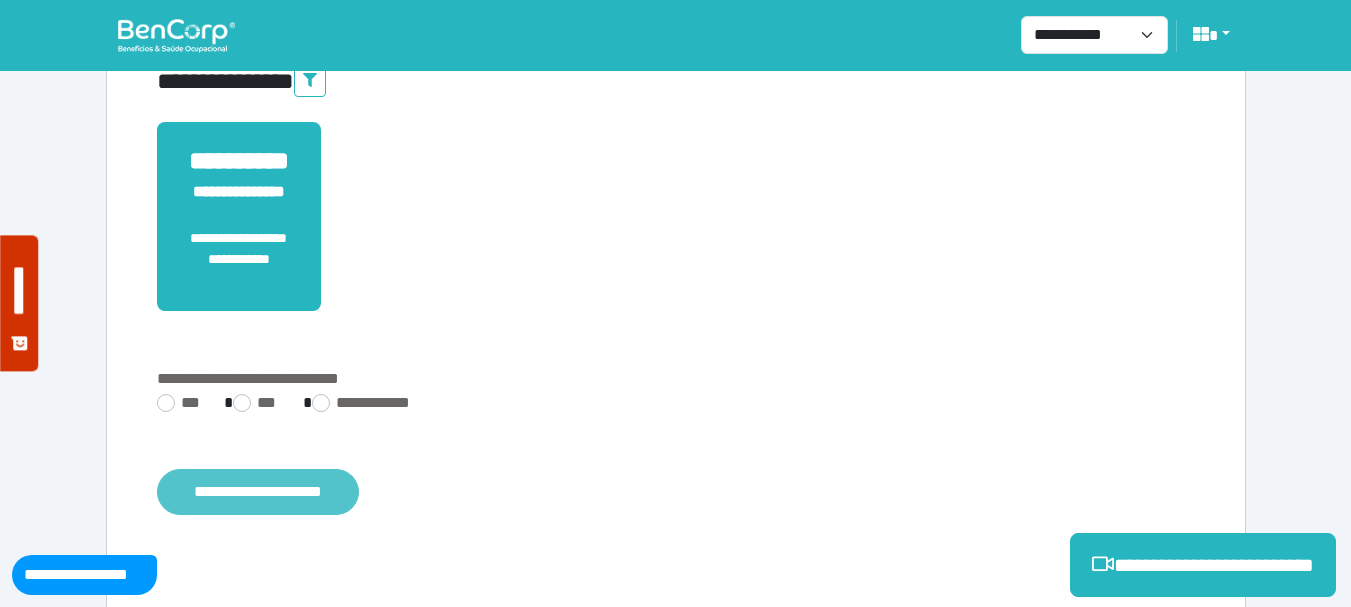 click on "**********" at bounding box center [258, 492] 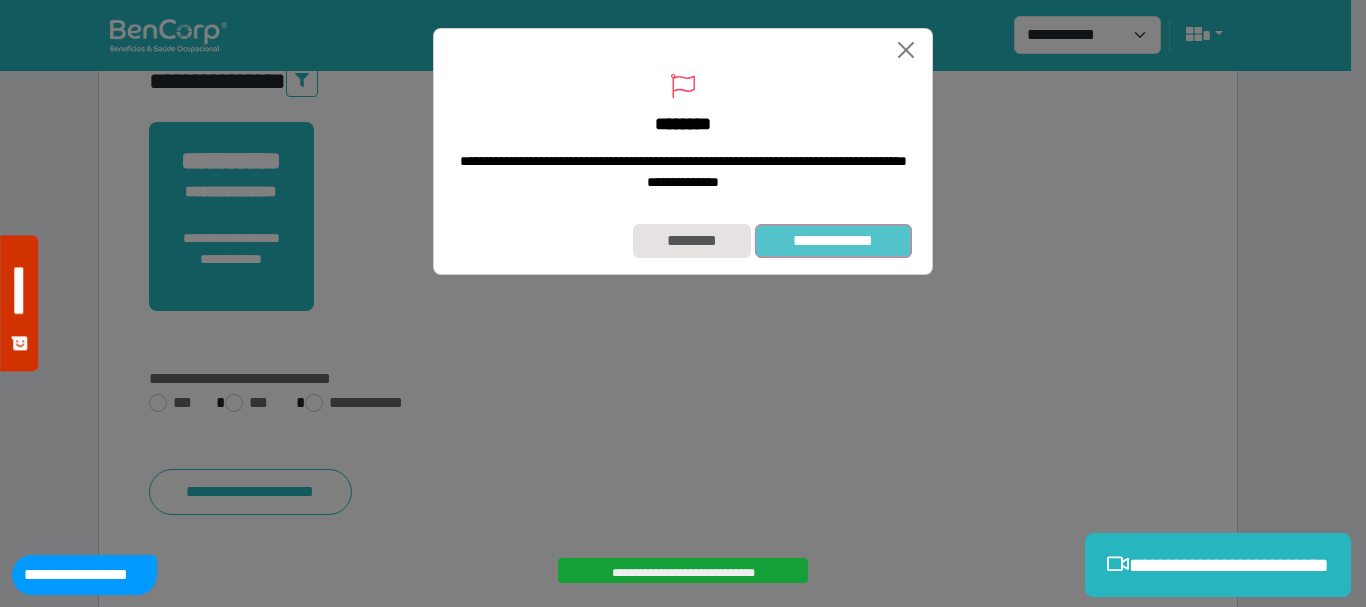 click on "**********" at bounding box center [833, 241] 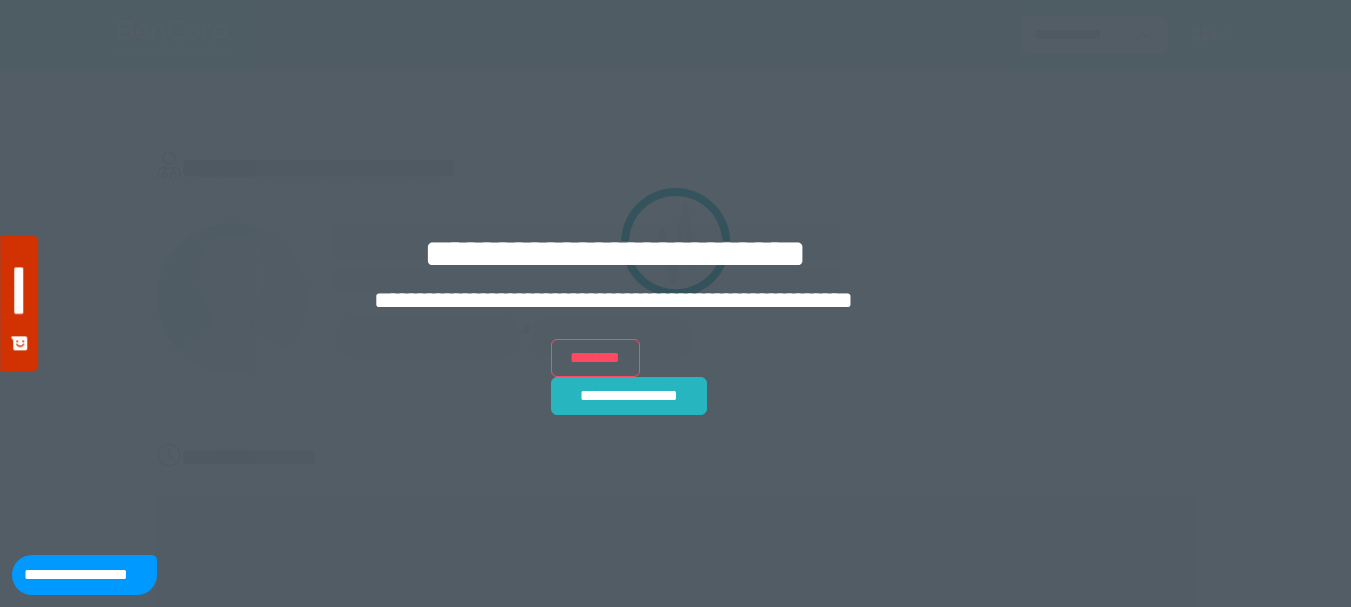 scroll, scrollTop: 0, scrollLeft: 0, axis: both 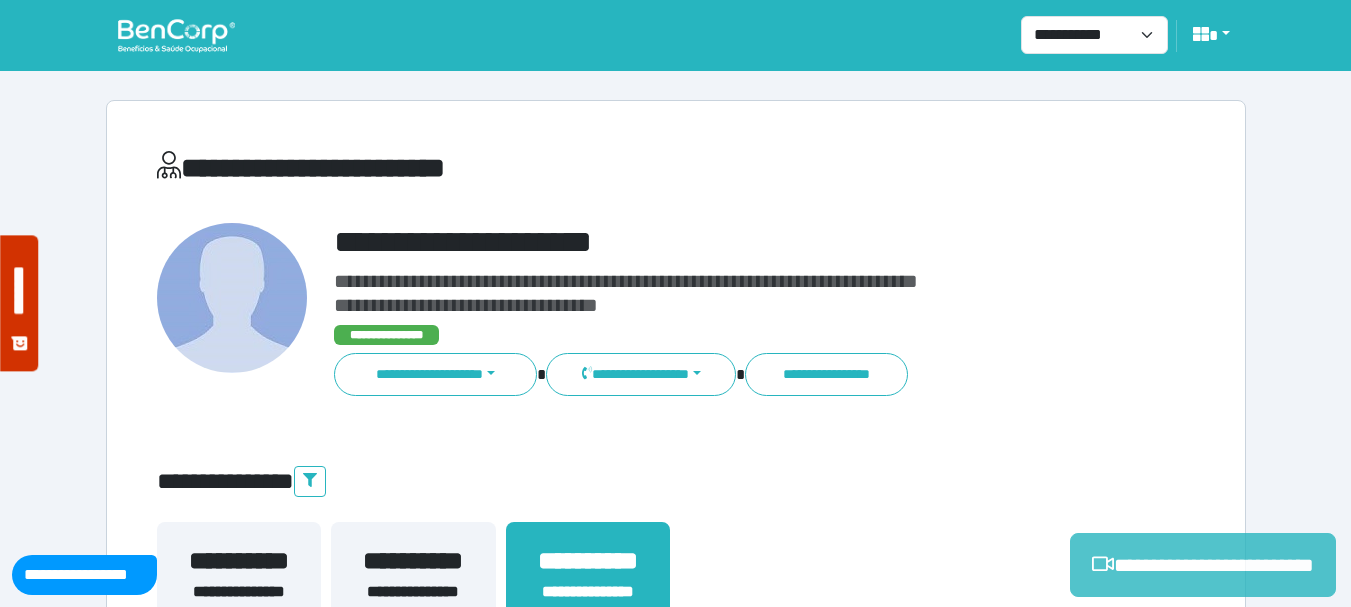 click on "**********" at bounding box center (1203, 565) 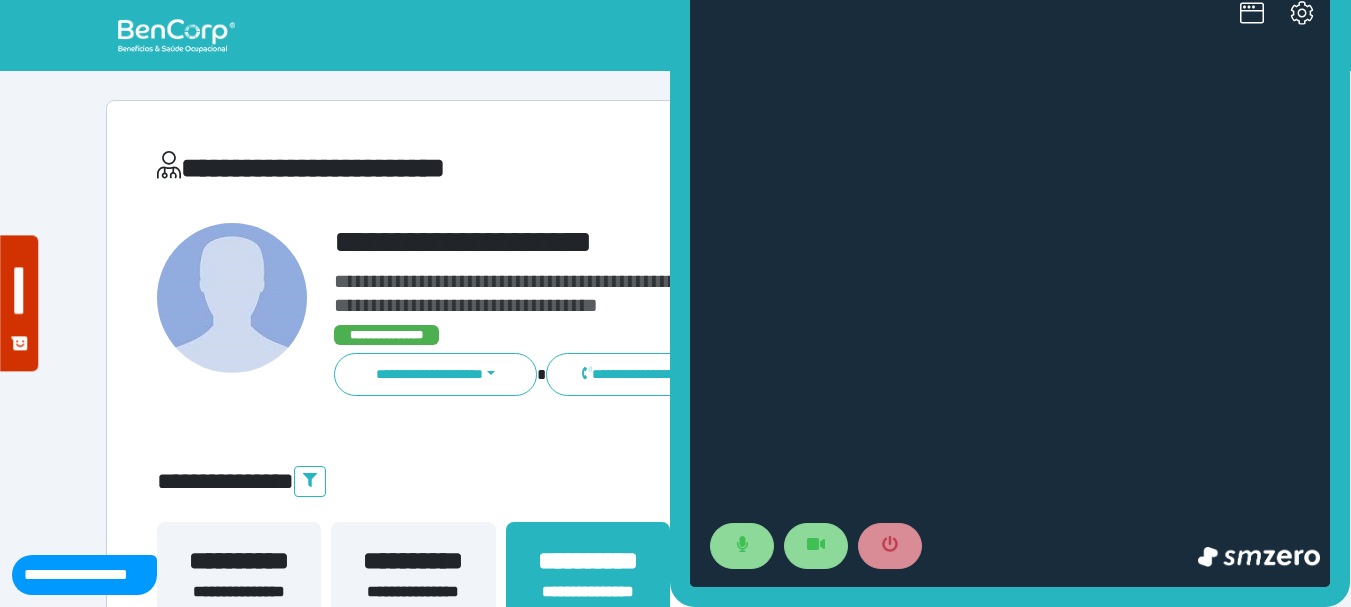 scroll, scrollTop: 0, scrollLeft: 0, axis: both 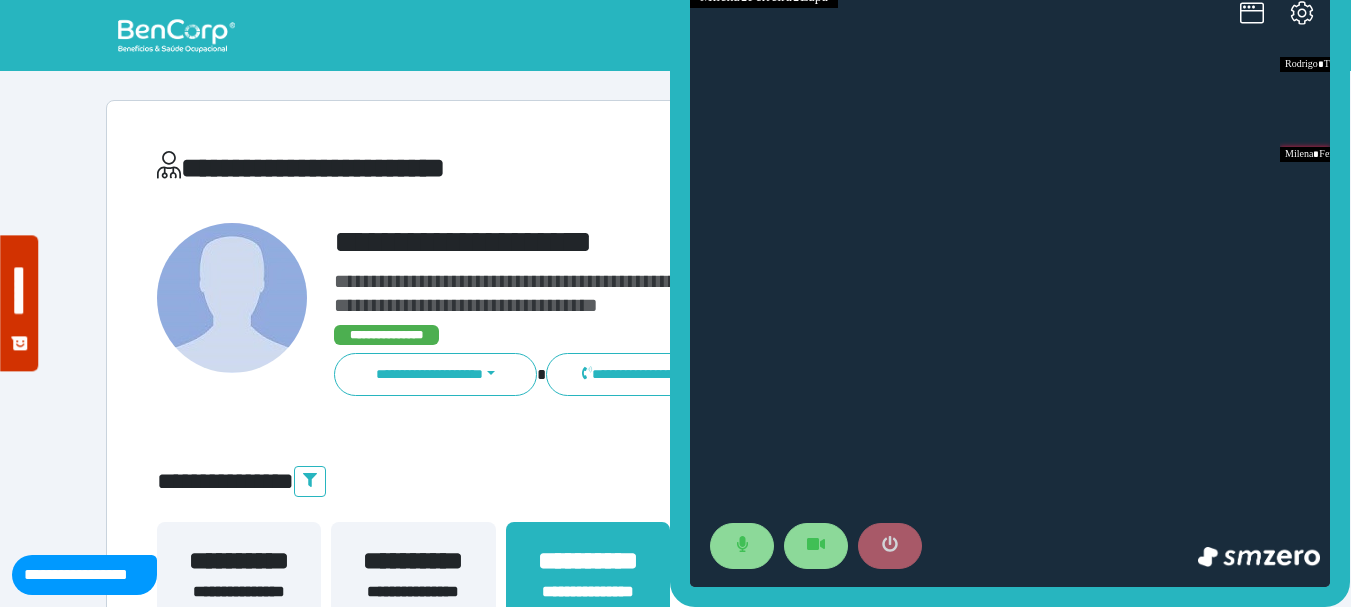 click 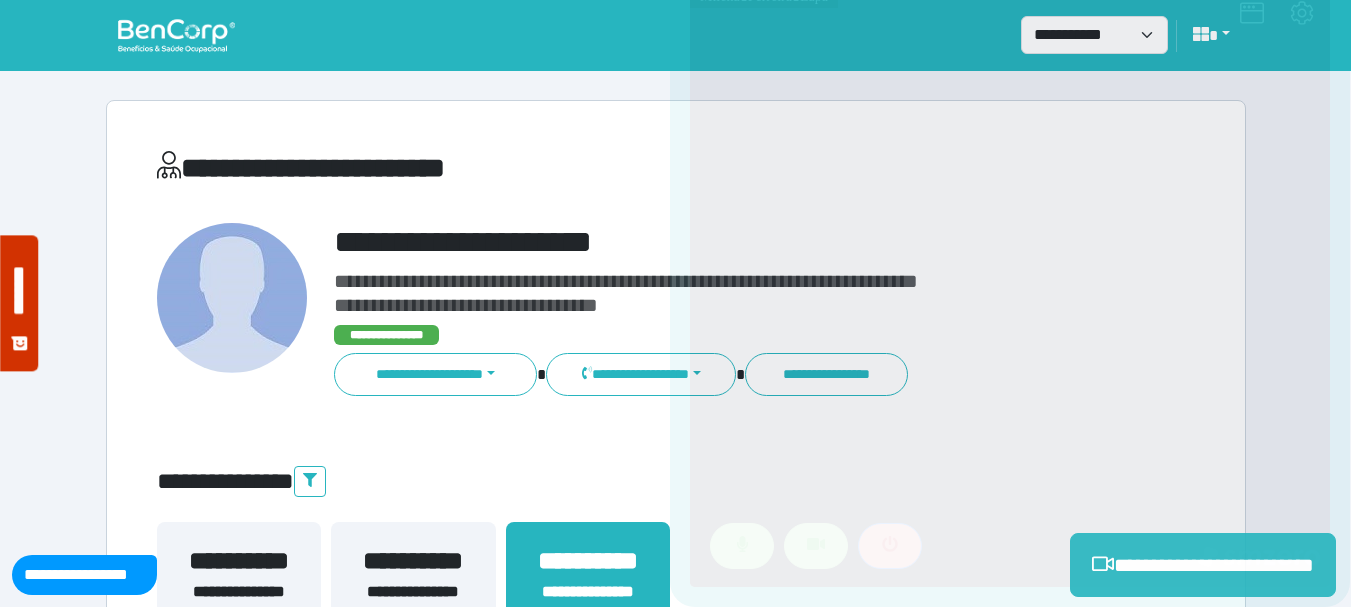 scroll, scrollTop: 500, scrollLeft: 0, axis: vertical 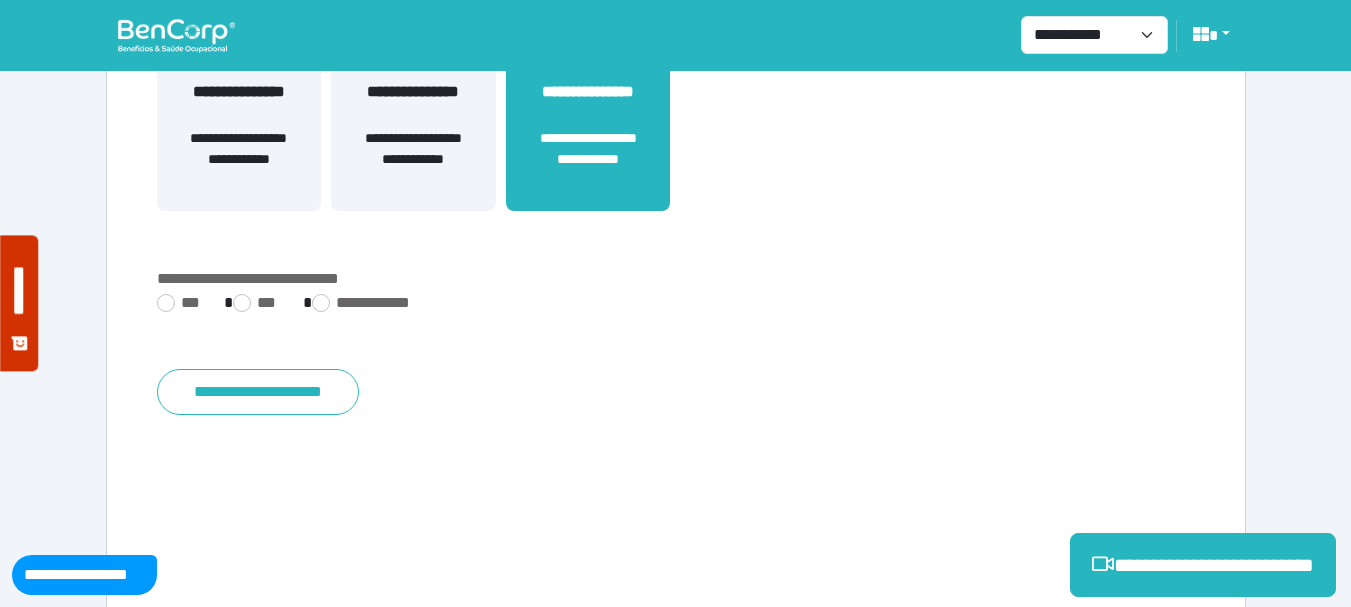 click on "**********" at bounding box center (676, 279) 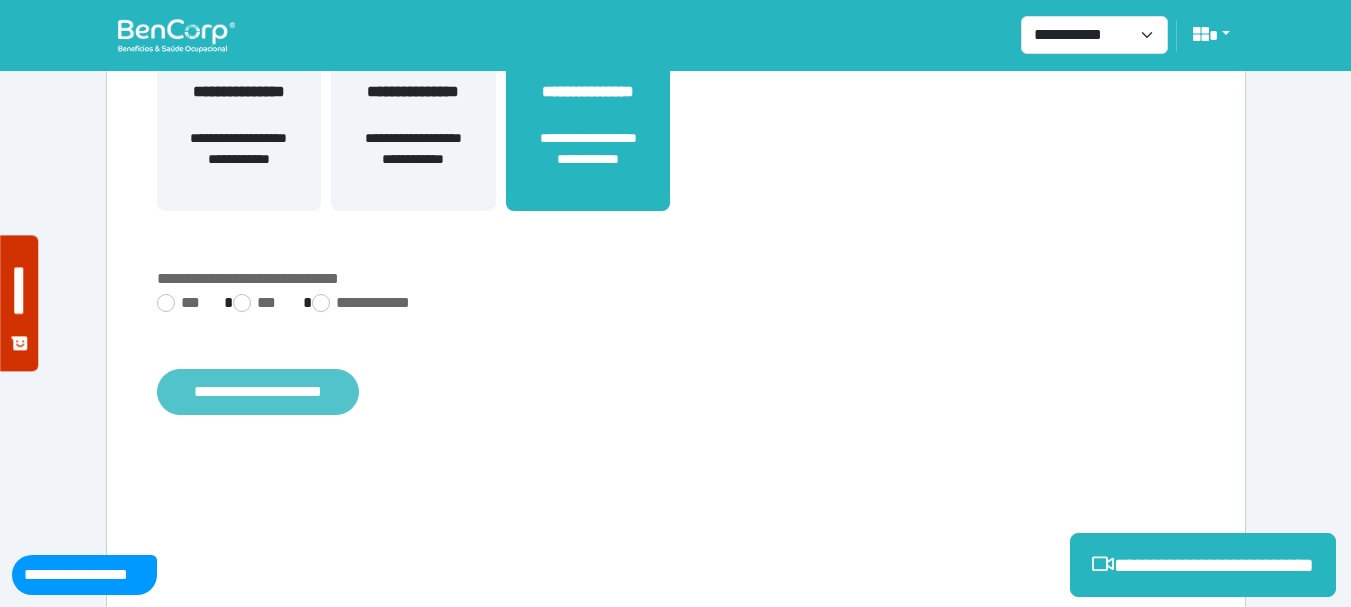click on "**********" at bounding box center (258, 392) 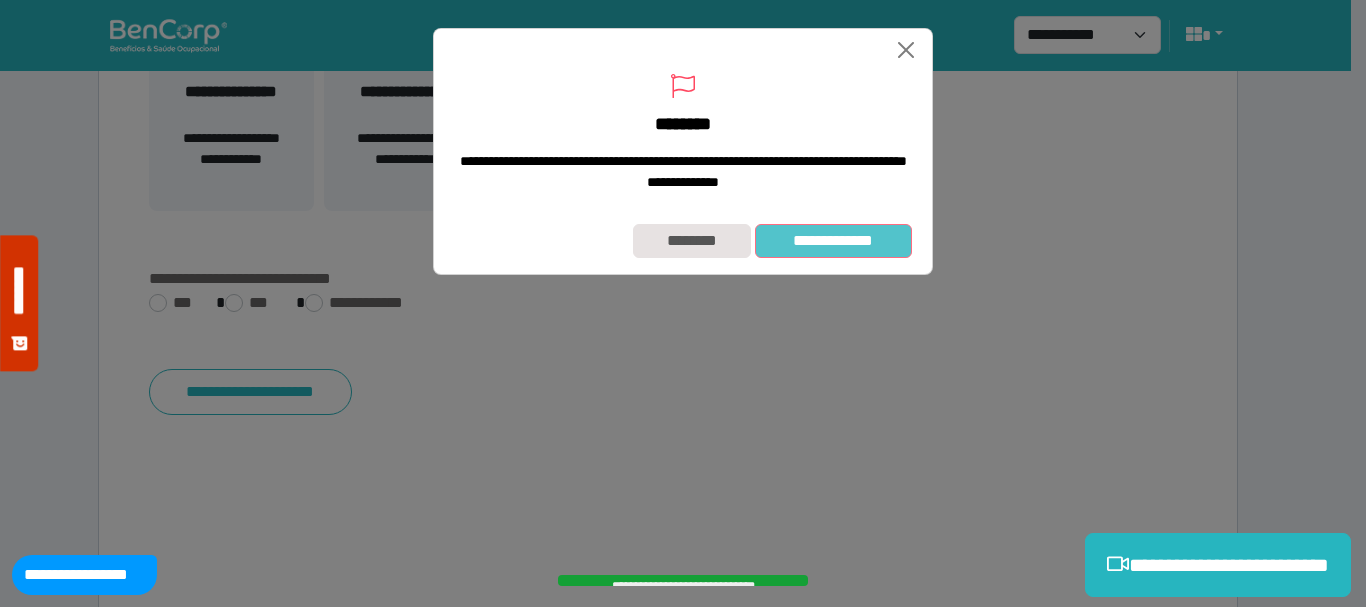 click on "**********" at bounding box center (833, 241) 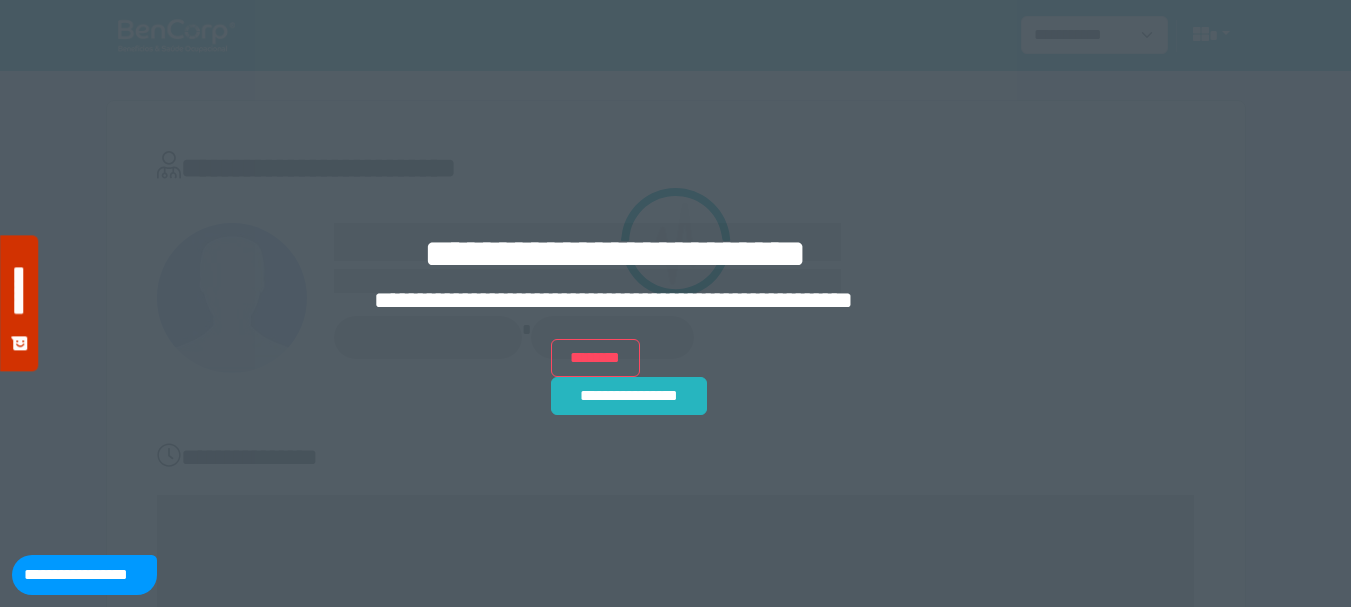 scroll, scrollTop: 0, scrollLeft: 0, axis: both 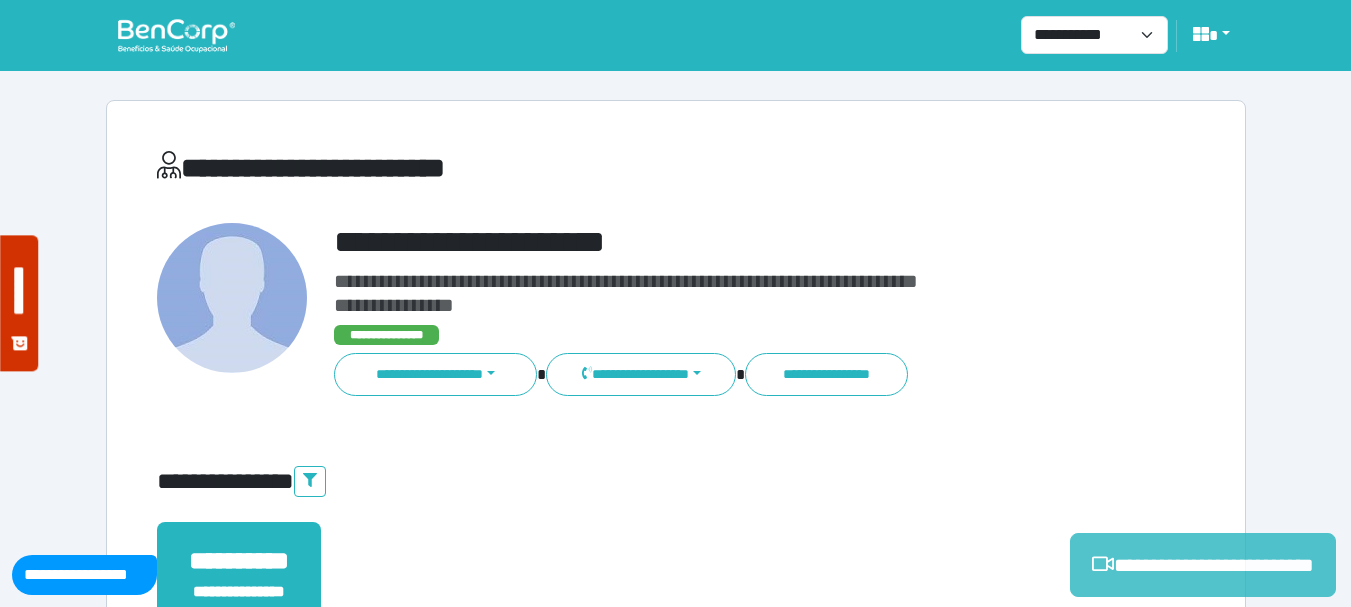 click on "**********" at bounding box center (1203, 565) 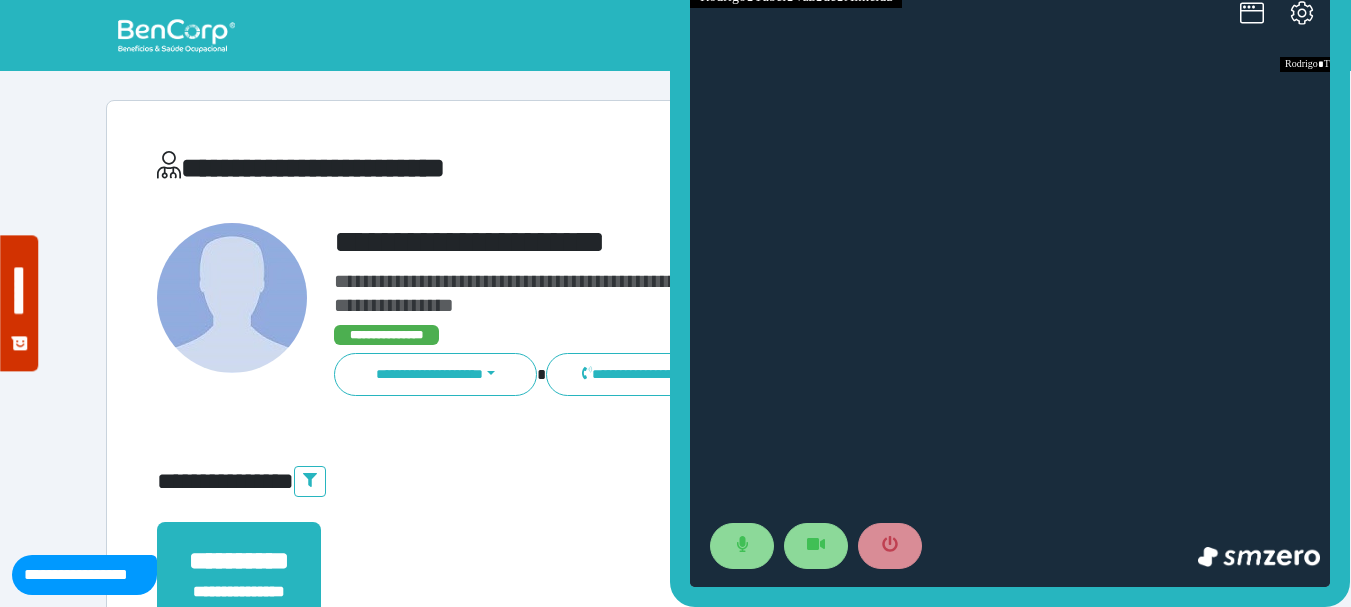 scroll, scrollTop: 0, scrollLeft: 0, axis: both 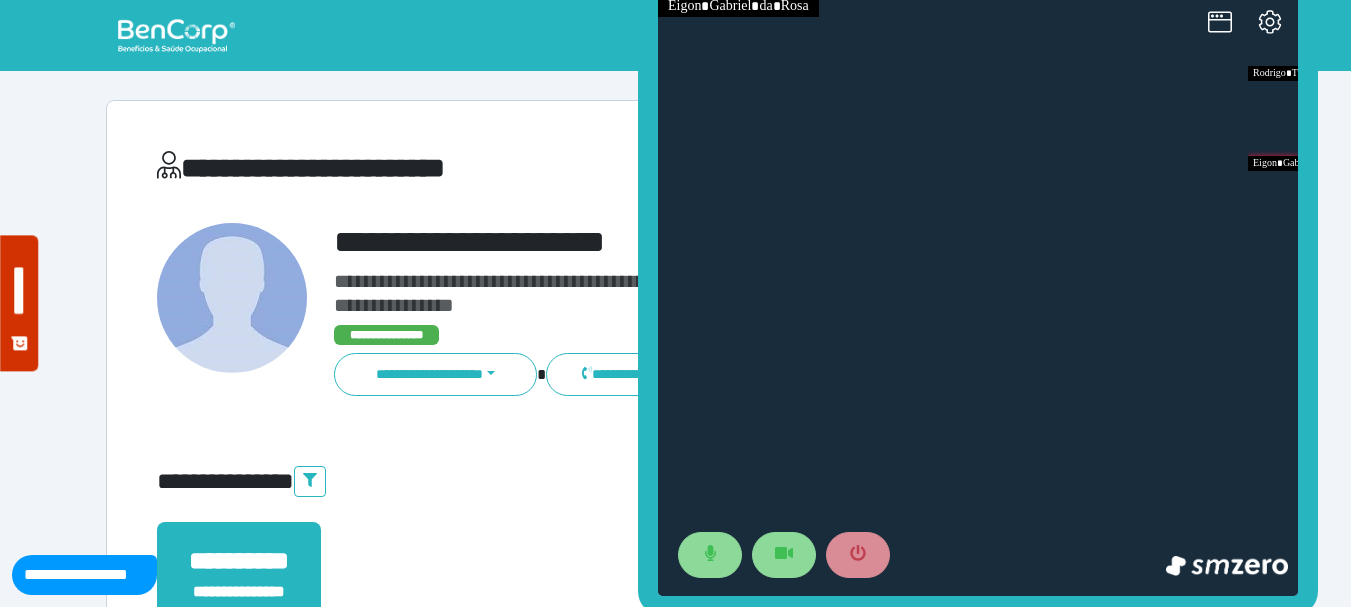 drag, startPoint x: 676, startPoint y: 132, endPoint x: 639, endPoint y: 144, distance: 38.8973 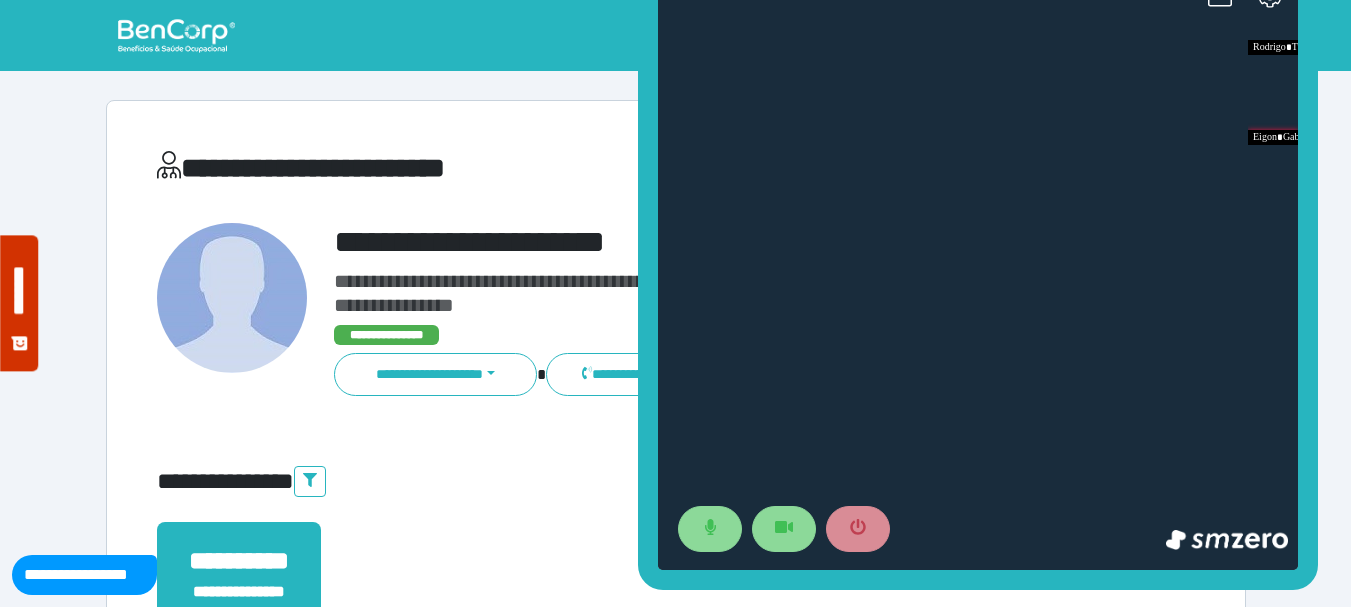 drag, startPoint x: 638, startPoint y: 145, endPoint x: 642, endPoint y: 117, distance: 28.284271 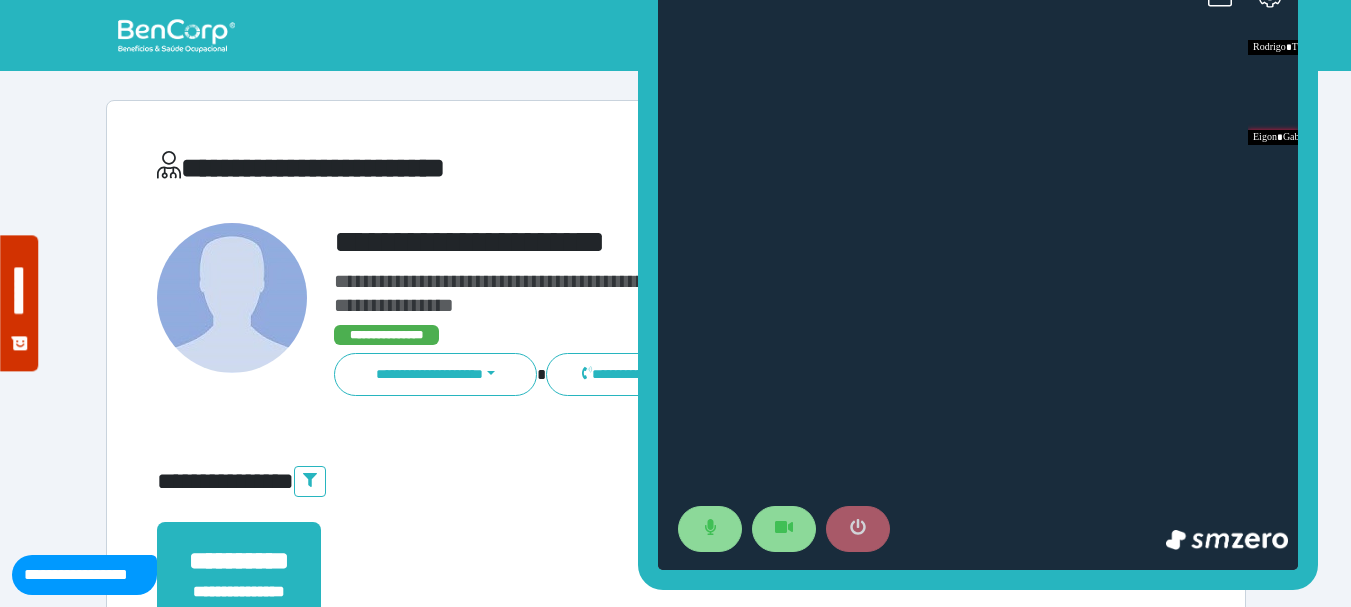 click 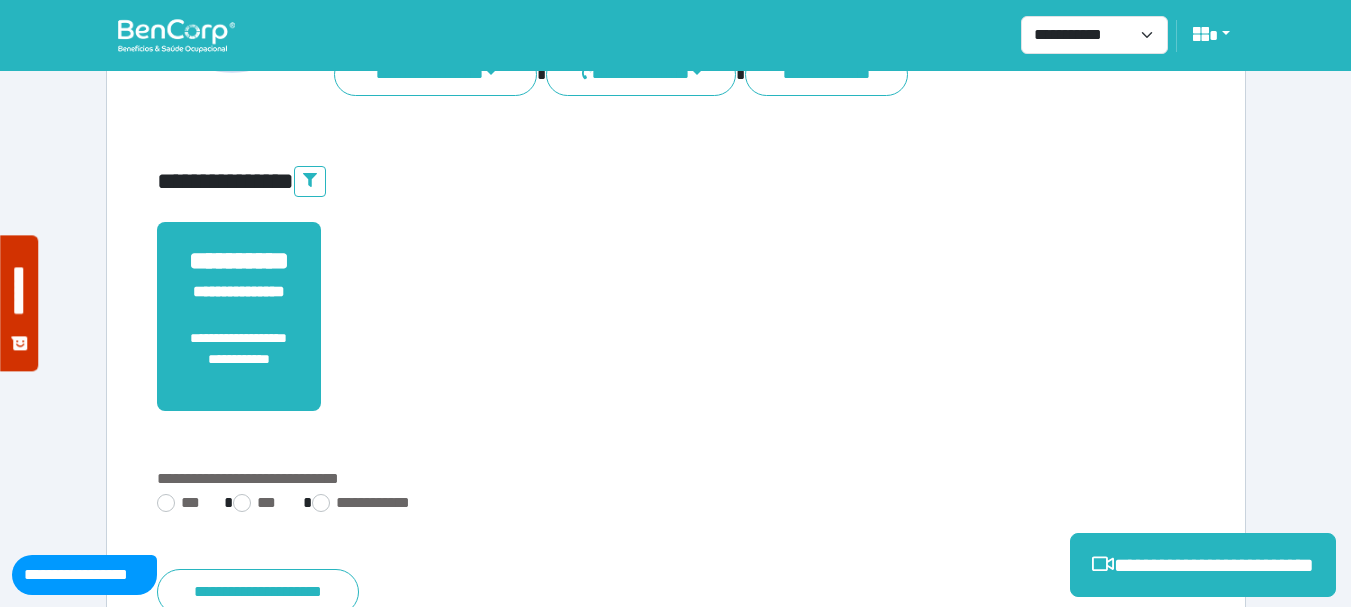 scroll, scrollTop: 400, scrollLeft: 0, axis: vertical 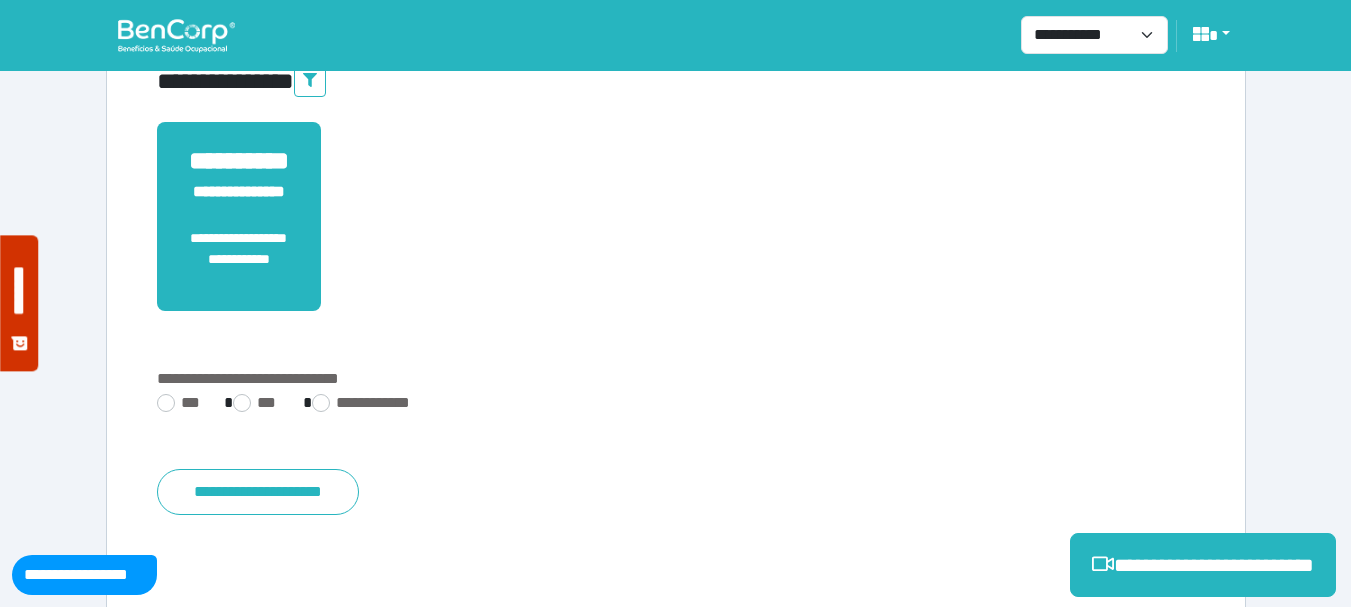 click on "**********" at bounding box center (676, 208) 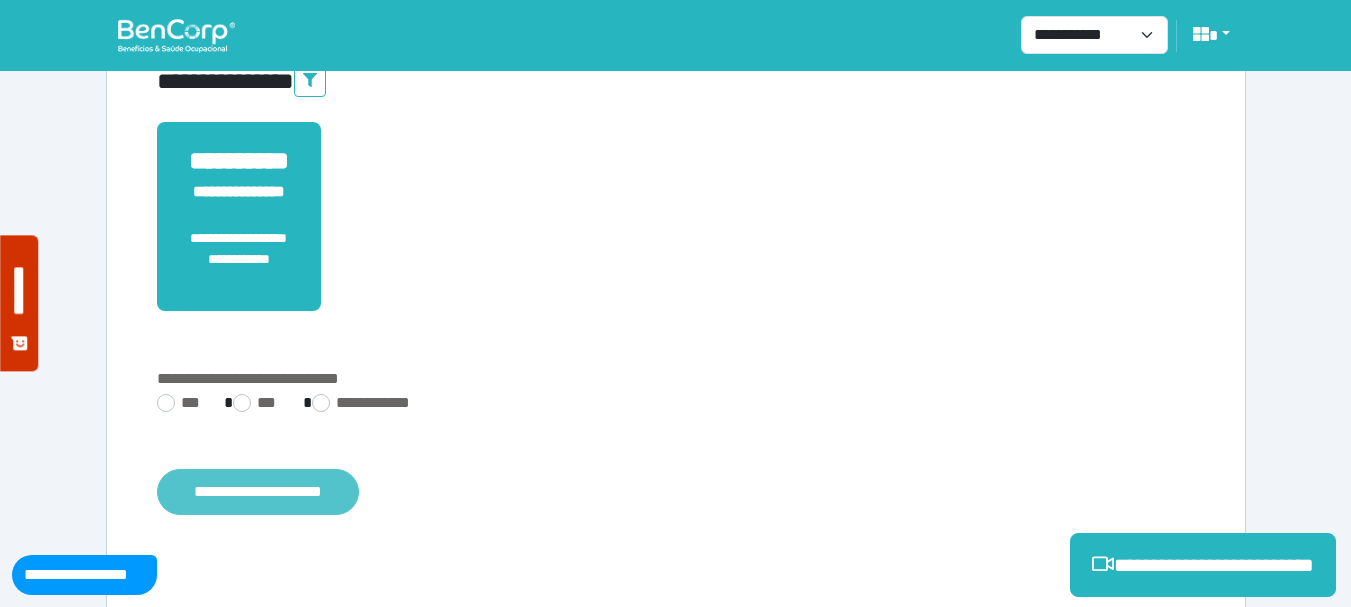 click on "**********" at bounding box center [258, 492] 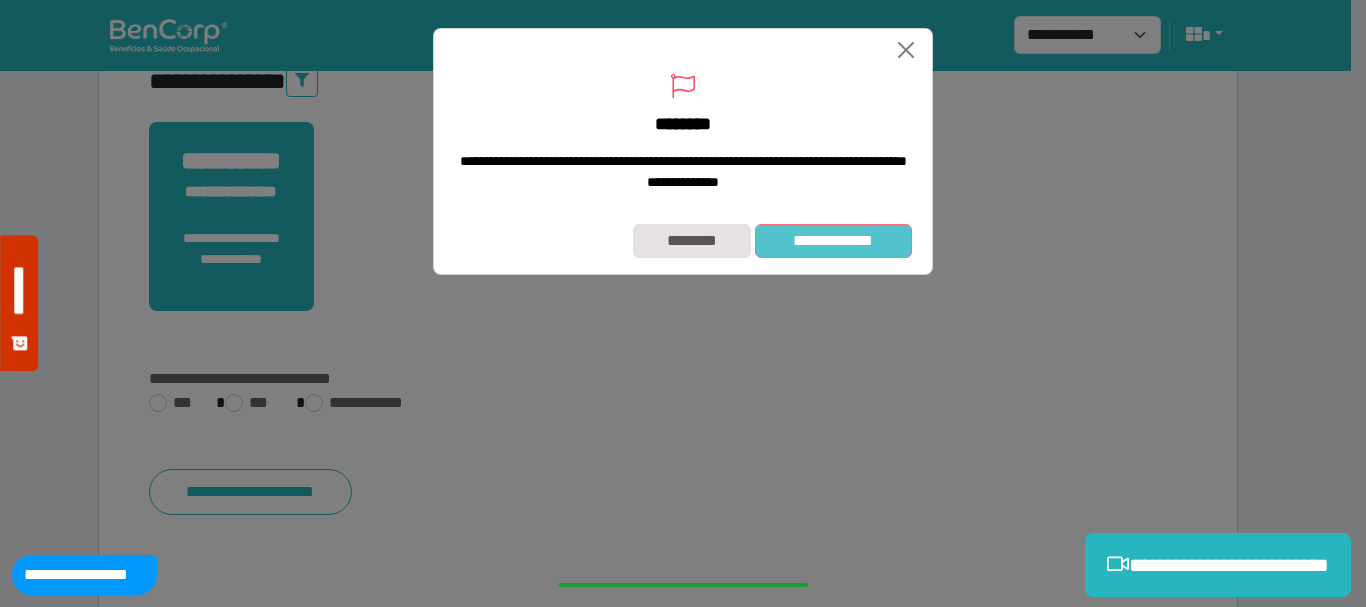 click on "**********" at bounding box center (833, 241) 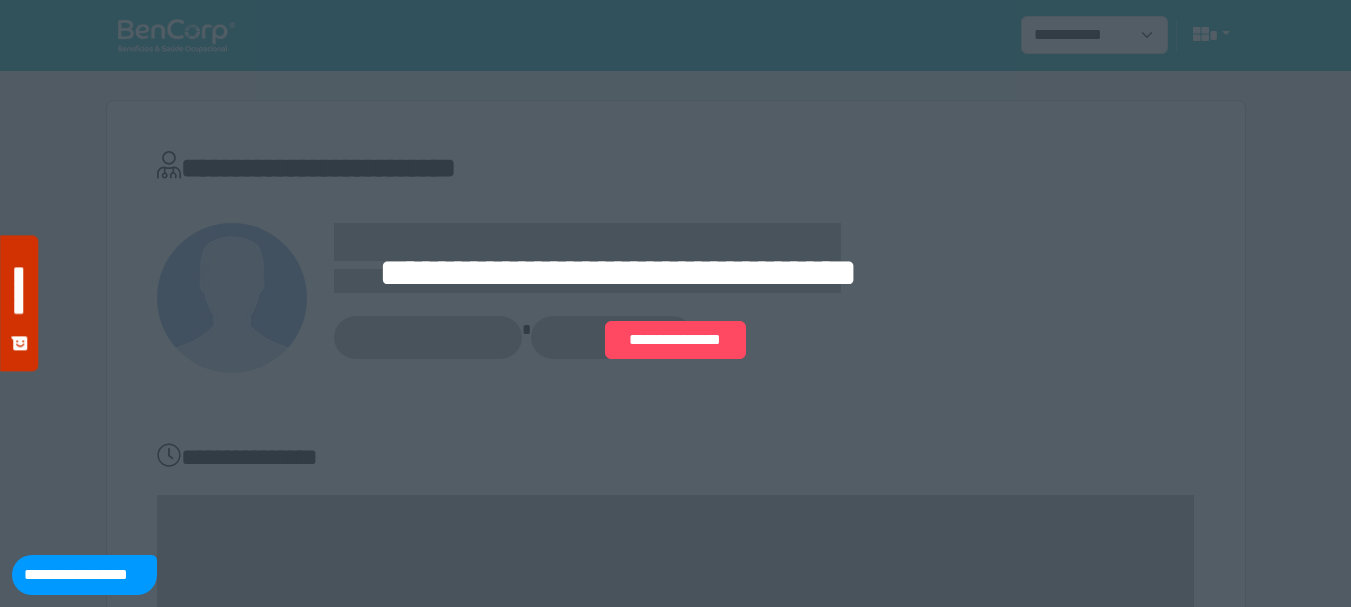scroll, scrollTop: 0, scrollLeft: 0, axis: both 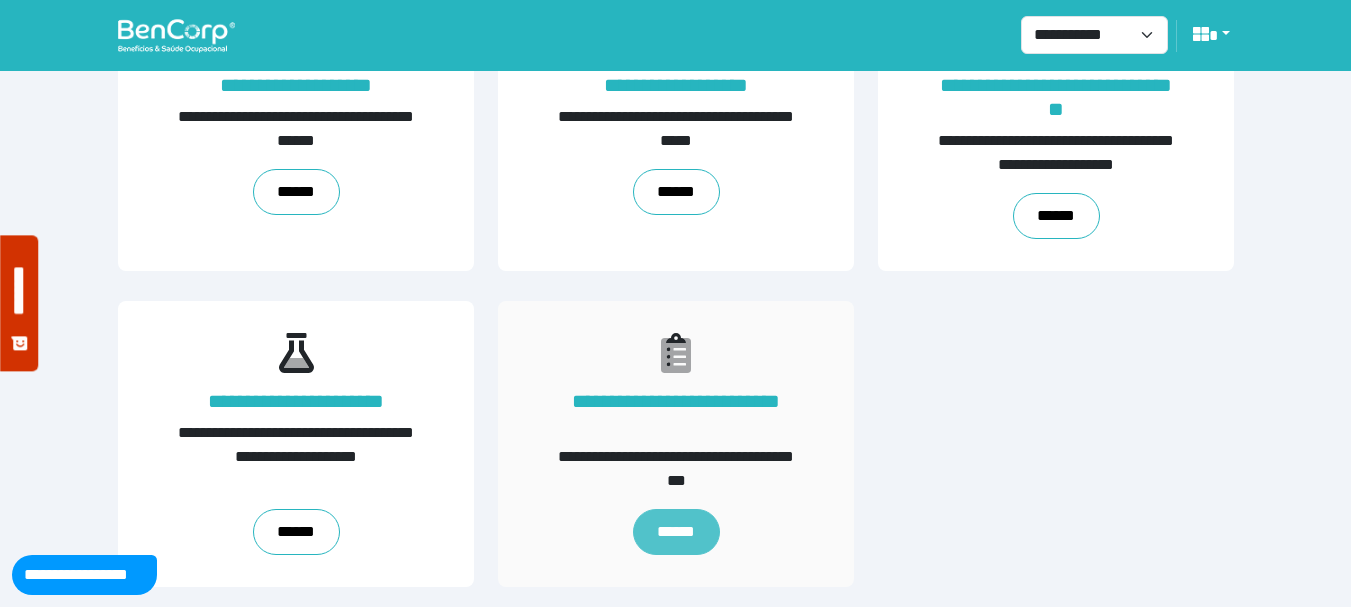 click on "******" at bounding box center [675, 532] 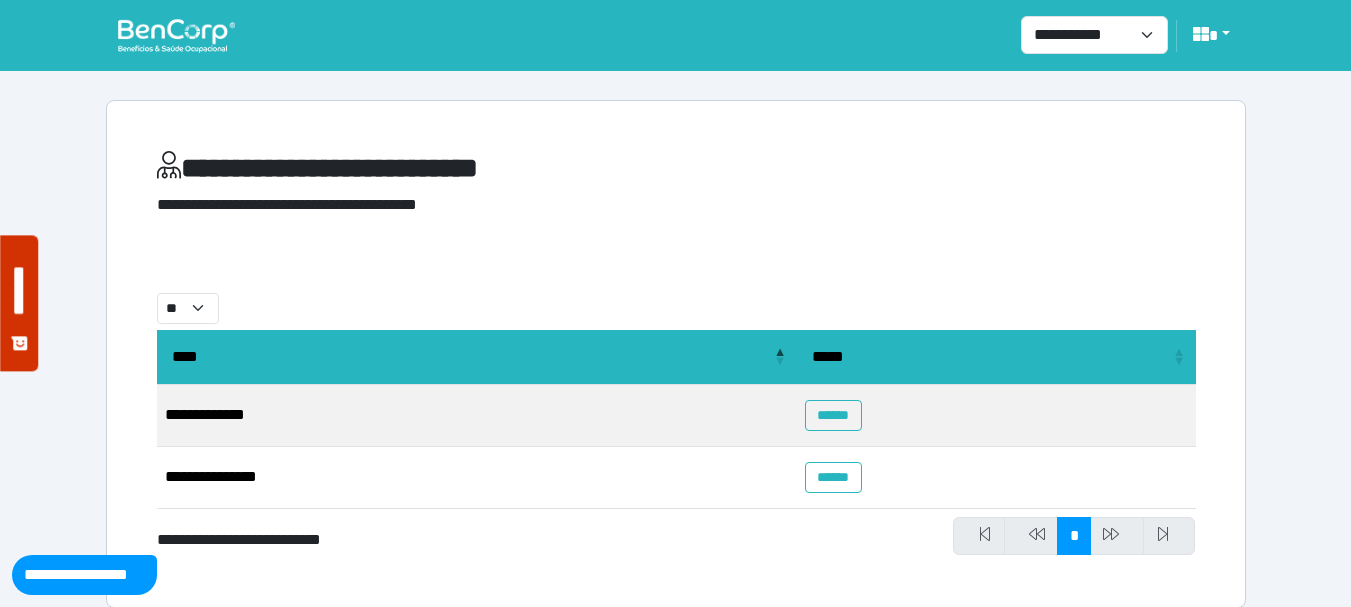 scroll, scrollTop: 21, scrollLeft: 0, axis: vertical 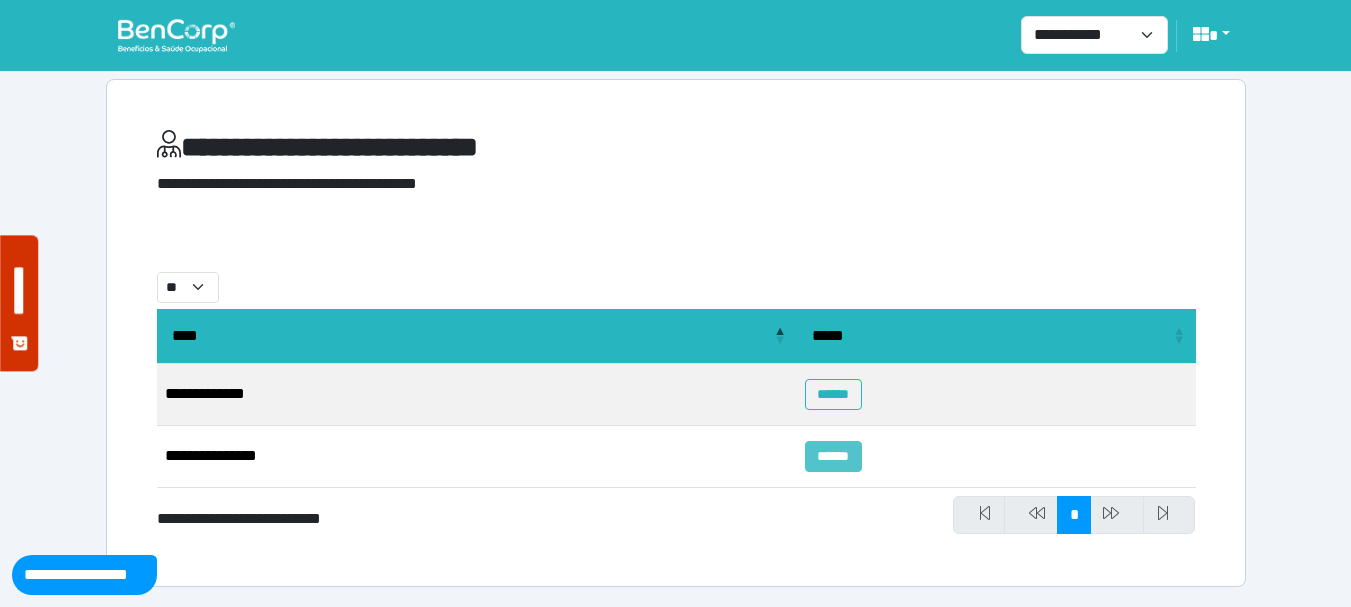 click on "******" at bounding box center (833, 456) 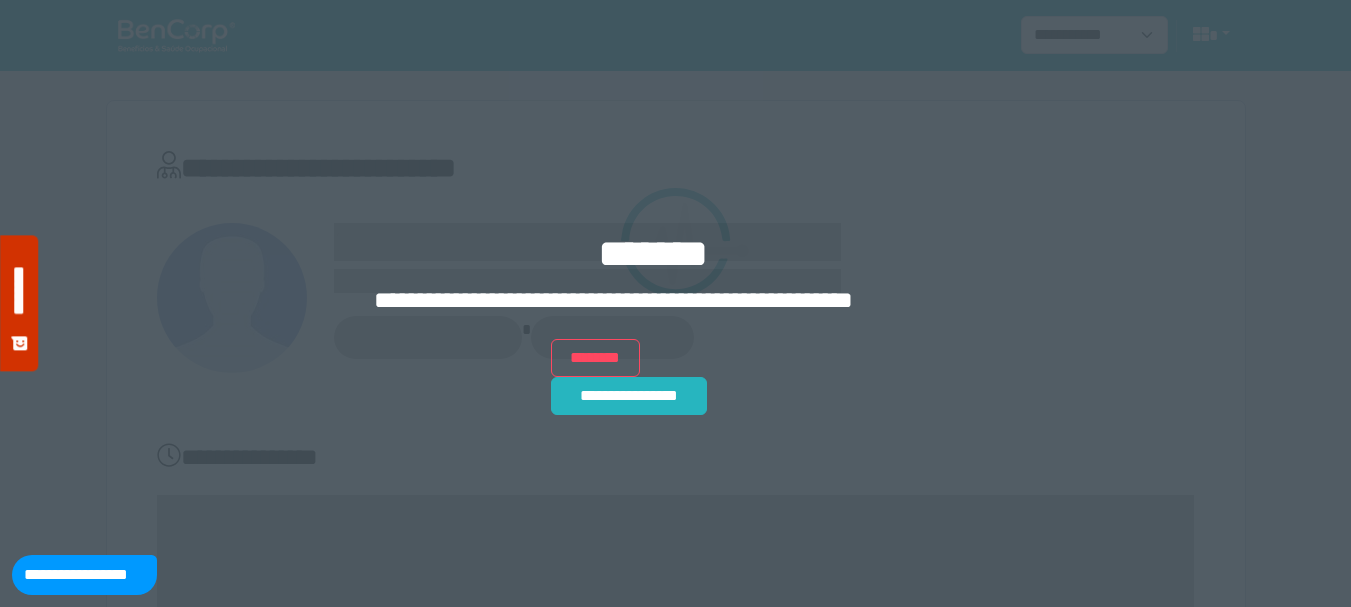 scroll, scrollTop: 0, scrollLeft: 0, axis: both 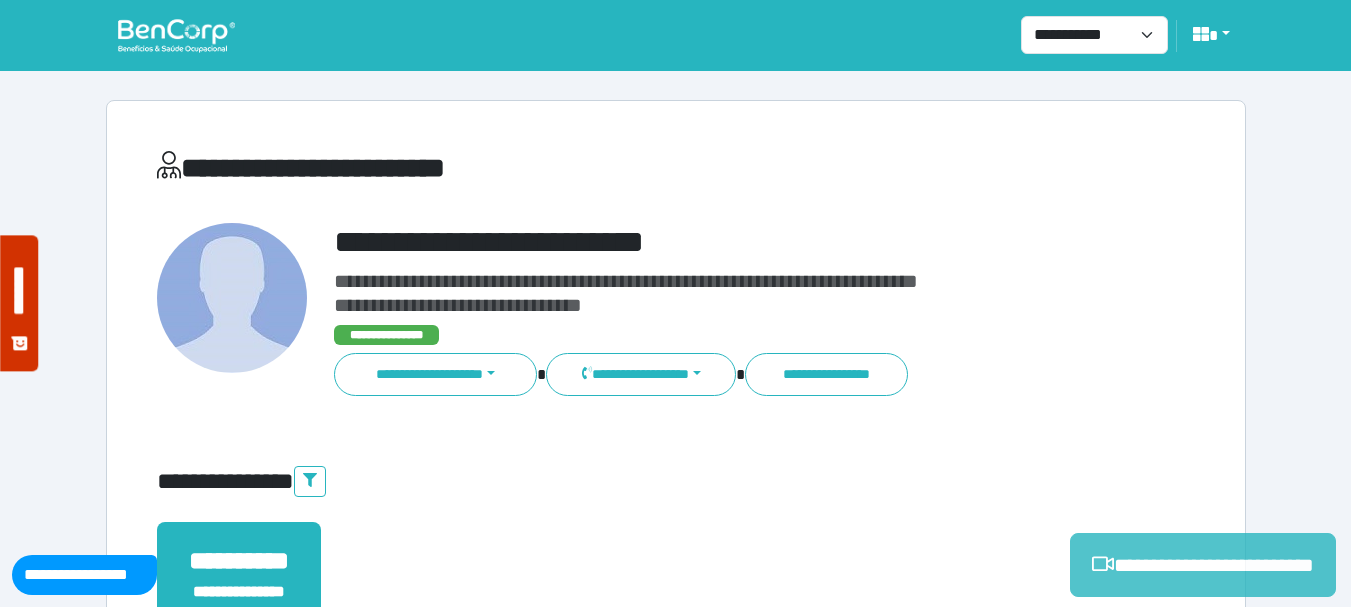 click on "**********" at bounding box center [1203, 565] 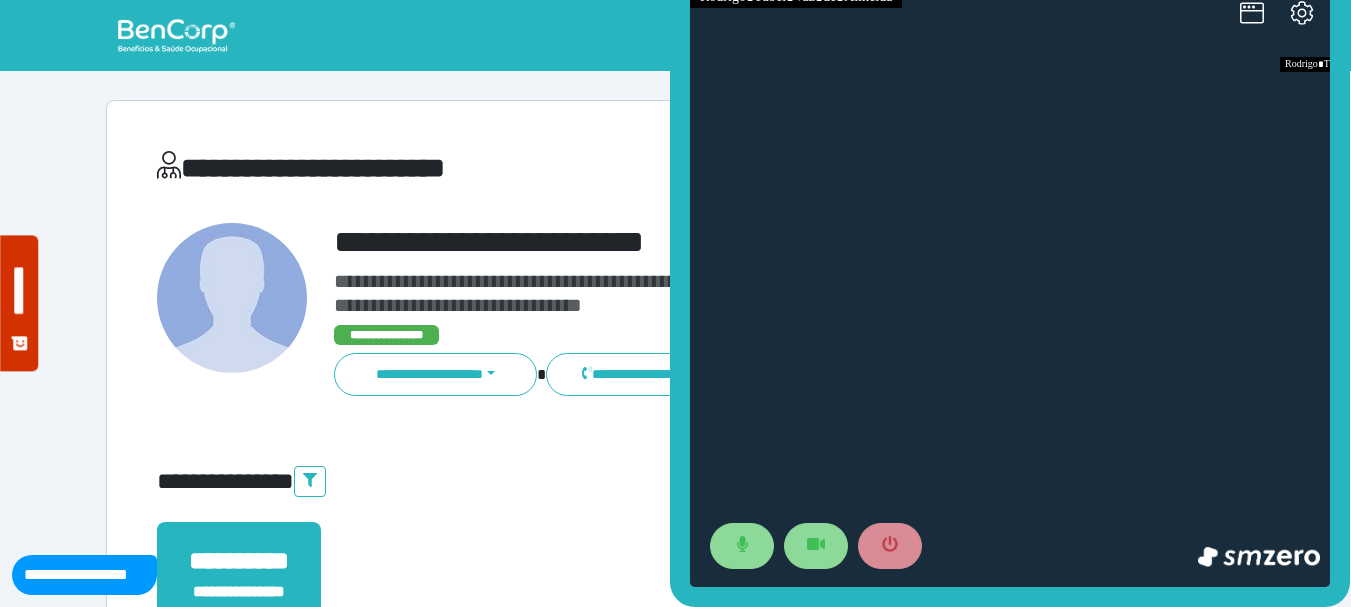 scroll, scrollTop: 0, scrollLeft: 0, axis: both 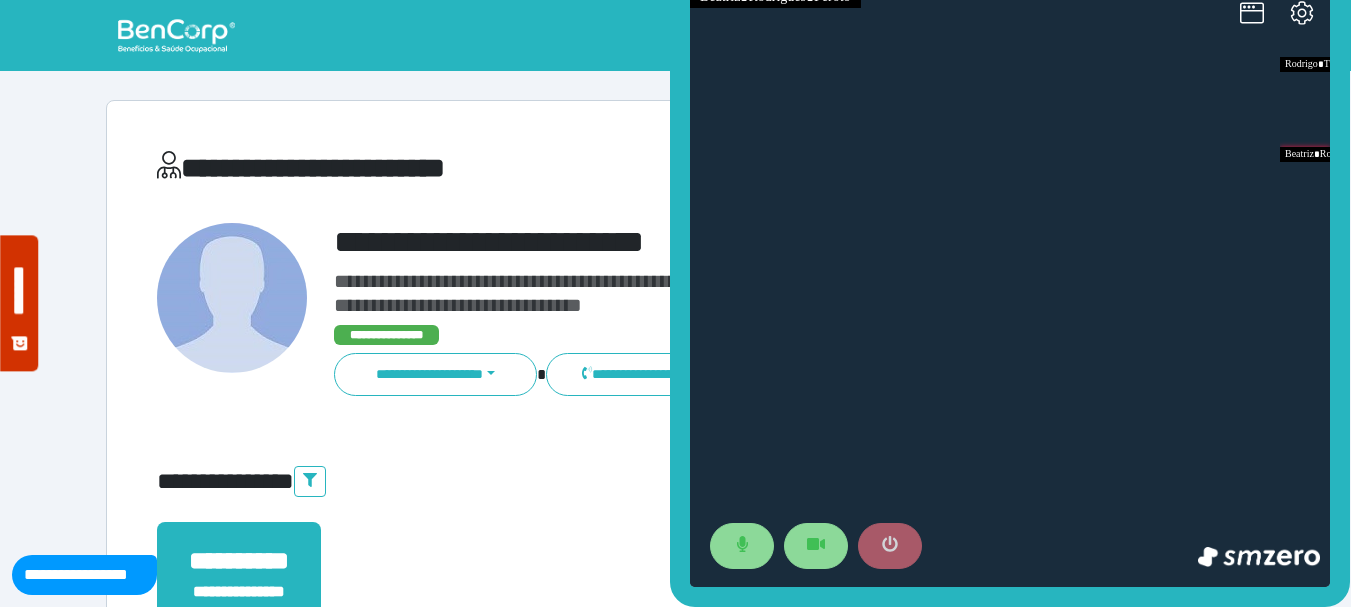 click at bounding box center (890, 546) 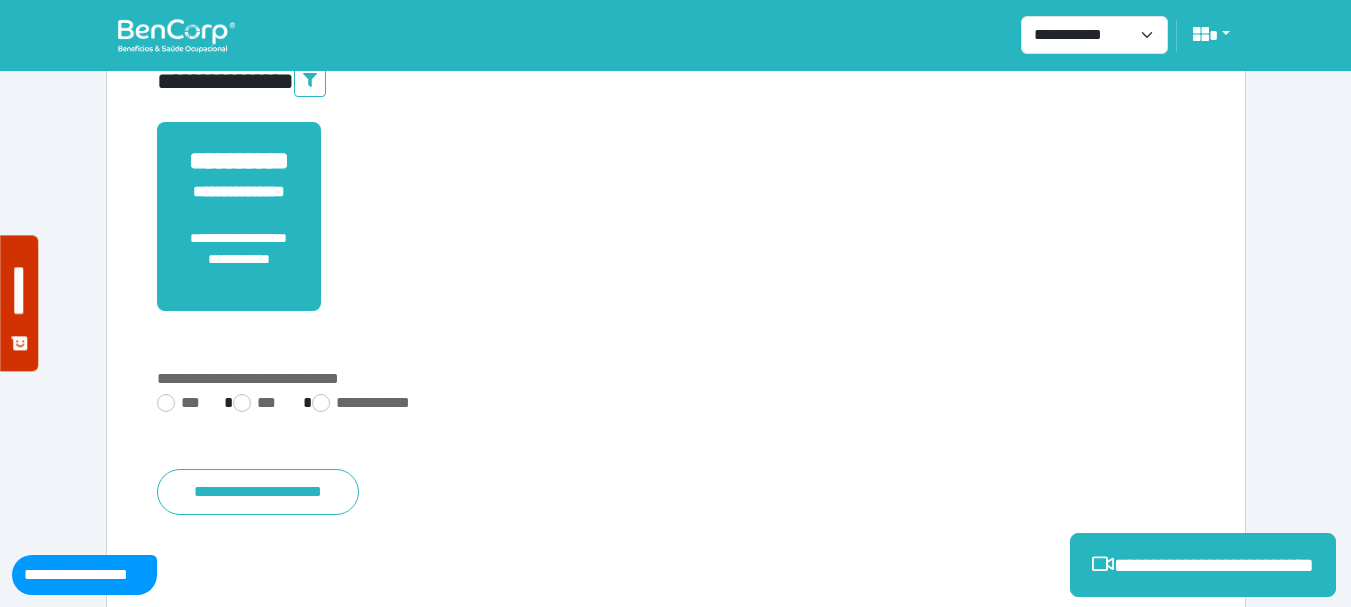 scroll, scrollTop: 300, scrollLeft: 0, axis: vertical 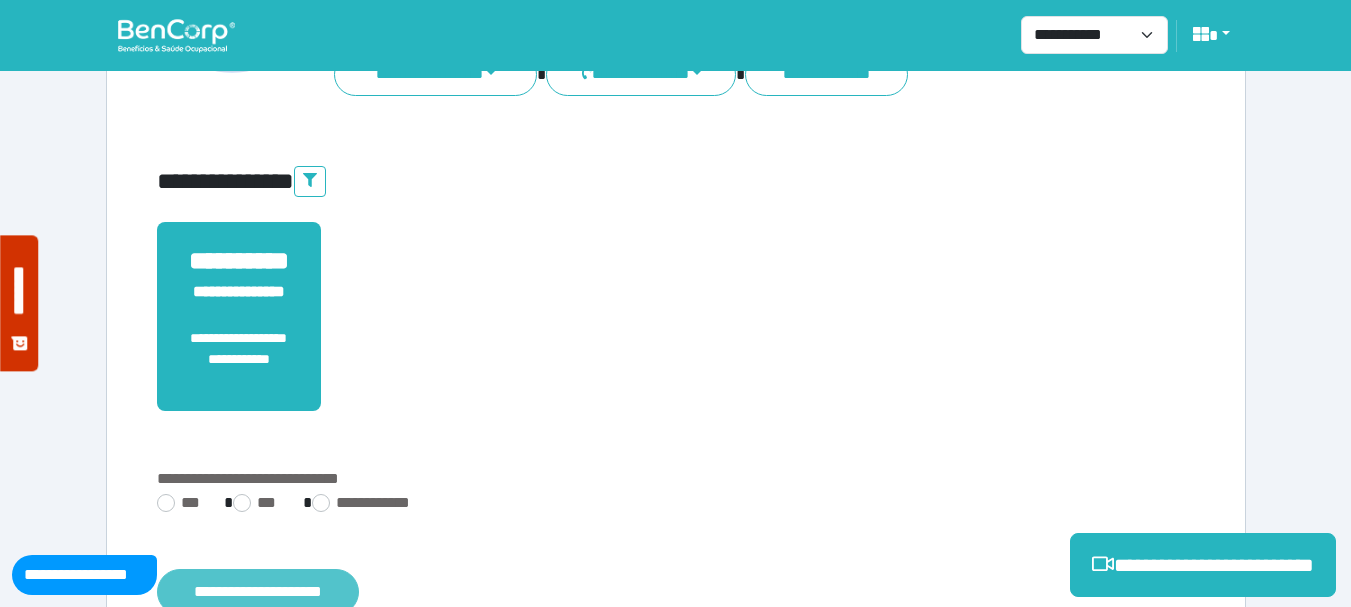 click on "**********" at bounding box center [258, 592] 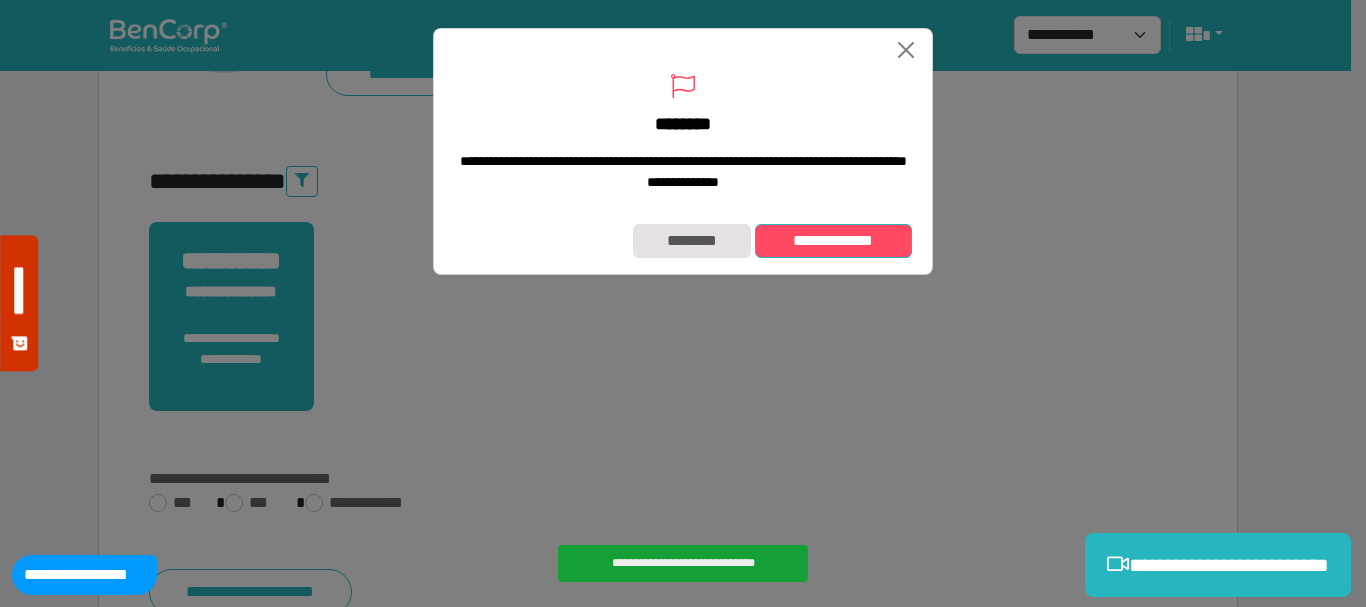 drag, startPoint x: 830, startPoint y: 258, endPoint x: 820, endPoint y: 273, distance: 18.027756 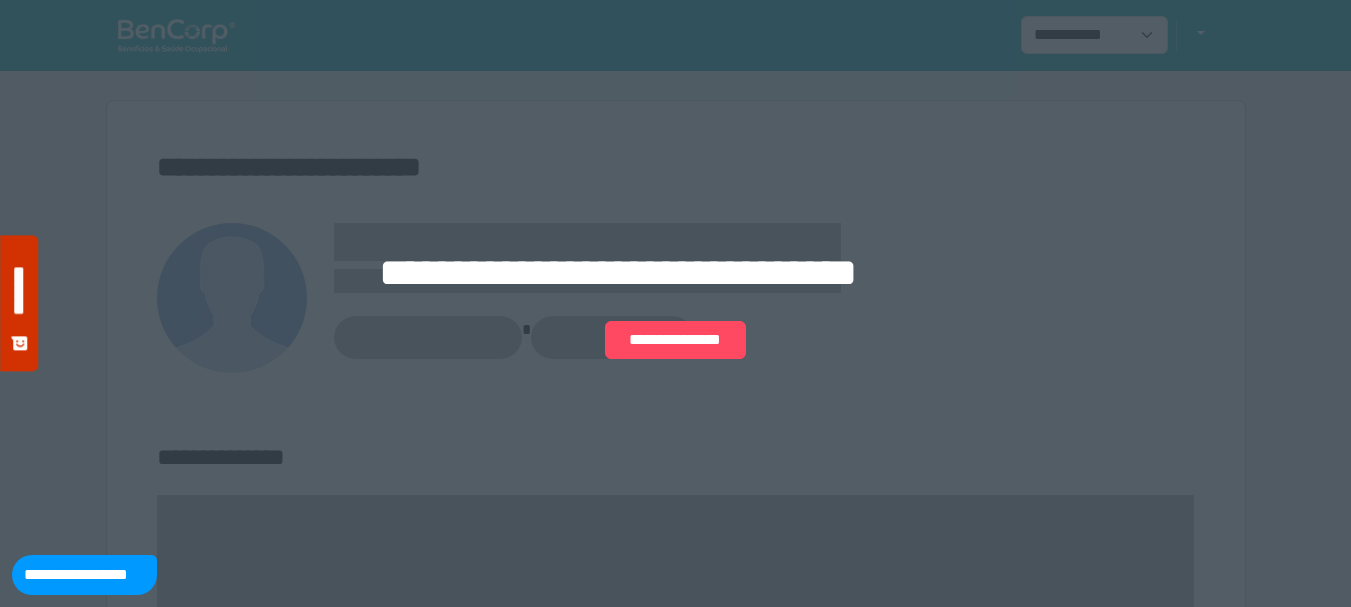 scroll, scrollTop: 0, scrollLeft: 0, axis: both 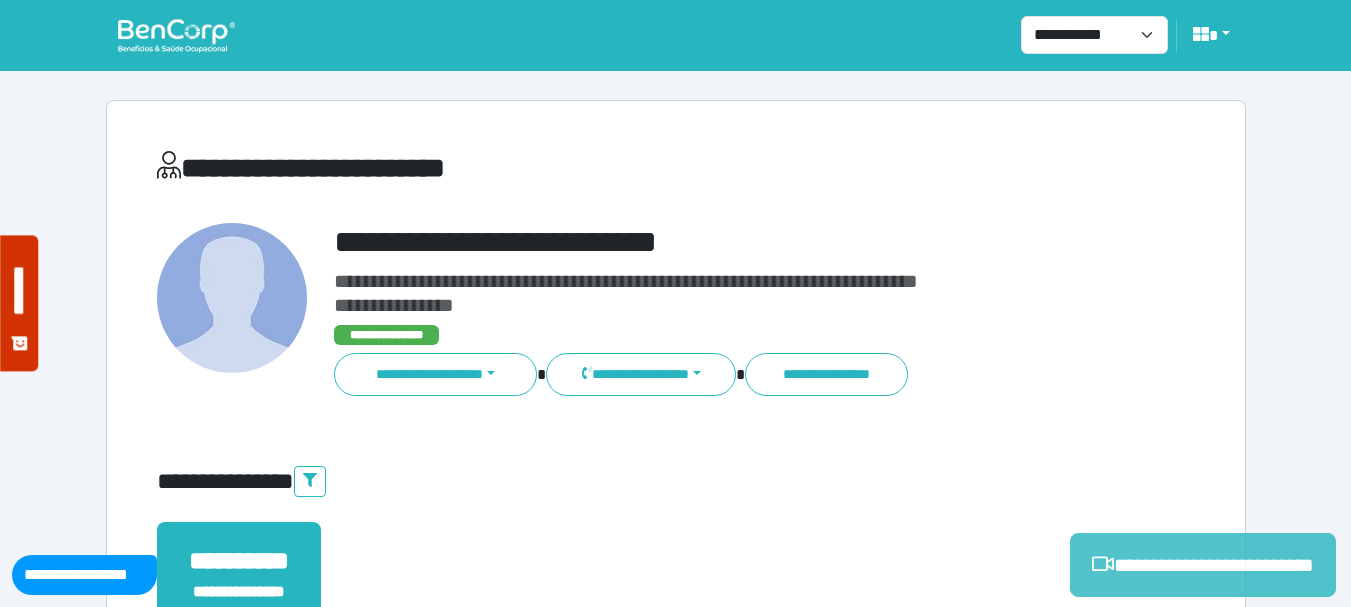 click on "**********" at bounding box center [1203, 565] 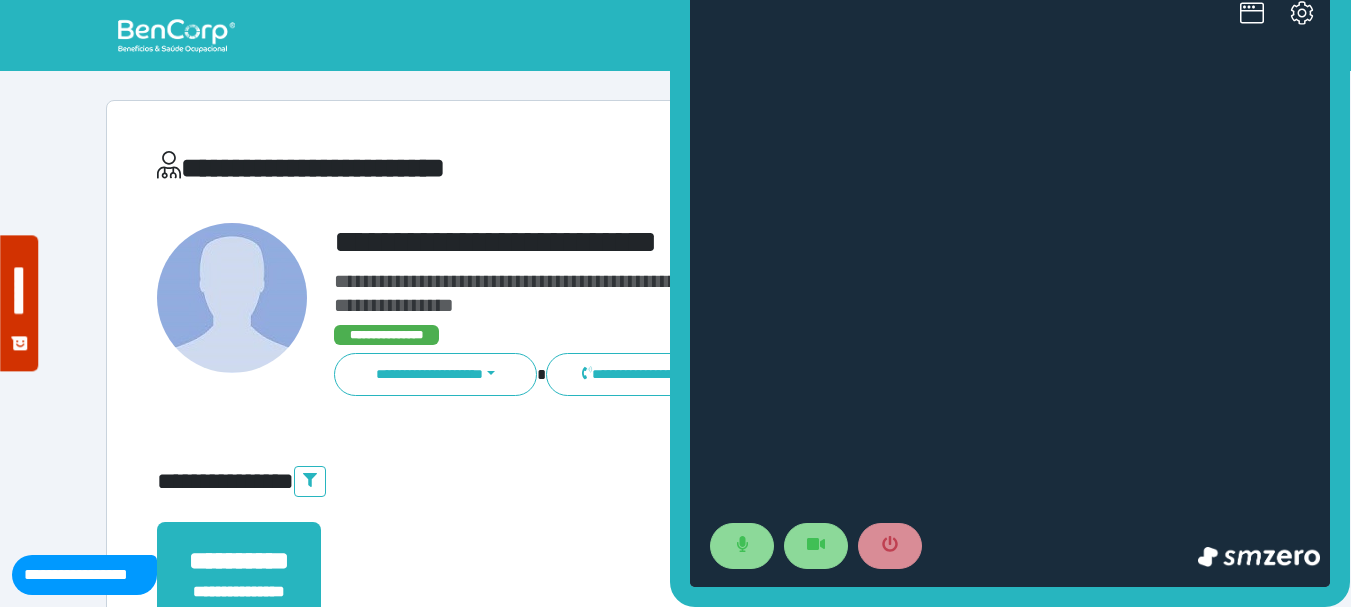 scroll, scrollTop: 0, scrollLeft: 0, axis: both 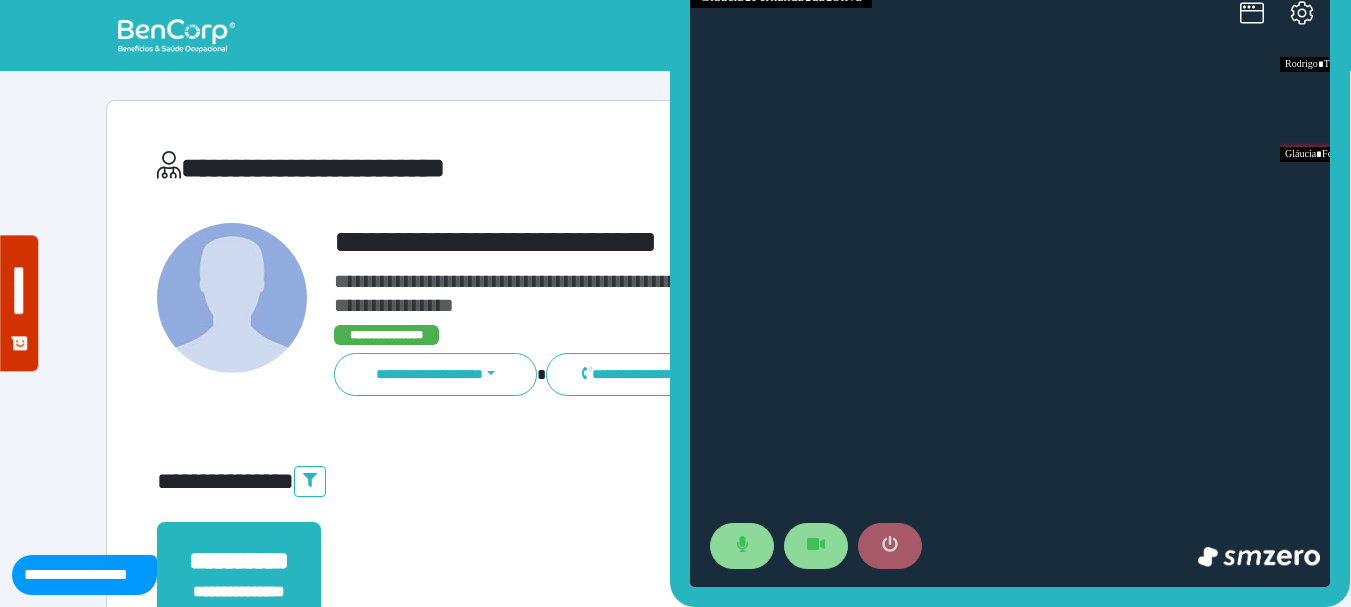 click at bounding box center [890, 546] 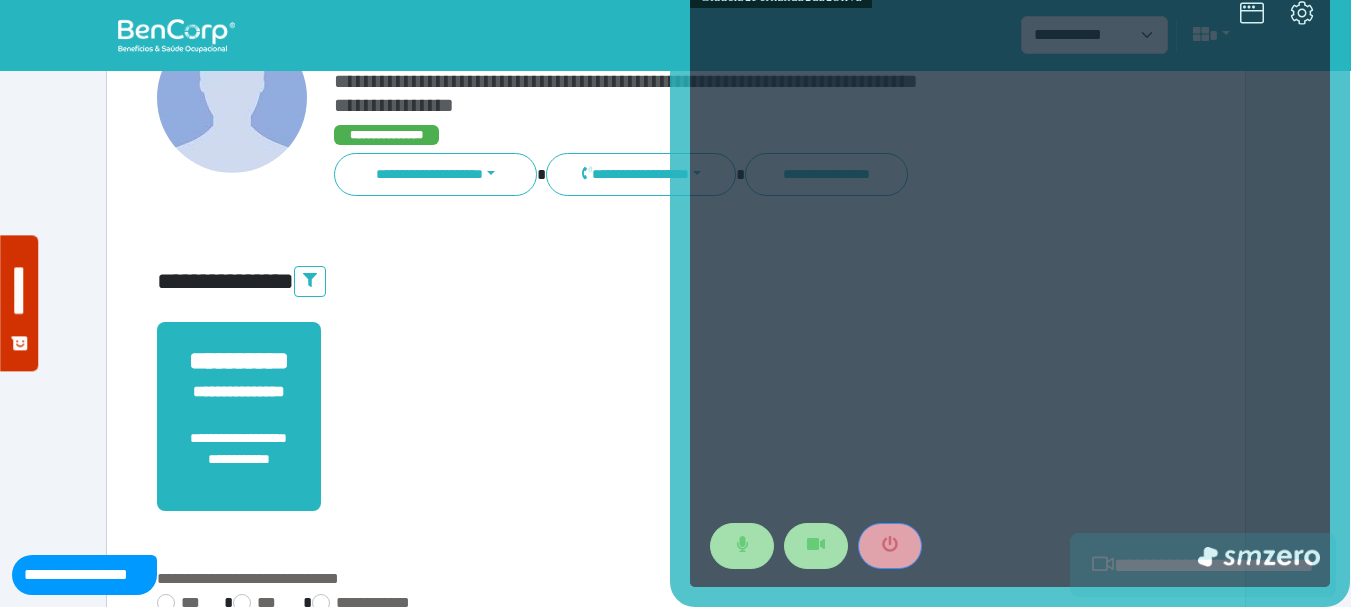 scroll, scrollTop: 529, scrollLeft: 0, axis: vertical 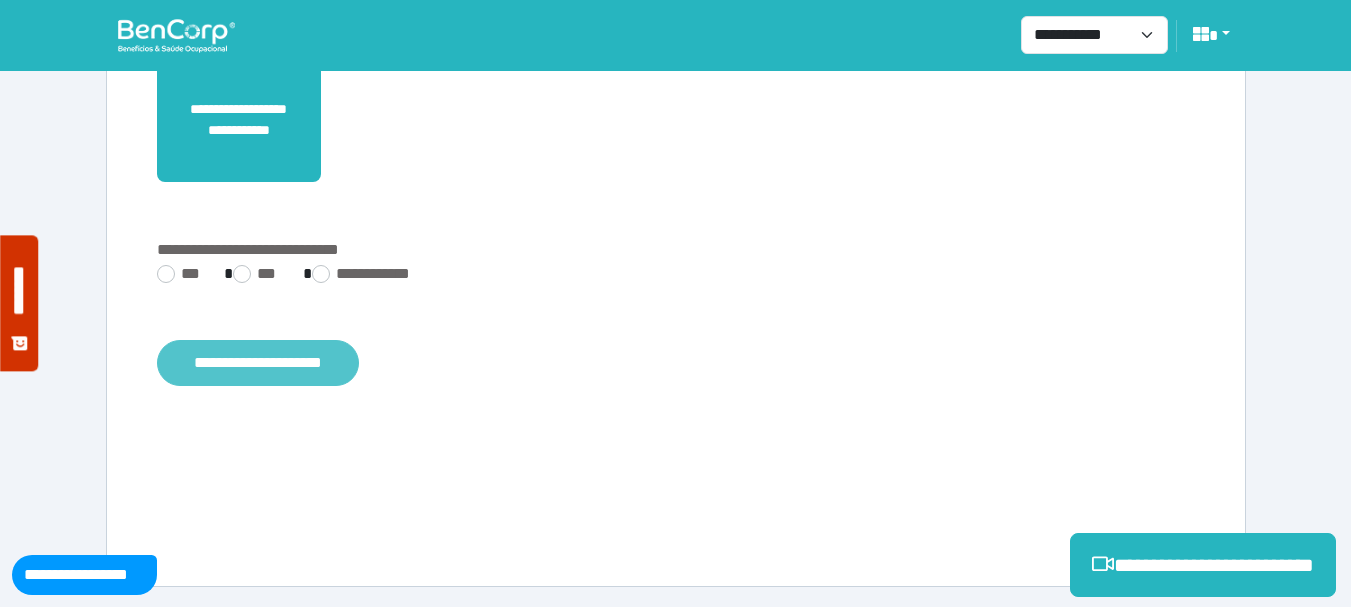 click on "**********" at bounding box center (258, 363) 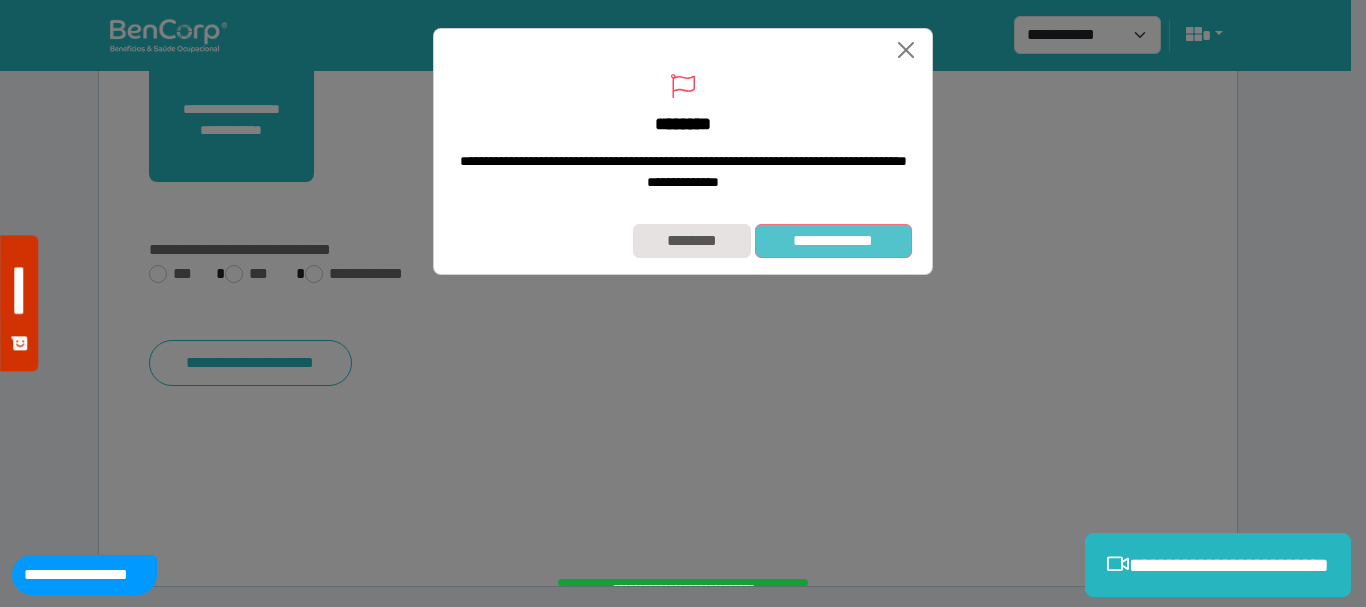 click on "**********" at bounding box center (833, 241) 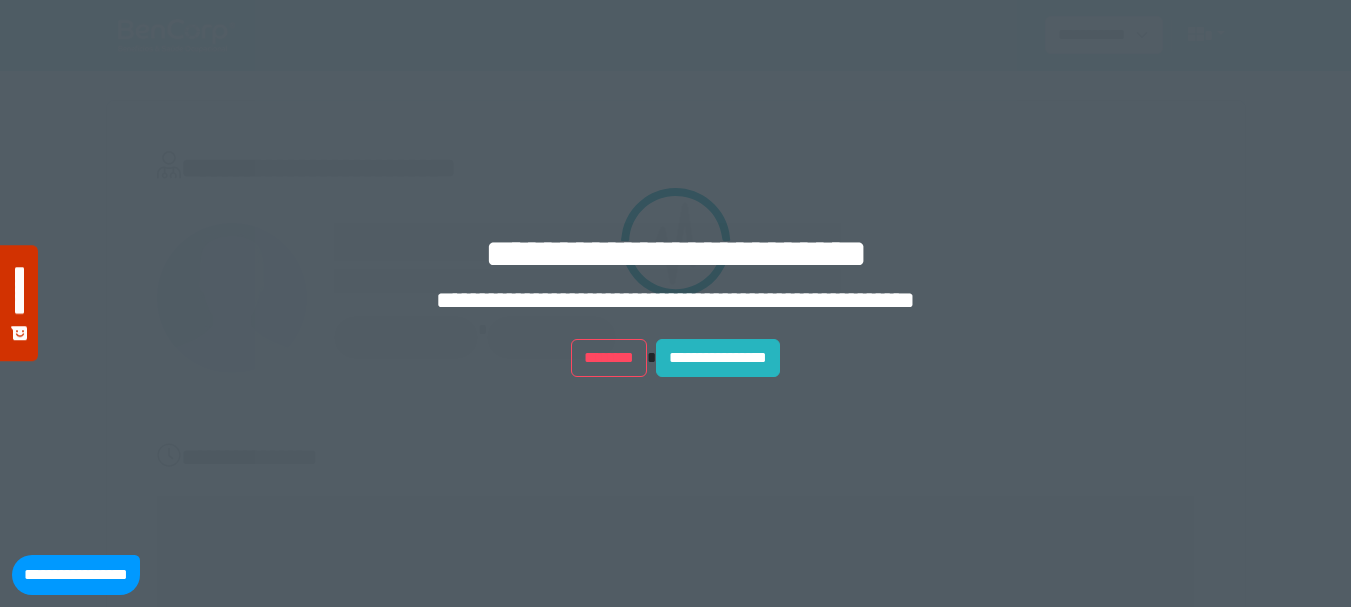 scroll, scrollTop: 0, scrollLeft: 0, axis: both 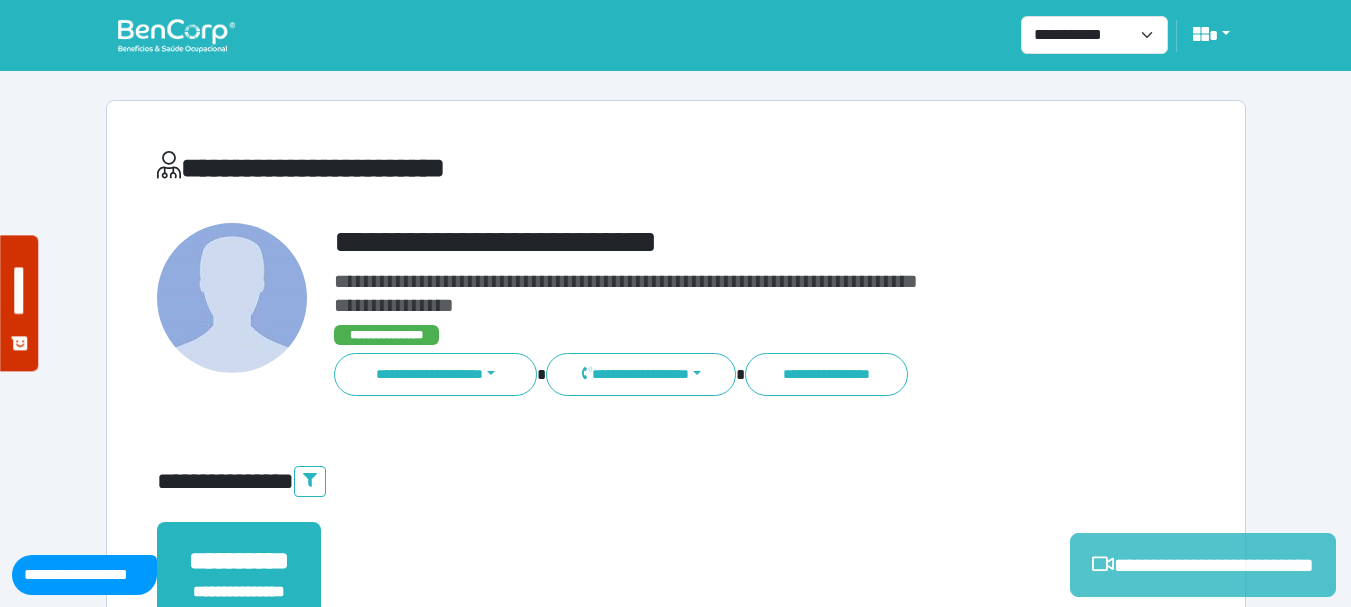 click on "**********" at bounding box center (1203, 565) 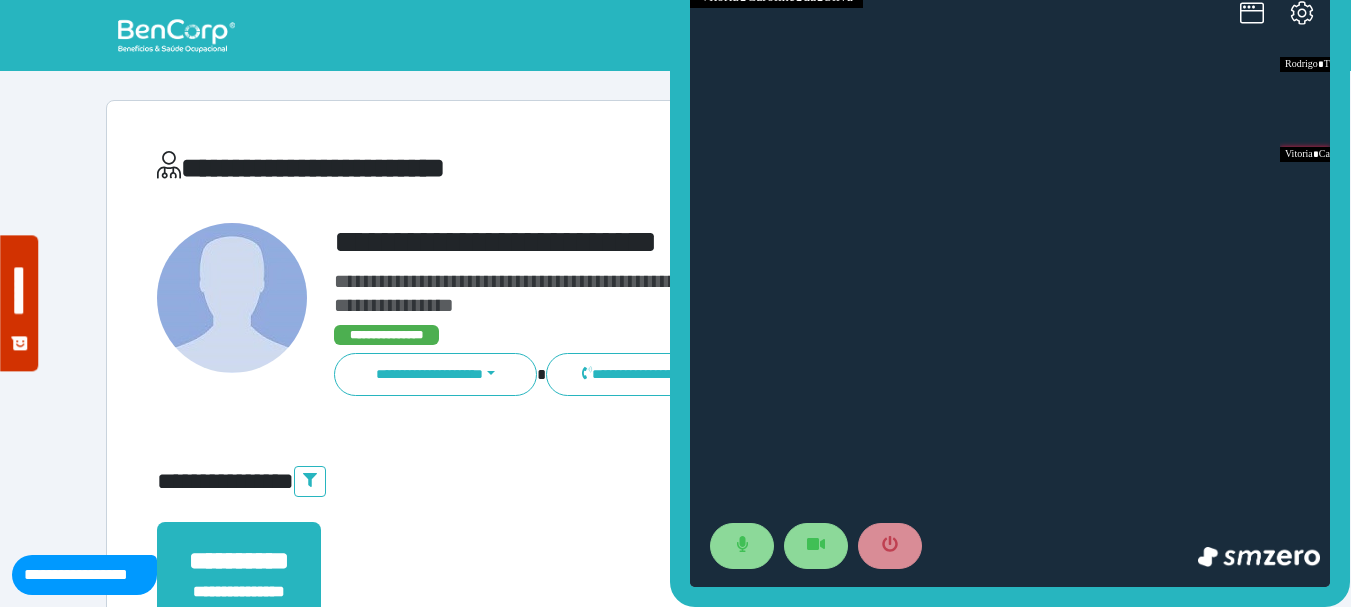scroll, scrollTop: 0, scrollLeft: 0, axis: both 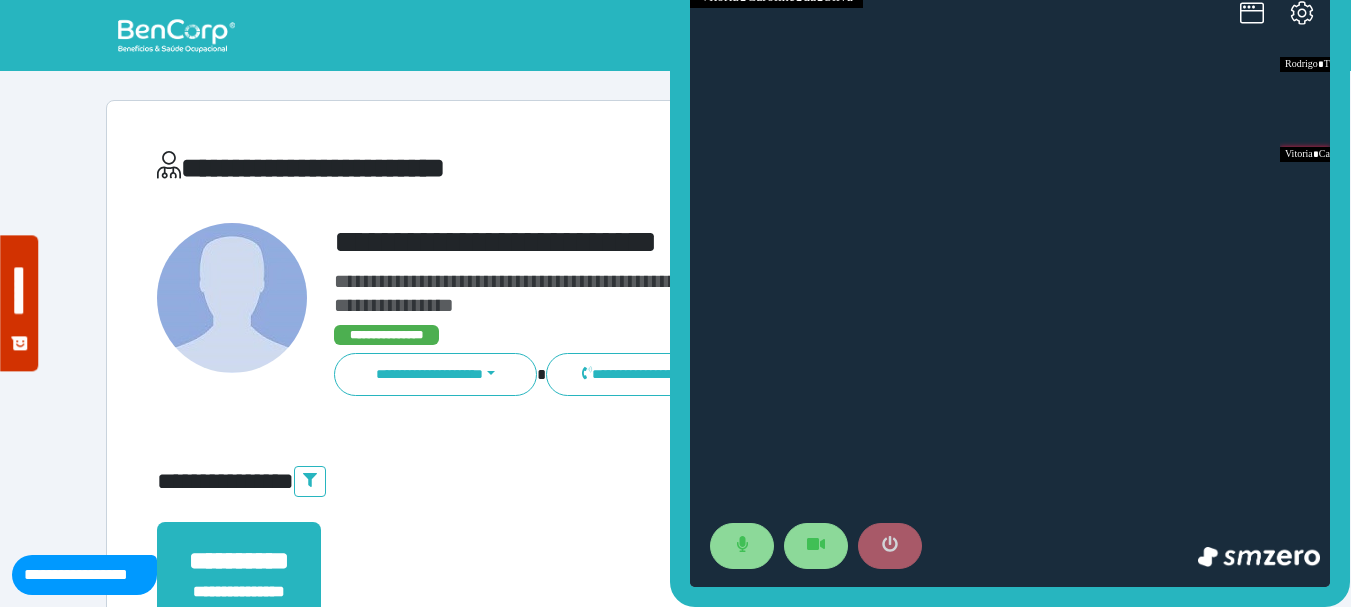 click at bounding box center [890, 546] 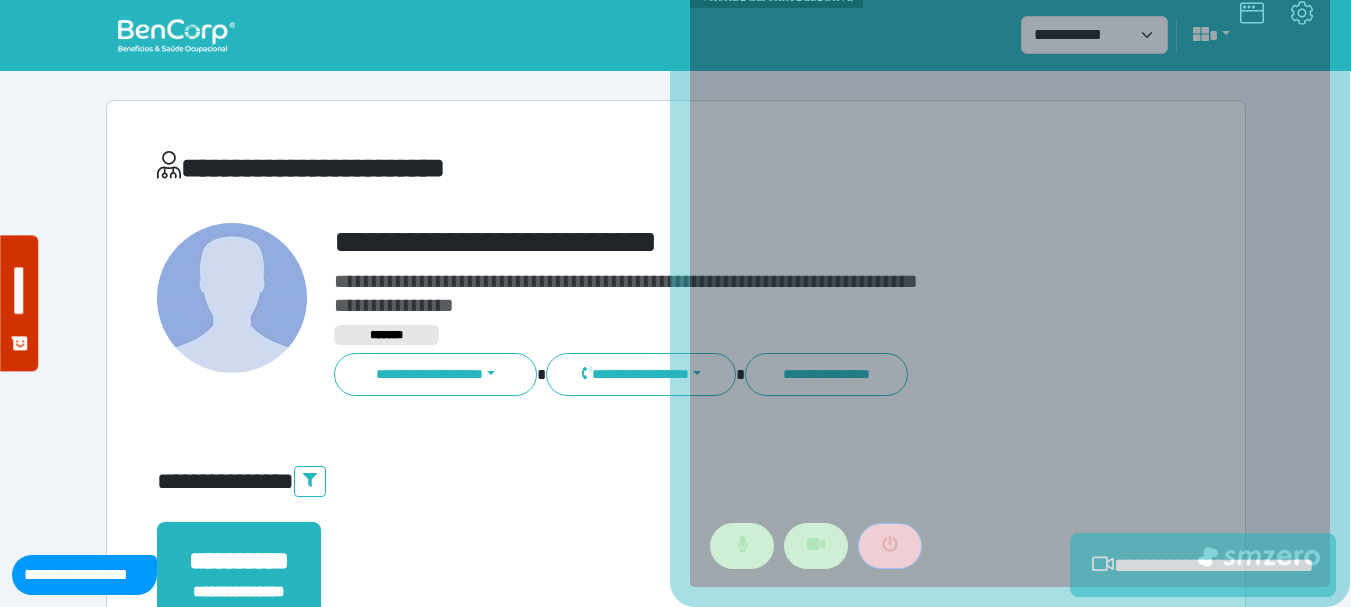 scroll, scrollTop: 529, scrollLeft: 0, axis: vertical 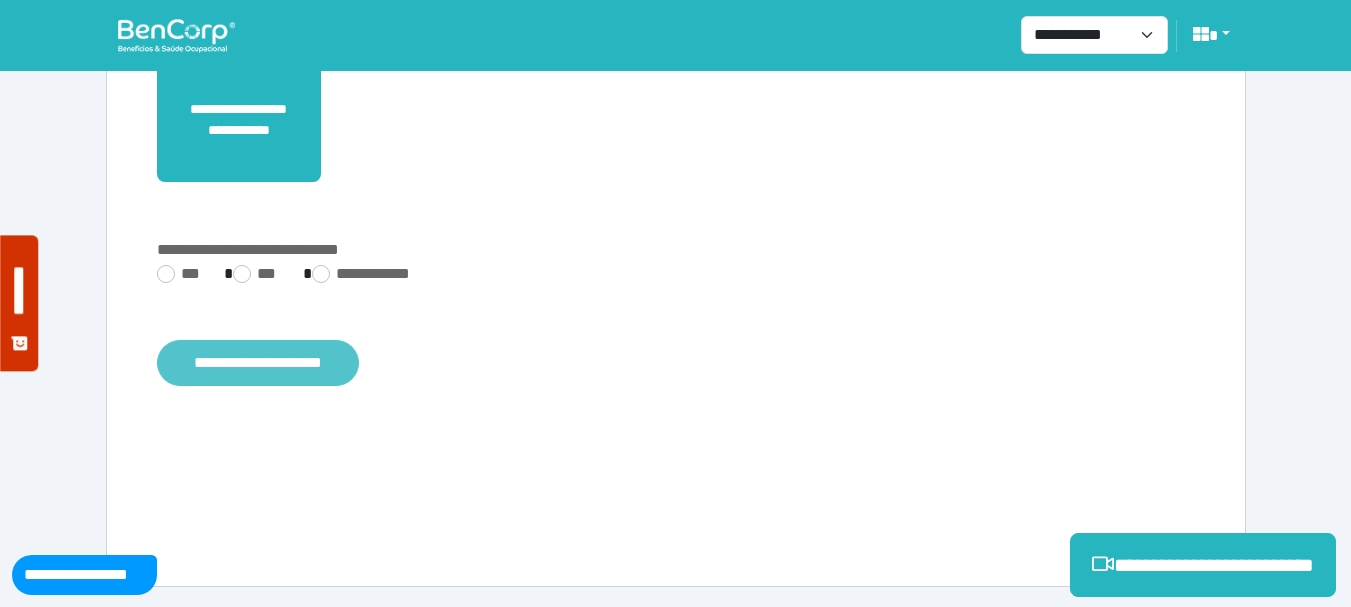 click on "**********" at bounding box center (258, 363) 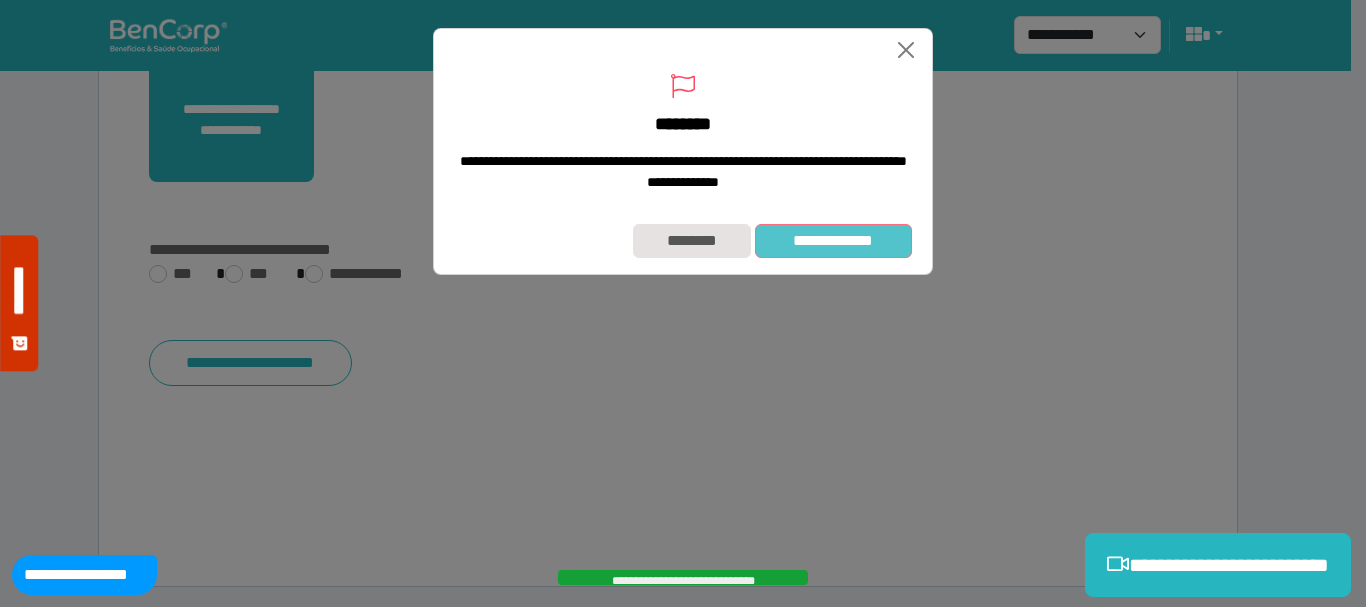 click on "**********" at bounding box center [833, 241] 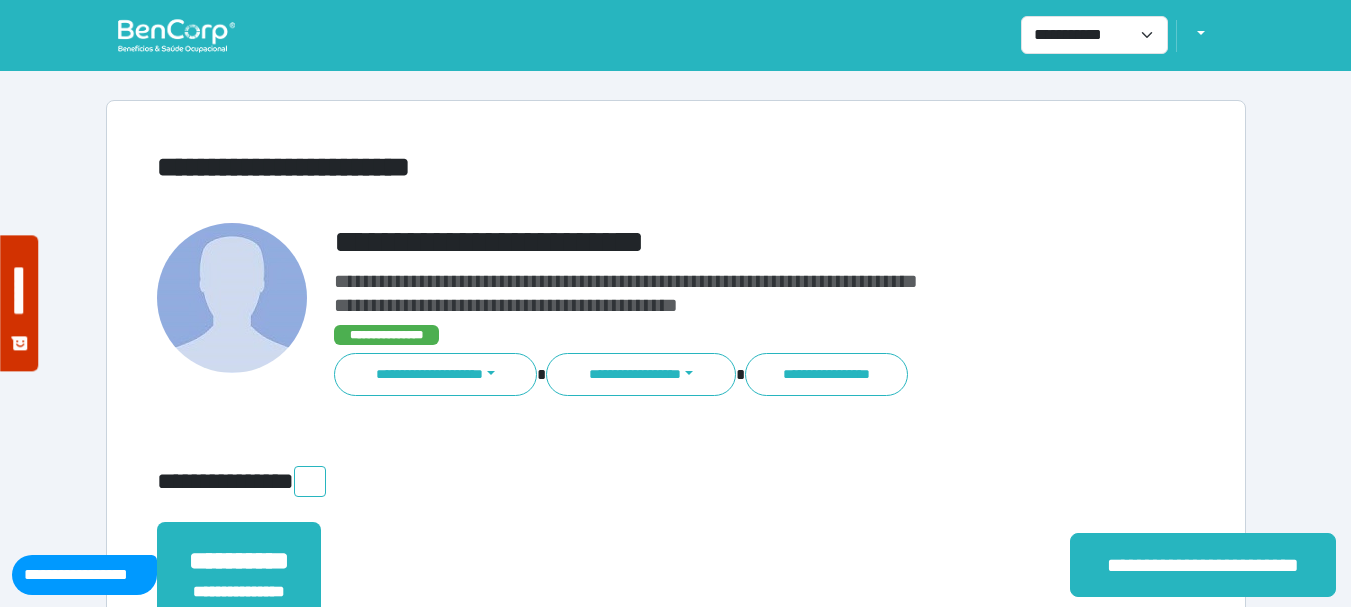 scroll, scrollTop: 0, scrollLeft: 0, axis: both 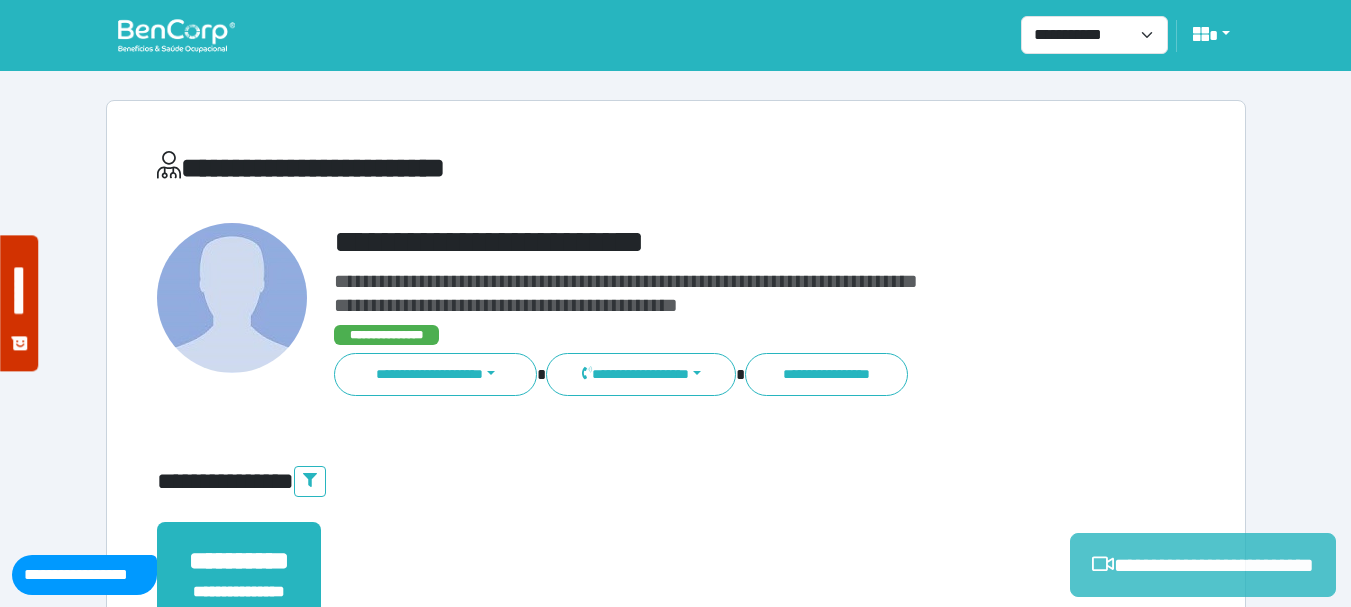 click on "**********" at bounding box center (1203, 565) 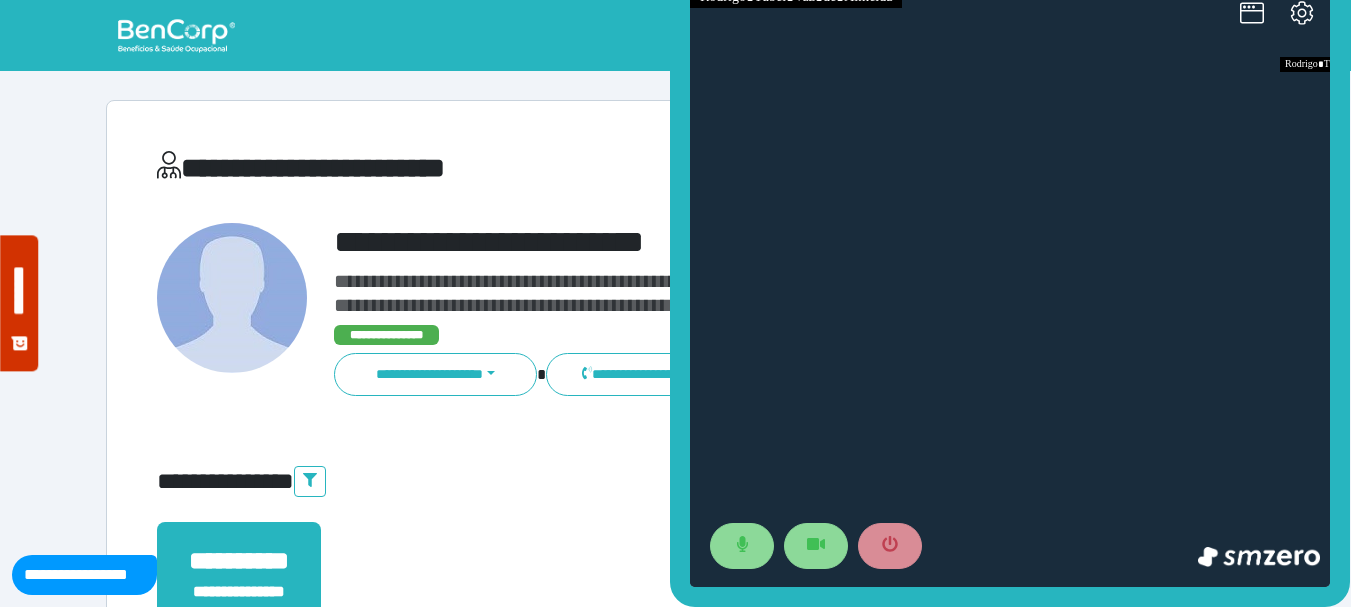 scroll, scrollTop: 0, scrollLeft: 0, axis: both 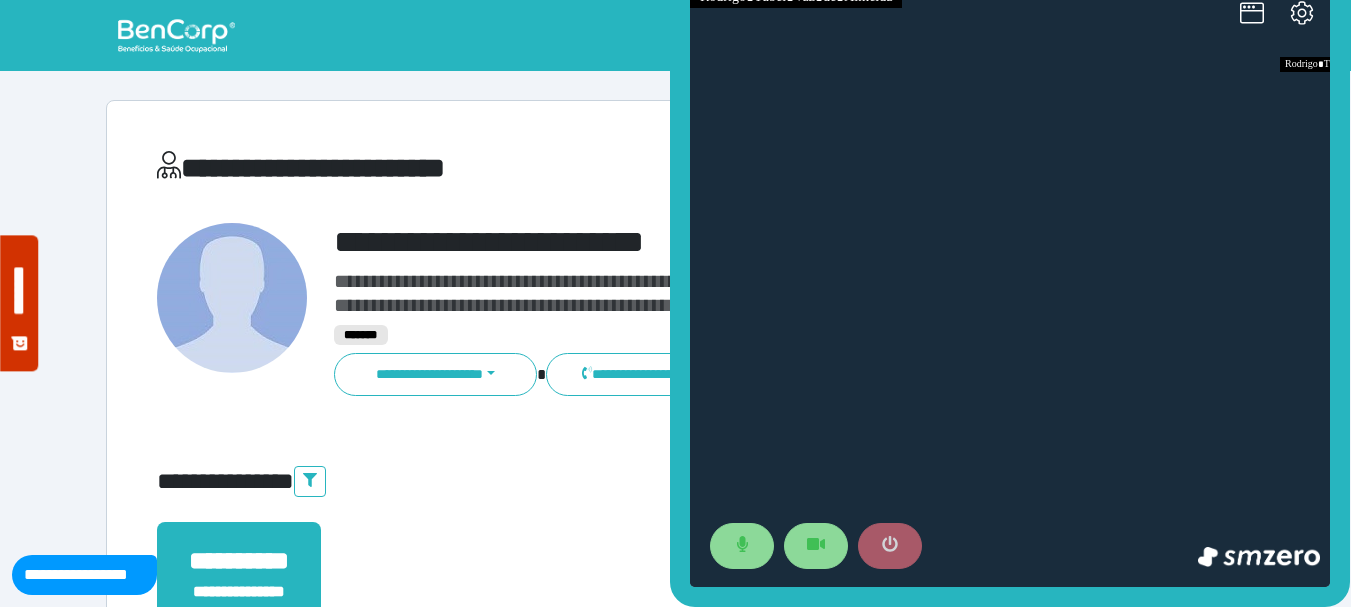 click at bounding box center (890, 546) 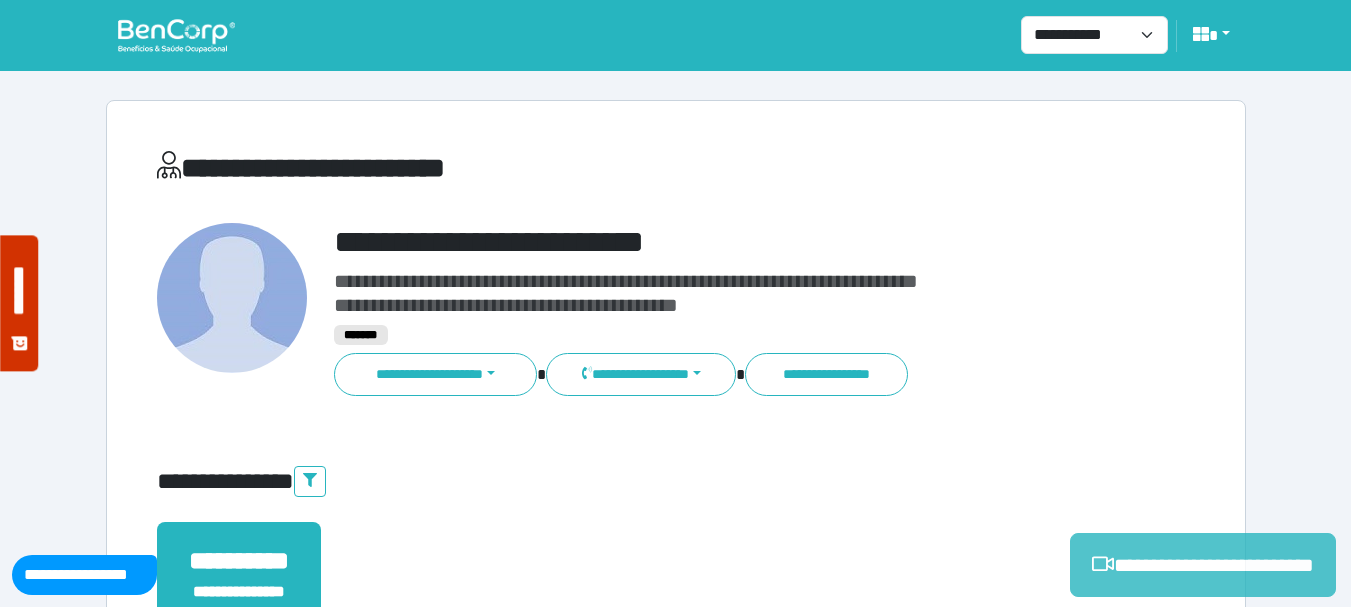 click on "**********" at bounding box center (1203, 565) 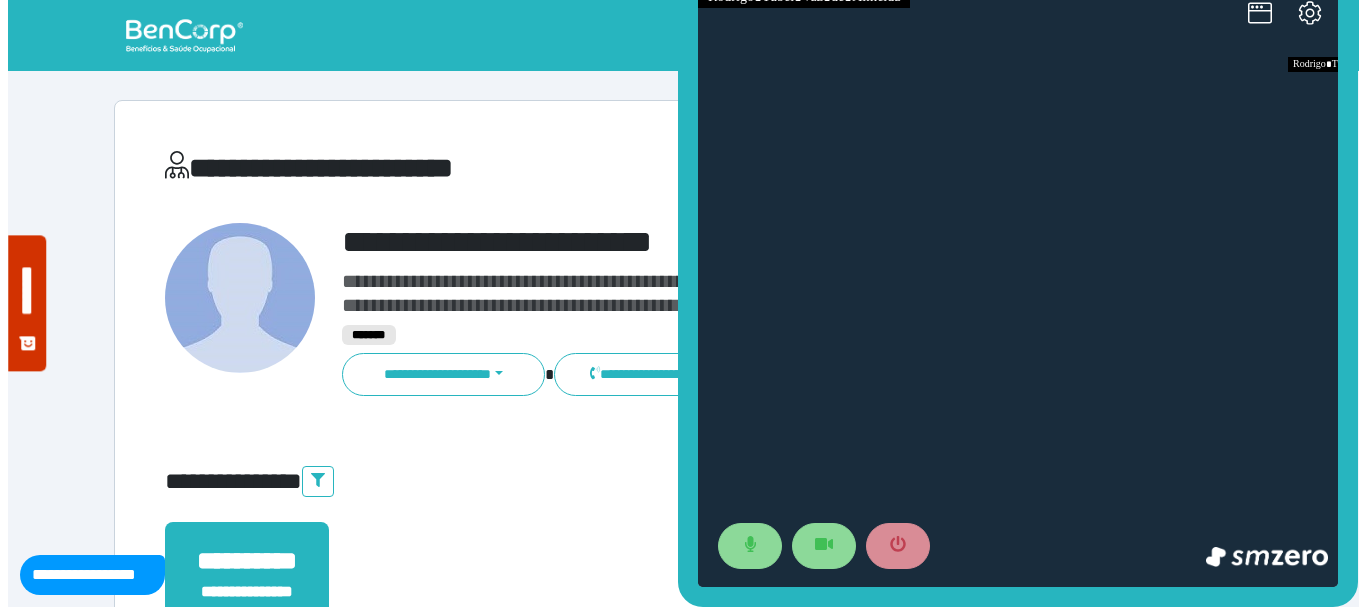 scroll, scrollTop: 0, scrollLeft: 0, axis: both 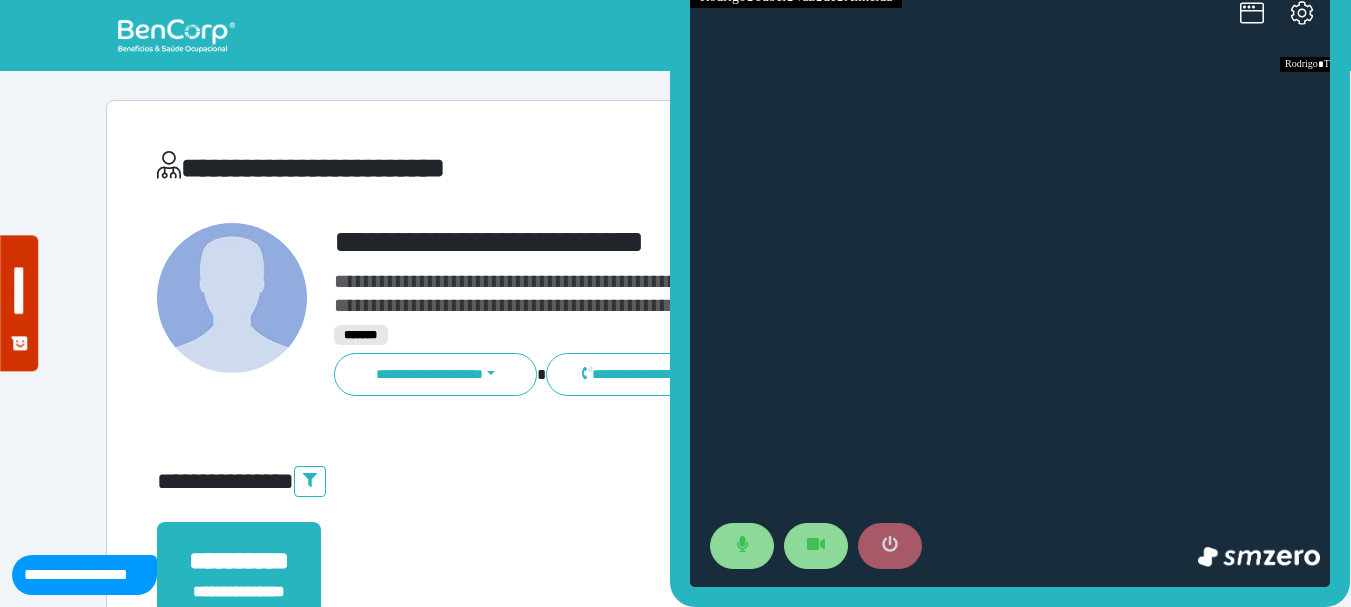 click at bounding box center (890, 546) 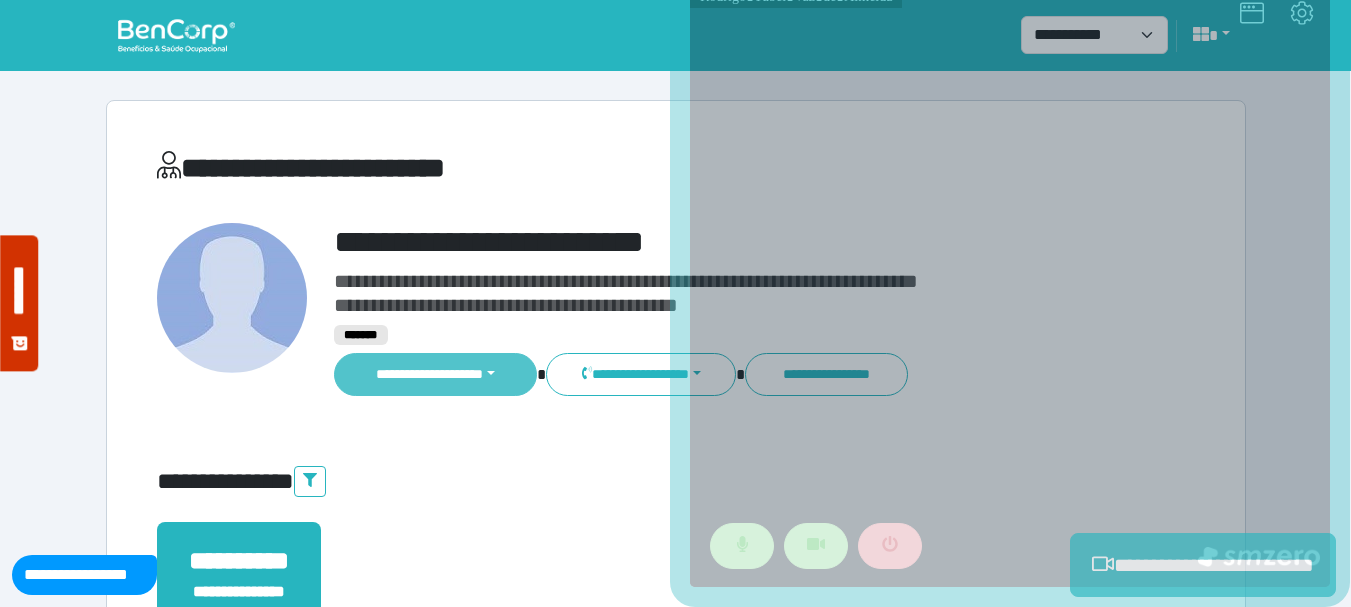 click on "**********" at bounding box center (436, 374) 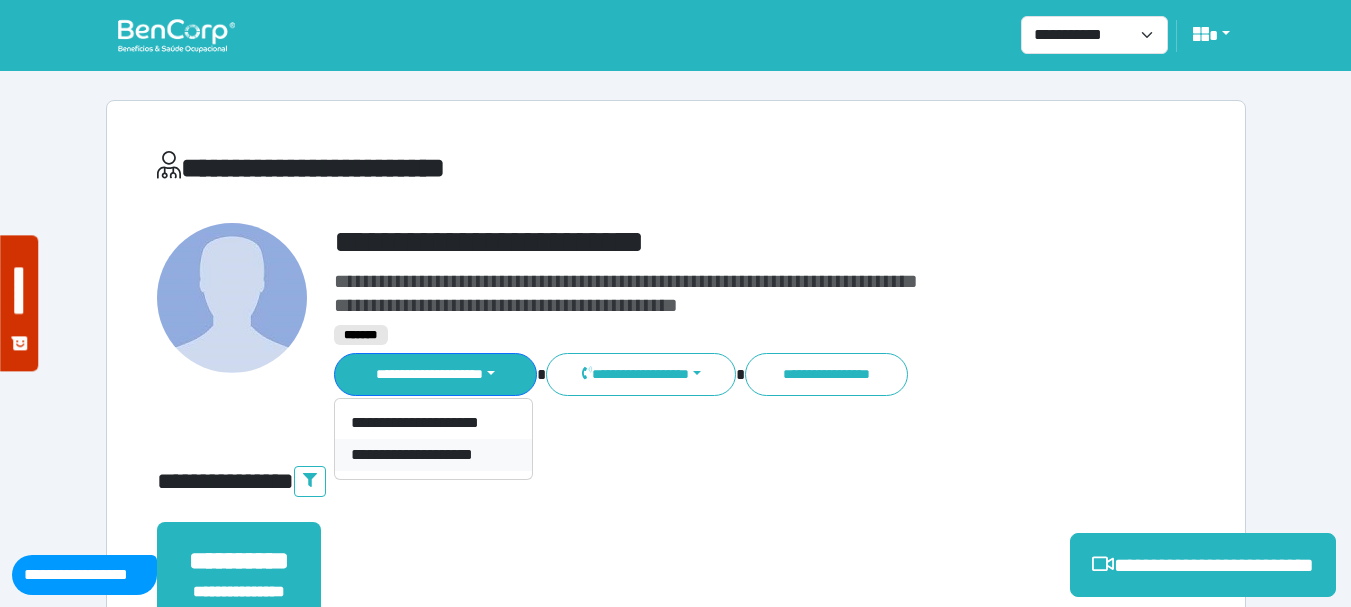 click on "**********" at bounding box center [433, 455] 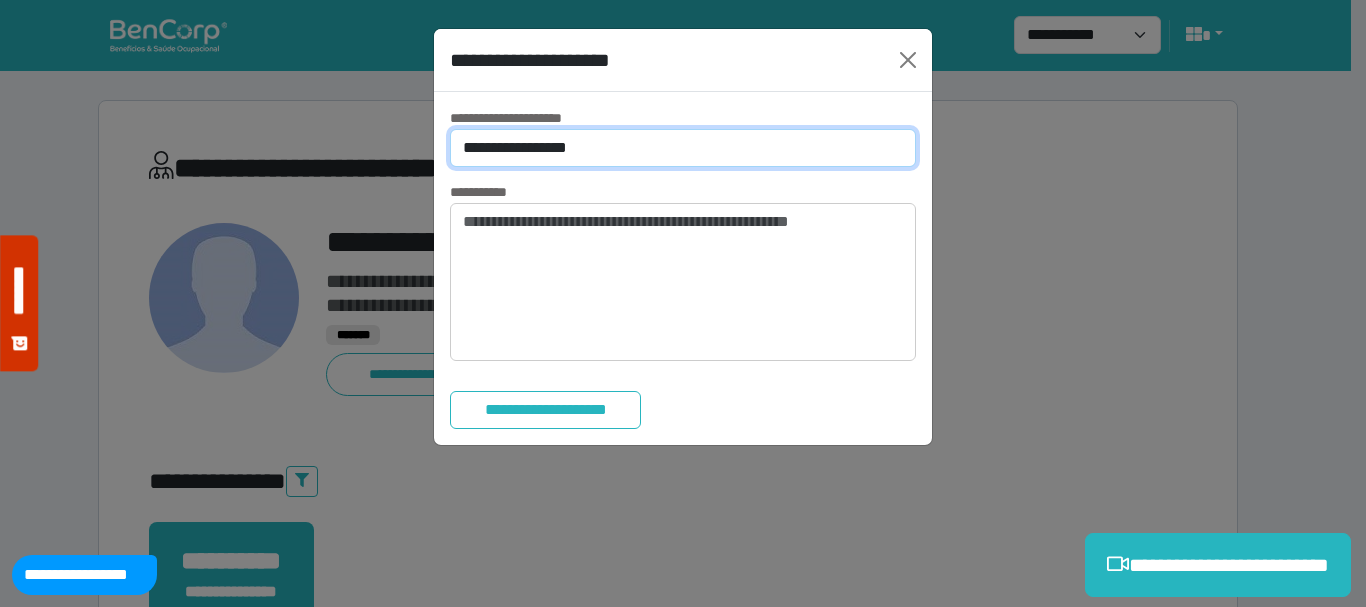 click on "**********" at bounding box center [683, 148] 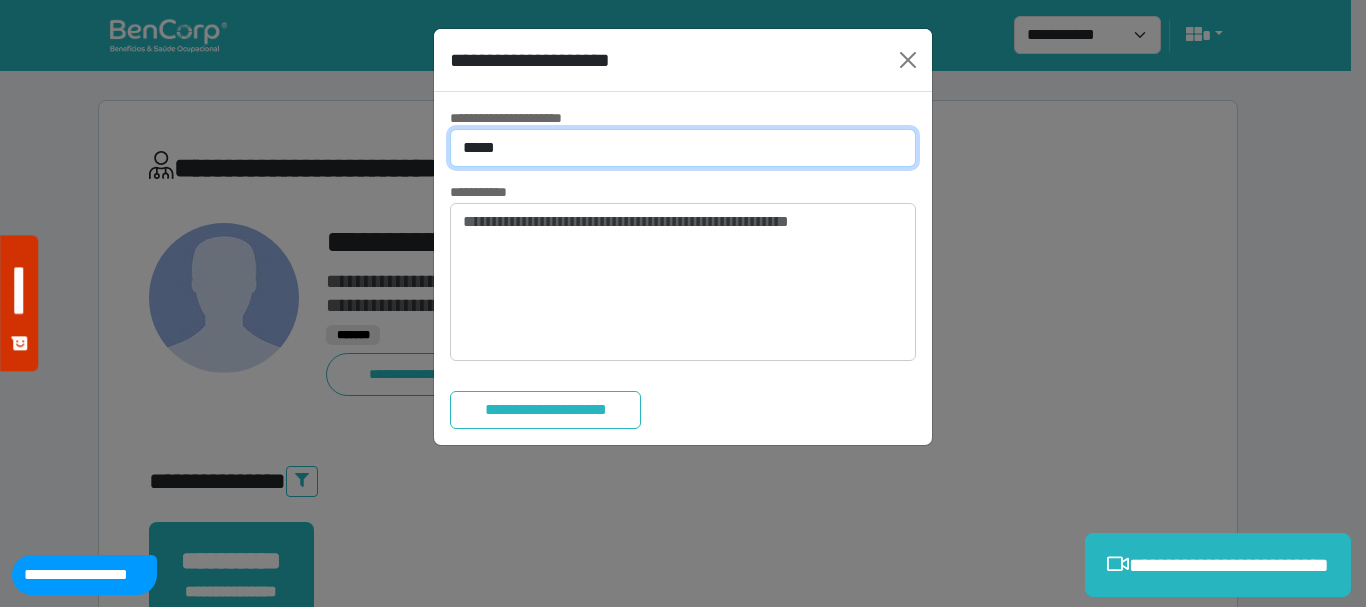click on "**********" at bounding box center [683, 148] 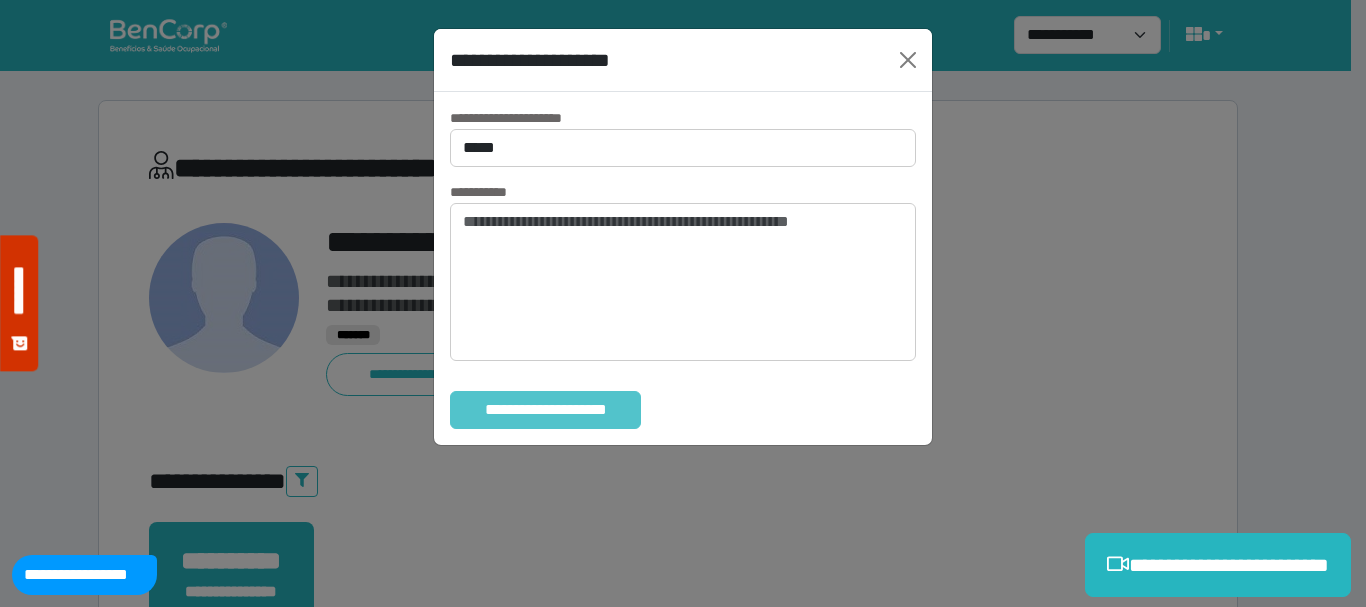 click on "**********" at bounding box center [545, 410] 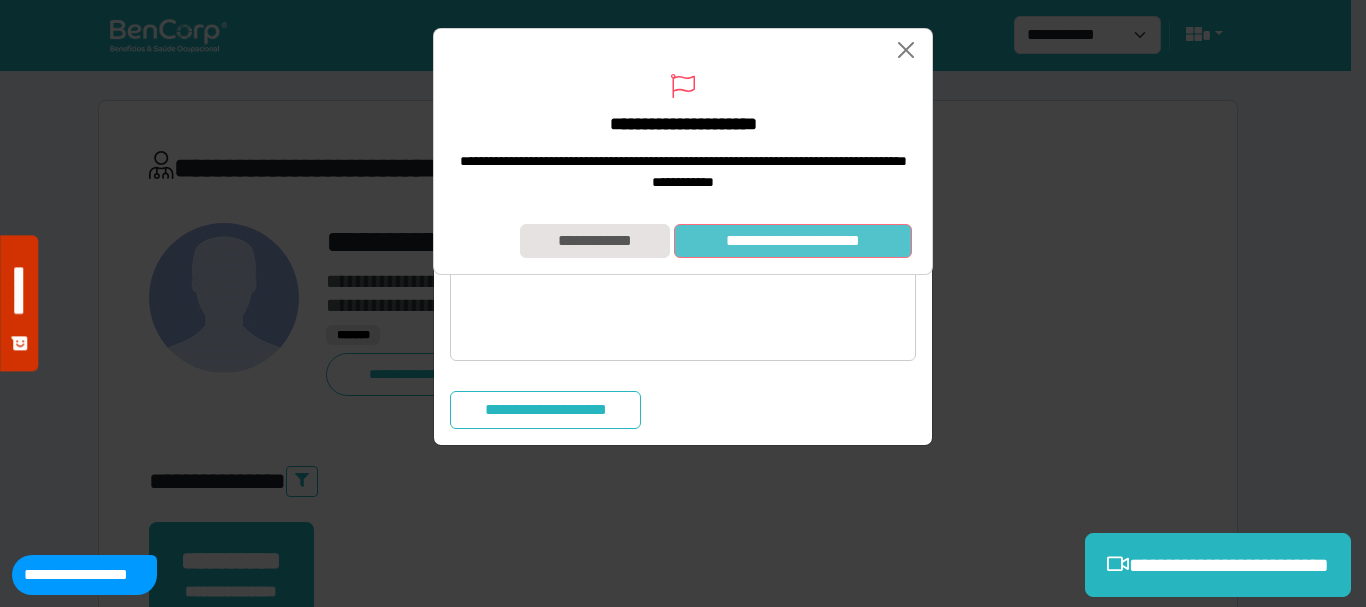 click on "**********" at bounding box center (793, 241) 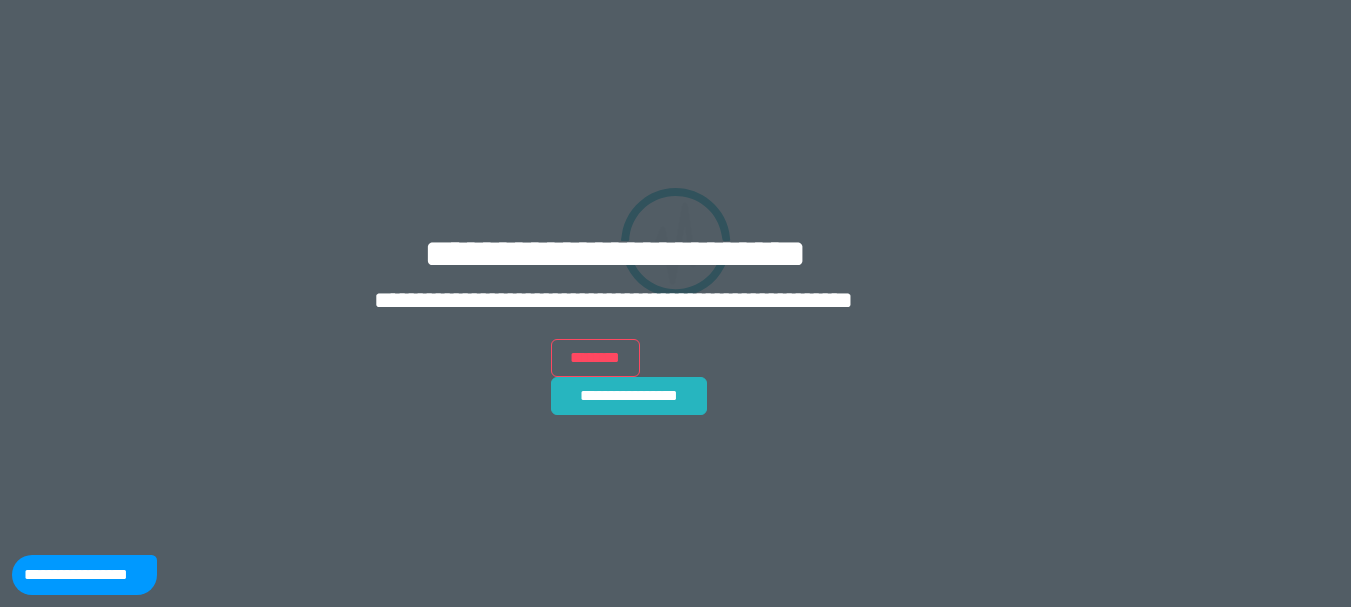 scroll, scrollTop: 0, scrollLeft: 0, axis: both 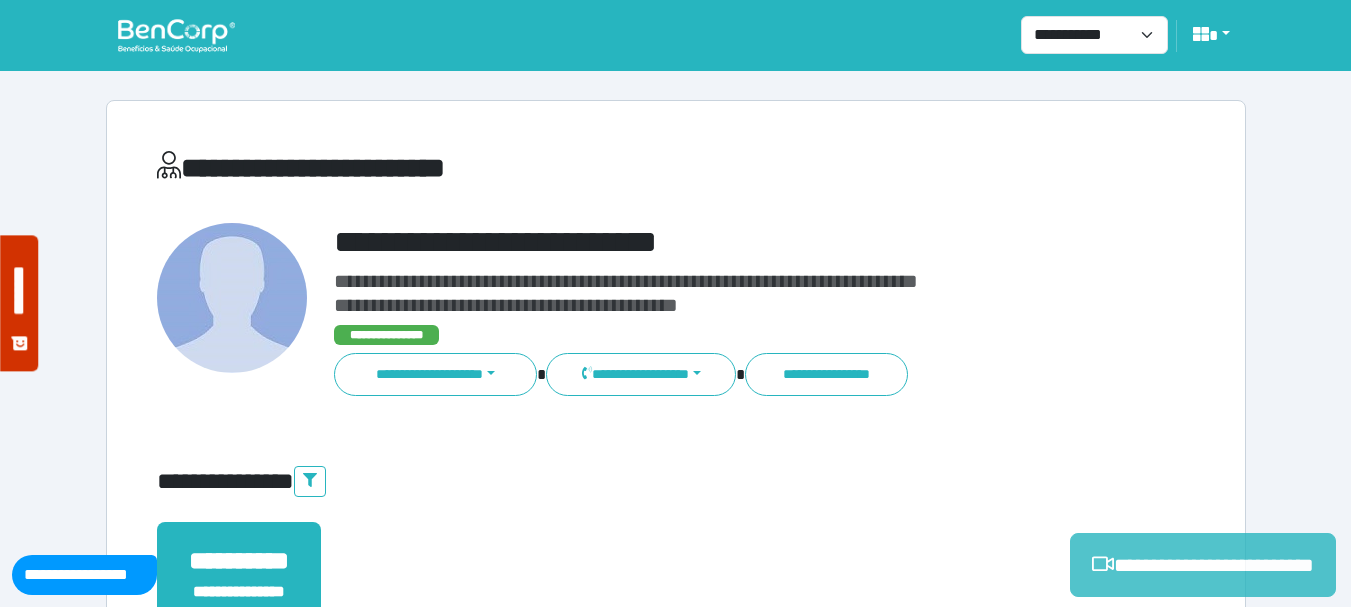 drag, startPoint x: 1129, startPoint y: 562, endPoint x: 1111, endPoint y: 577, distance: 23.43075 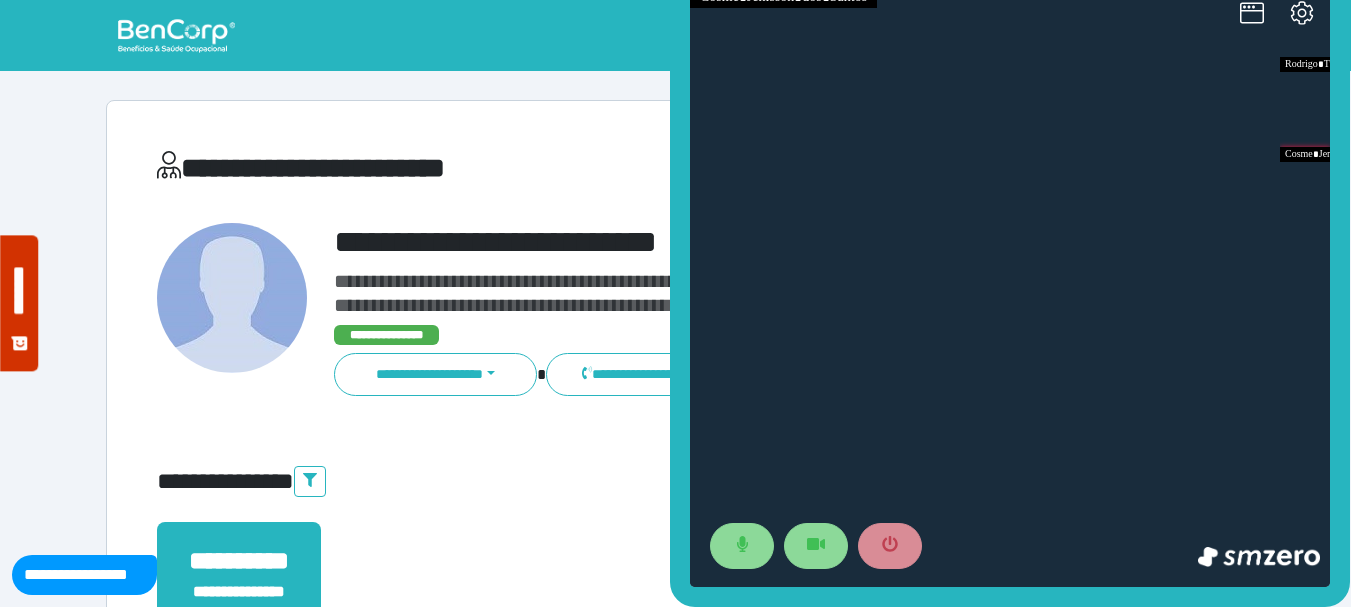 scroll, scrollTop: 0, scrollLeft: 0, axis: both 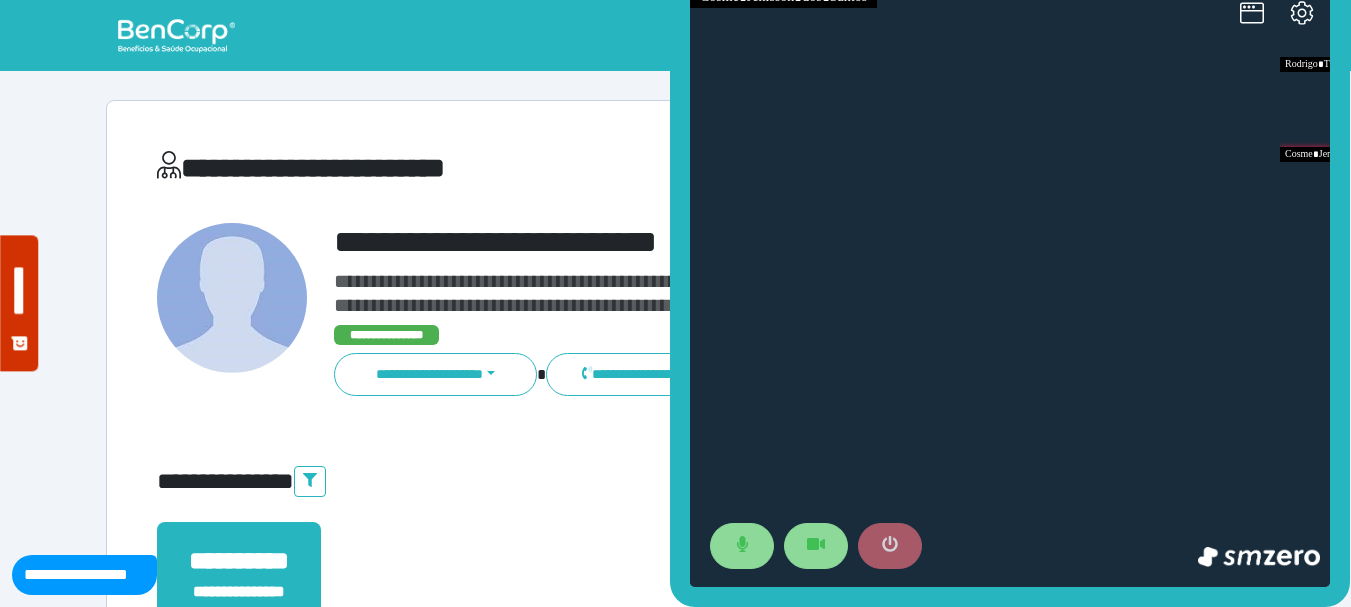 click at bounding box center [890, 546] 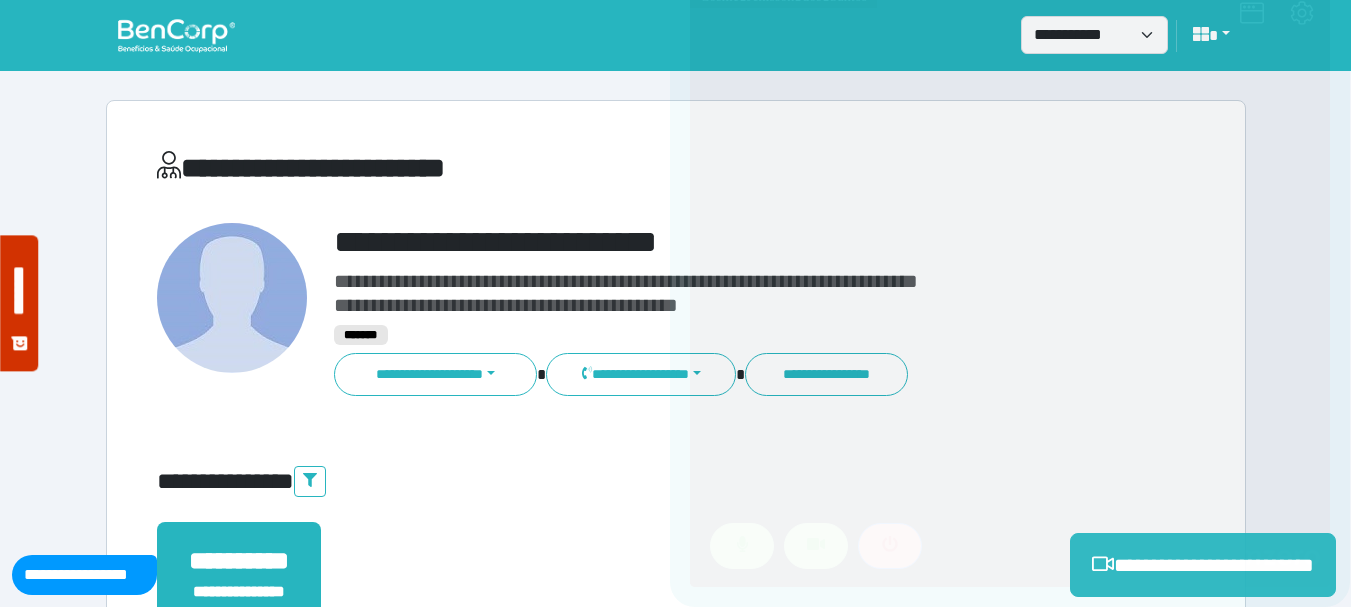 scroll, scrollTop: 500, scrollLeft: 0, axis: vertical 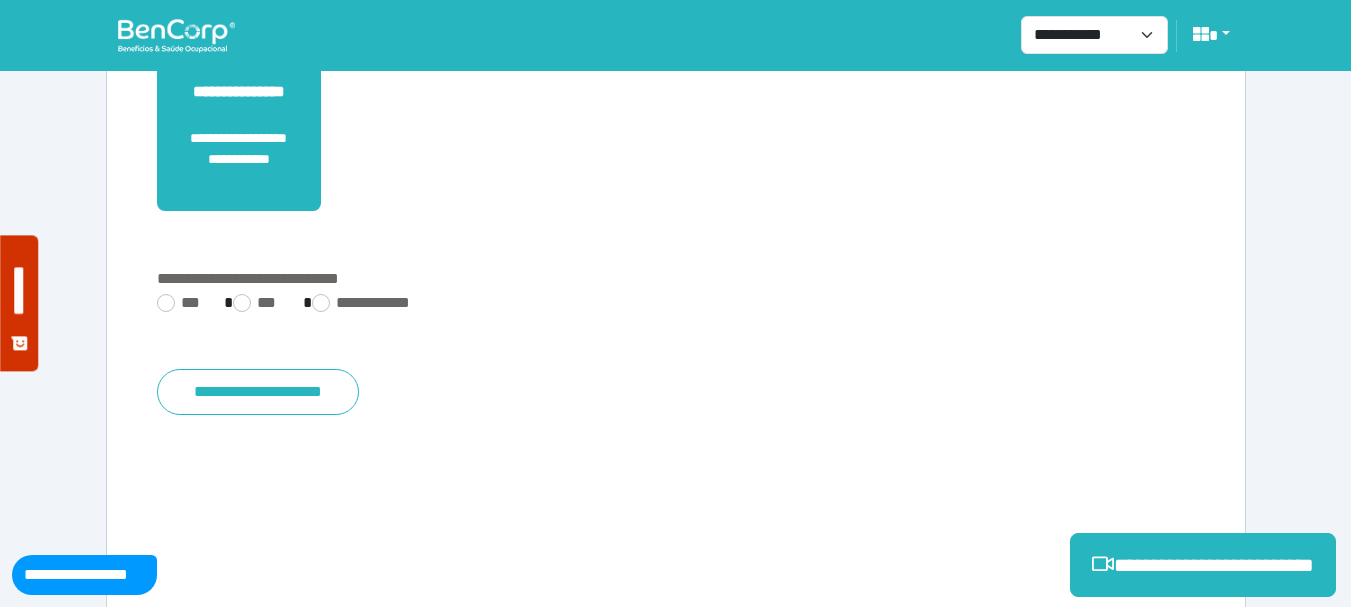 click on "**********" at bounding box center (676, 305) 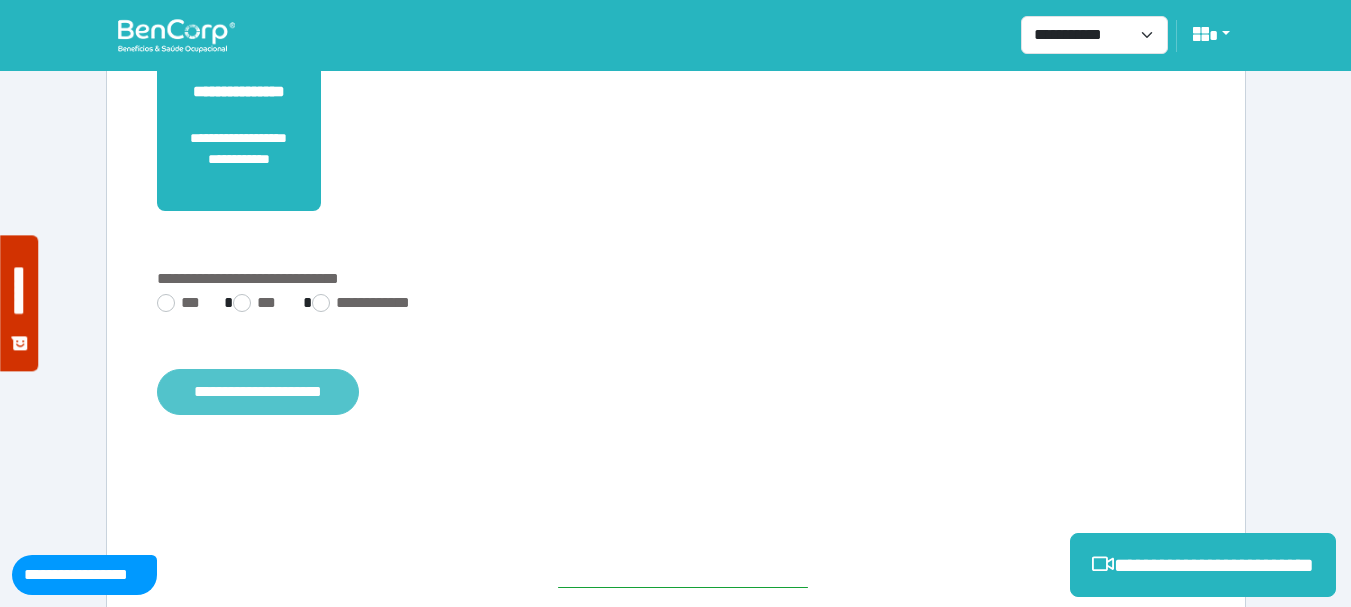 click on "**********" at bounding box center [258, 392] 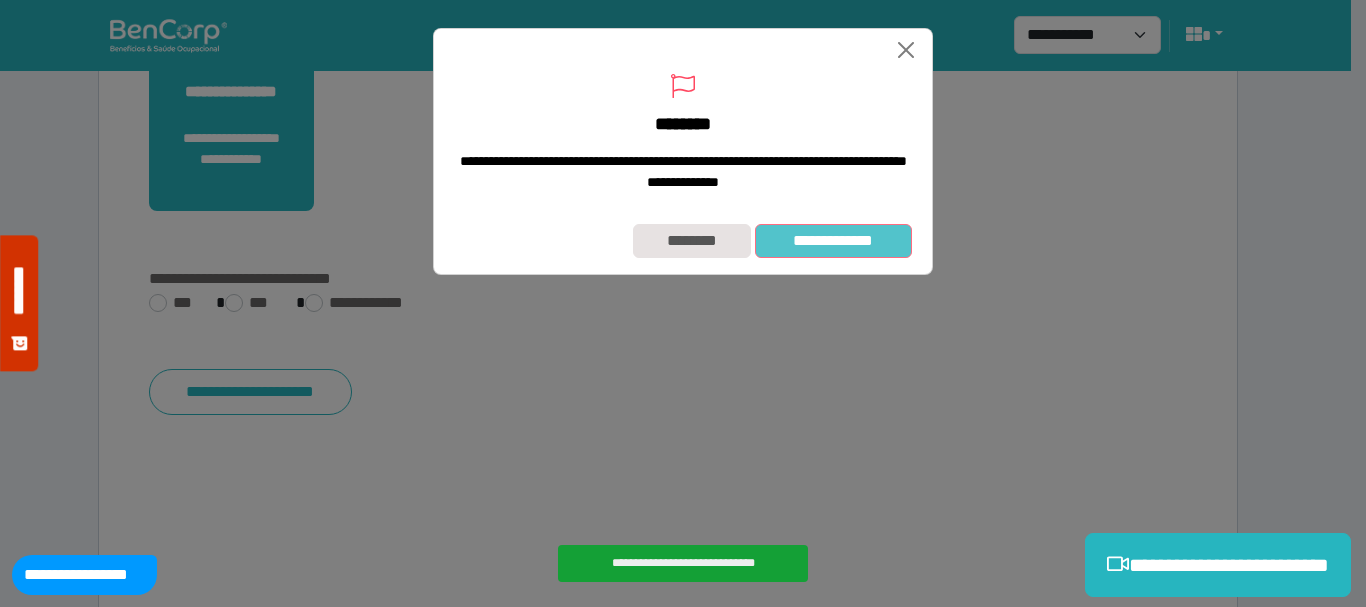 click on "**********" at bounding box center [833, 241] 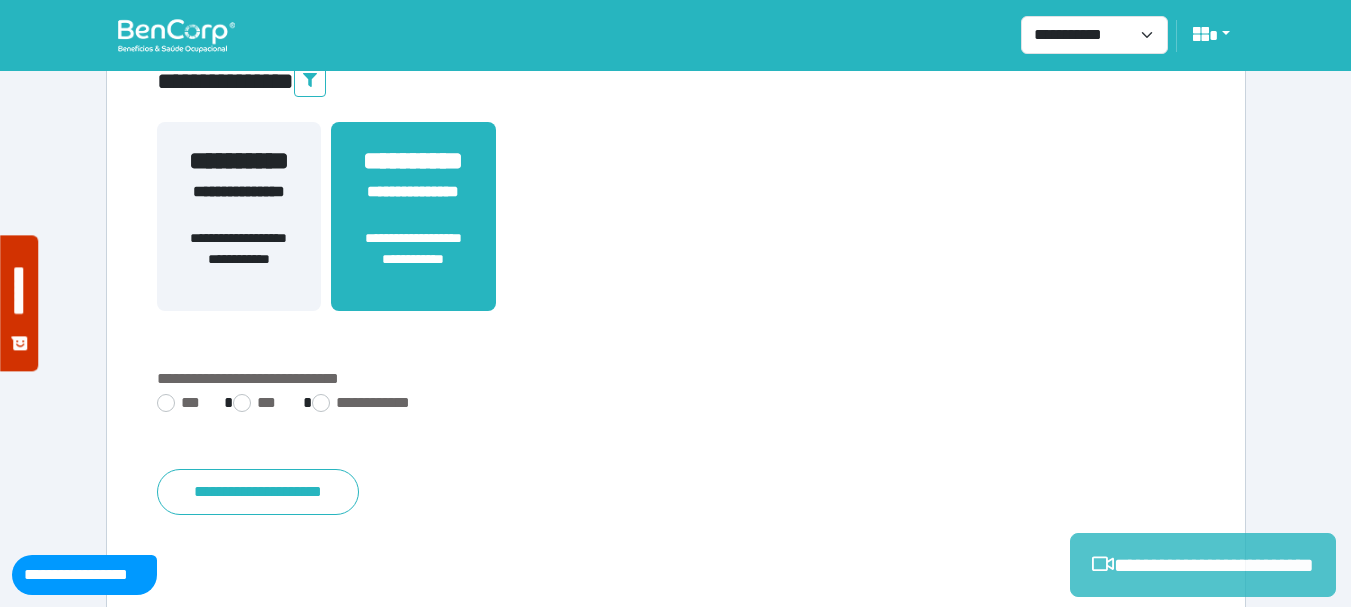 scroll, scrollTop: 200, scrollLeft: 0, axis: vertical 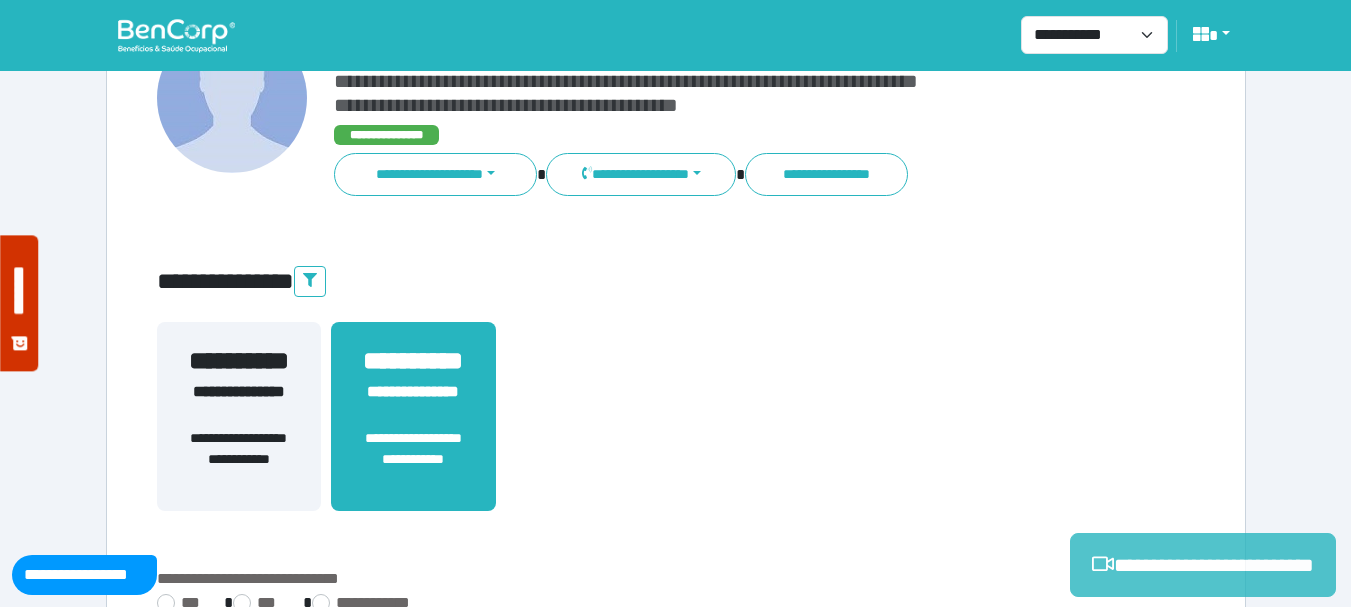 click on "**********" at bounding box center [1203, 565] 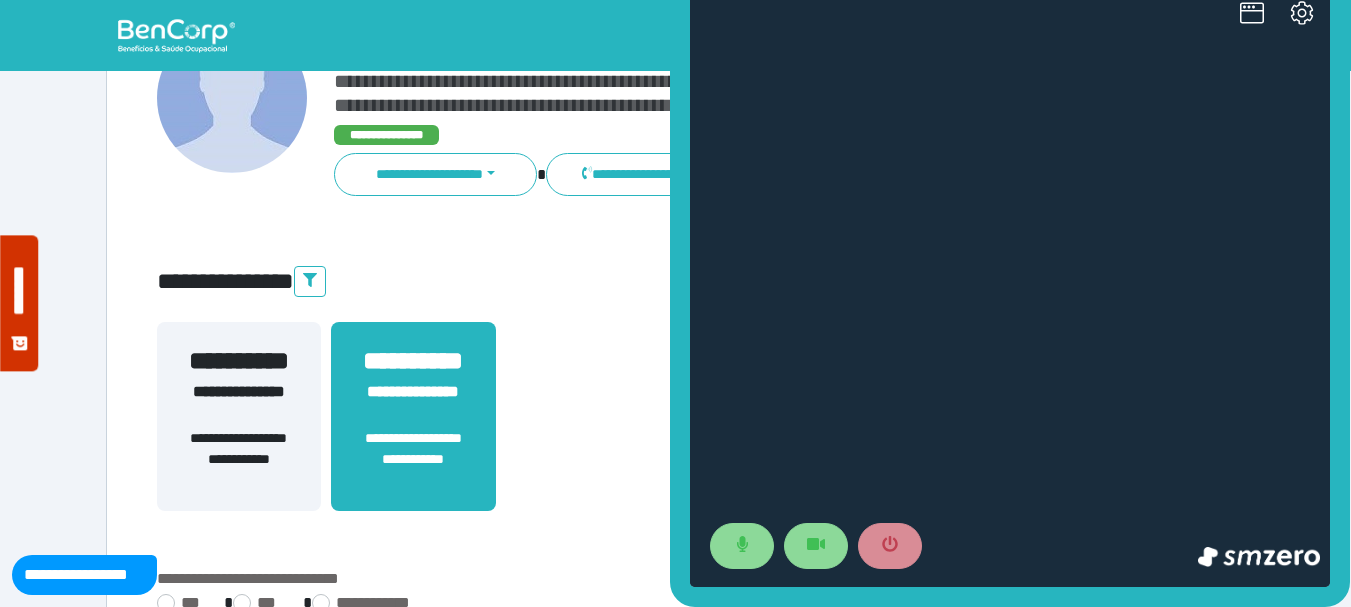 scroll, scrollTop: 0, scrollLeft: 0, axis: both 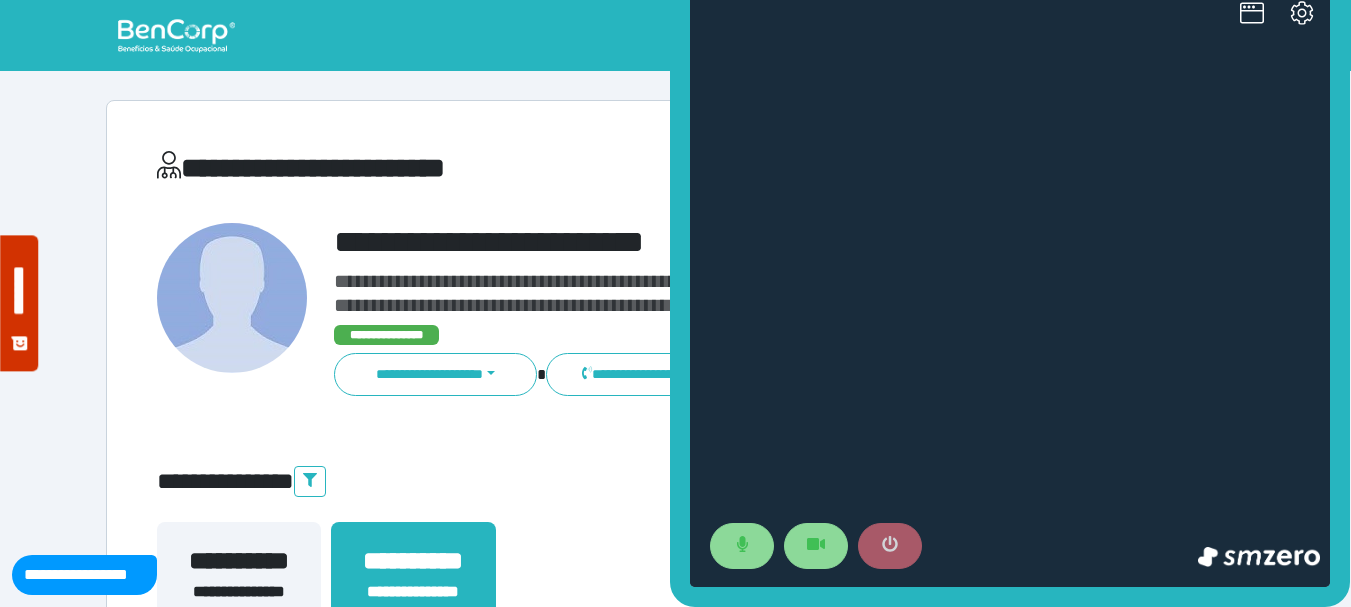 drag, startPoint x: 910, startPoint y: 540, endPoint x: 899, endPoint y: 540, distance: 11 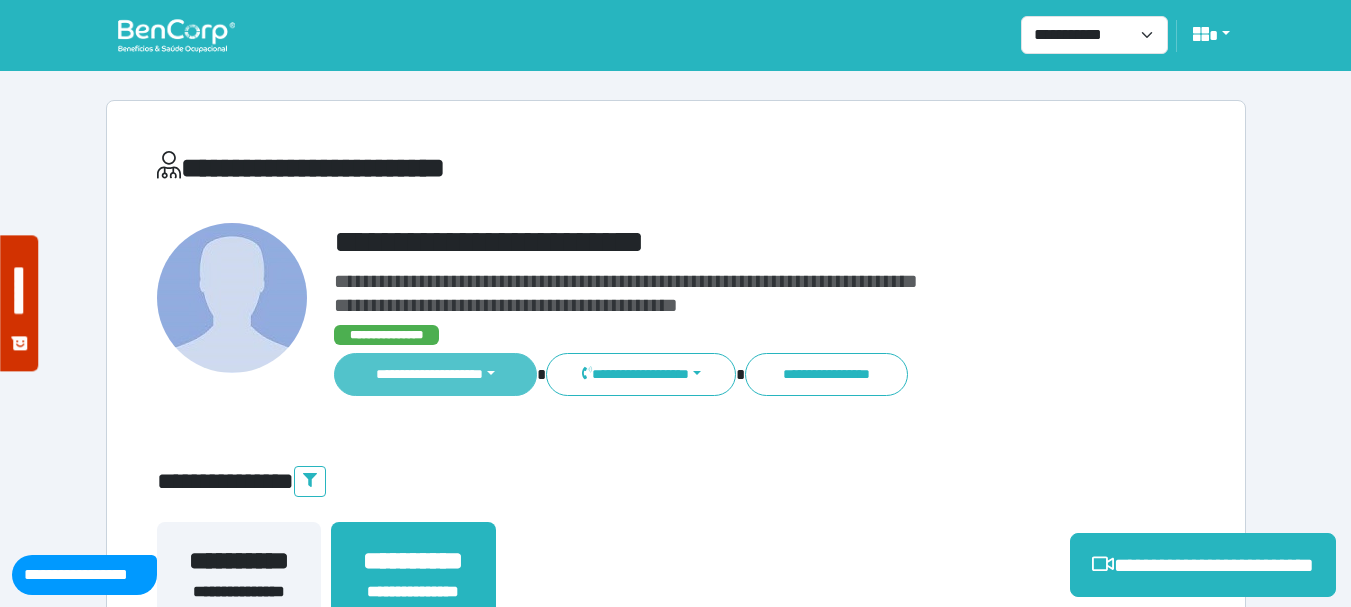 click on "**********" at bounding box center (436, 374) 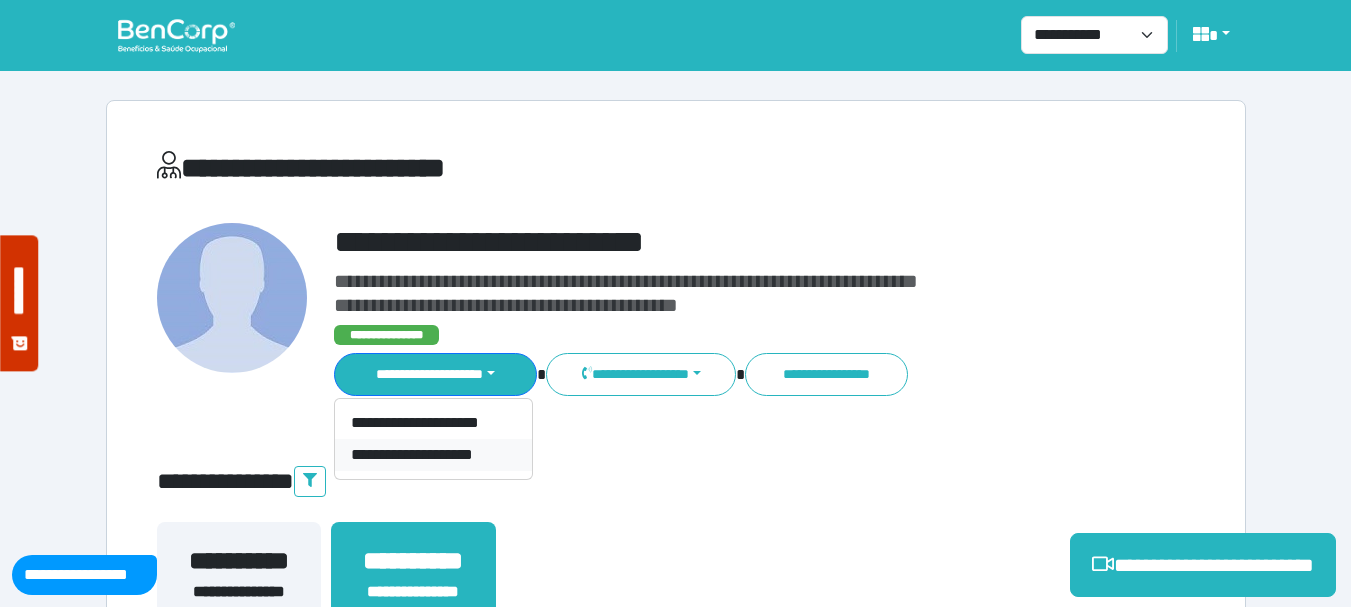 click on "**********" at bounding box center [433, 455] 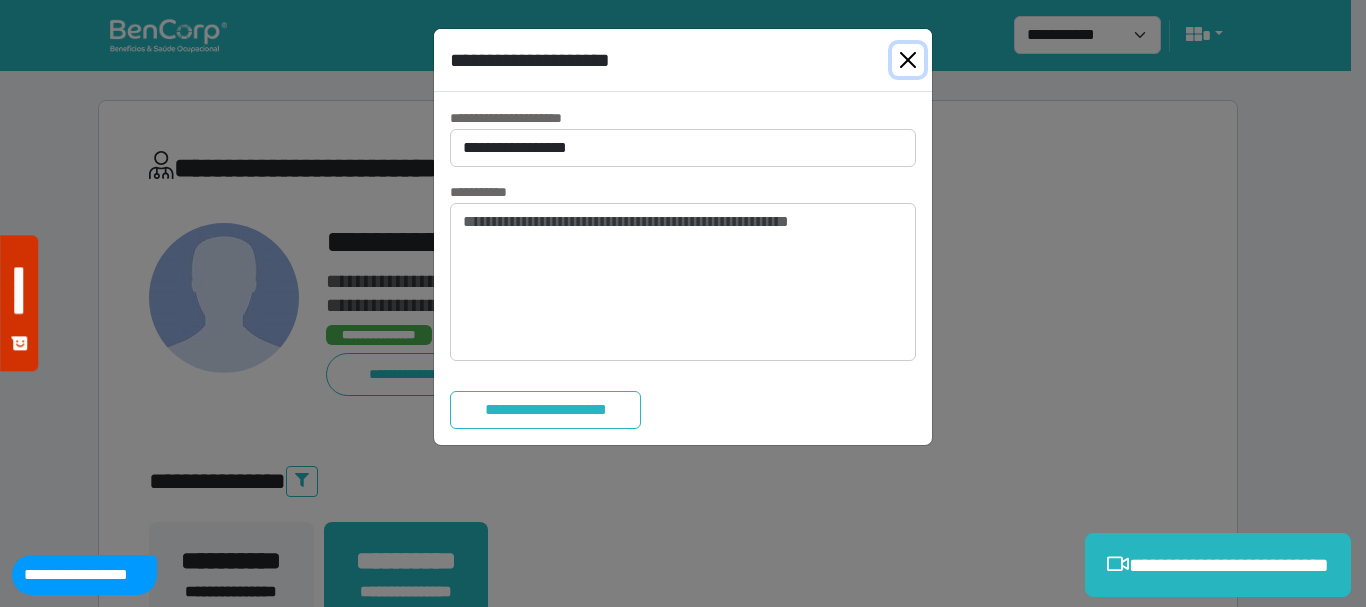 drag, startPoint x: 905, startPoint y: 62, endPoint x: 894, endPoint y: 72, distance: 14.866069 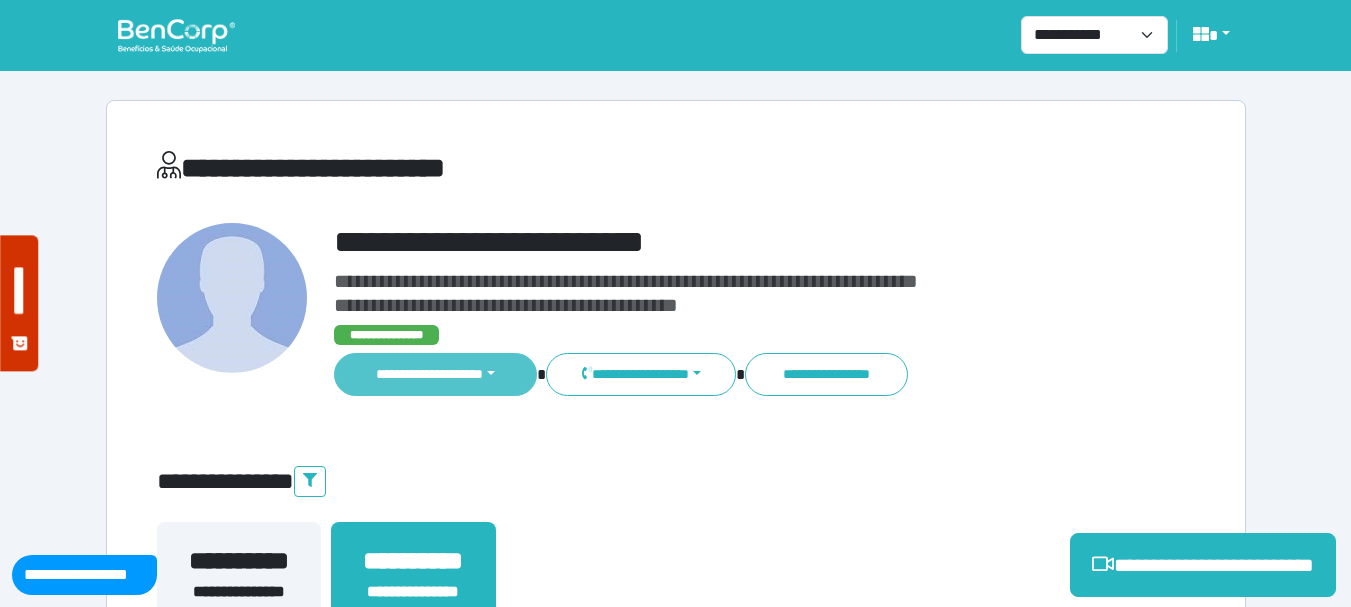 drag, startPoint x: 531, startPoint y: 367, endPoint x: 484, endPoint y: 385, distance: 50.32892 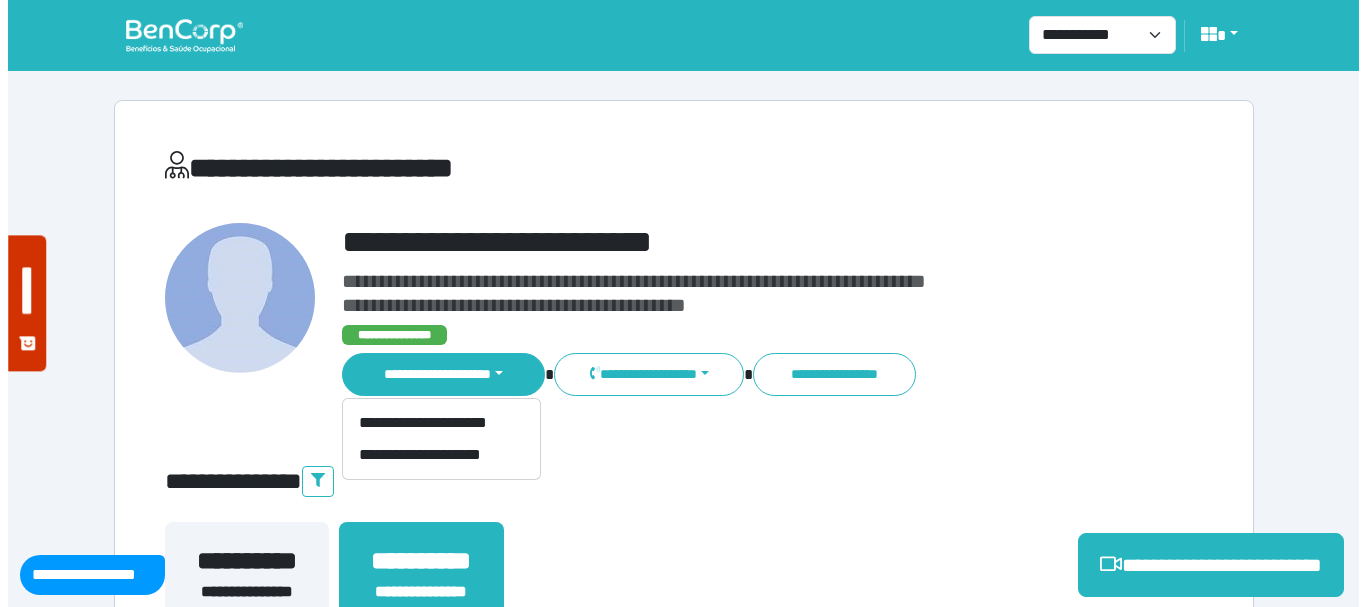 scroll, scrollTop: 100, scrollLeft: 0, axis: vertical 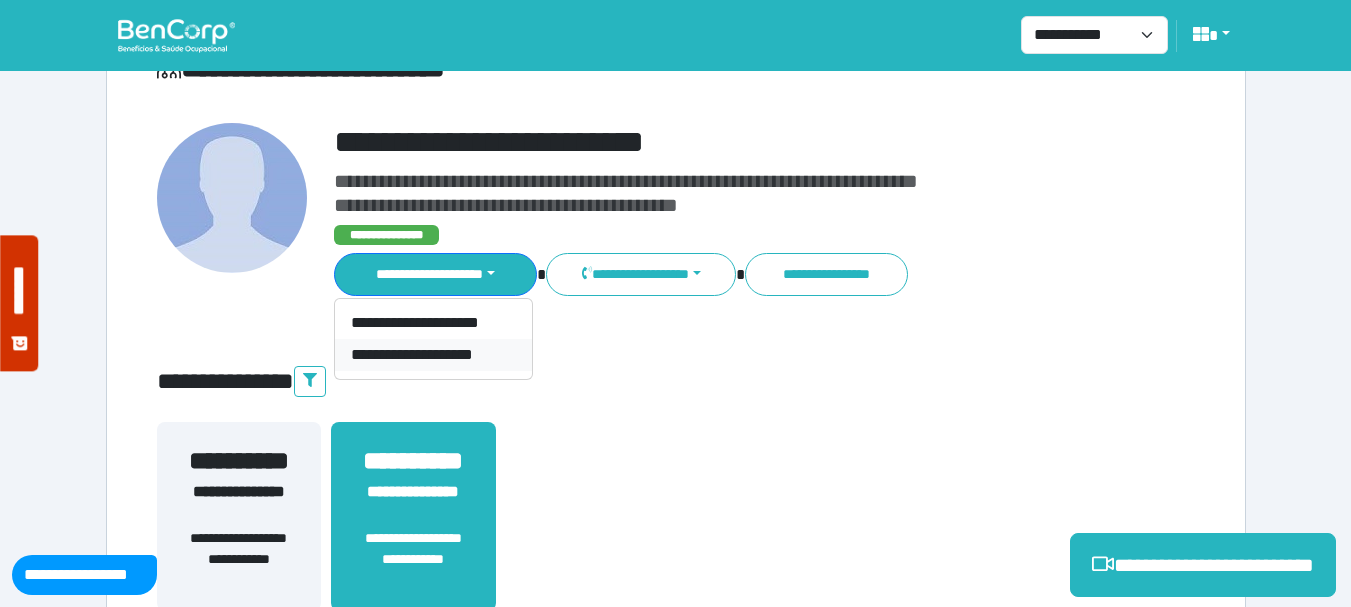 click on "**********" at bounding box center (433, 355) 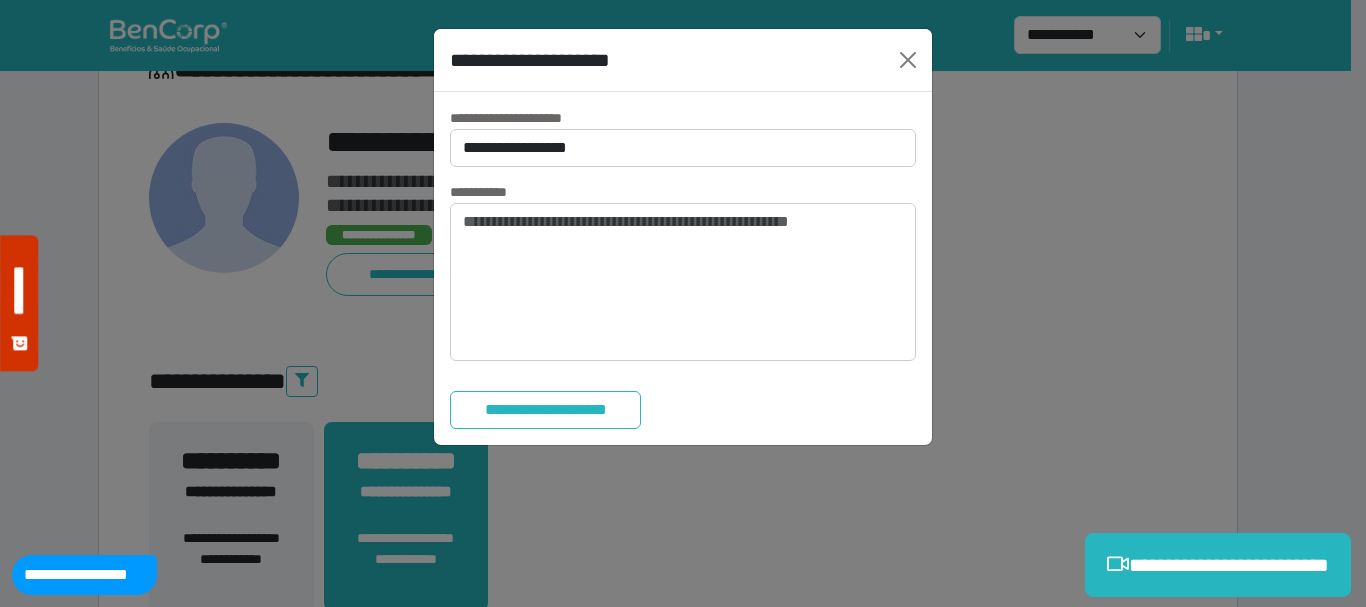 click on "**********" at bounding box center (531, 118) 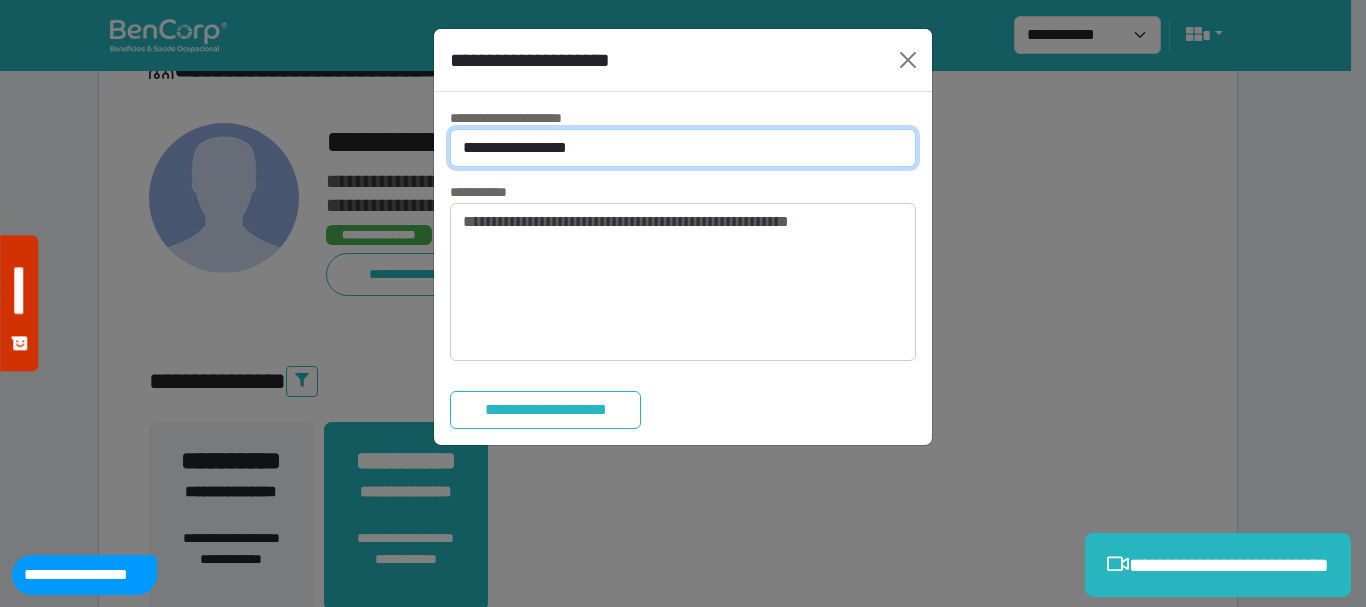 drag, startPoint x: 574, startPoint y: 155, endPoint x: 572, endPoint y: 166, distance: 11.18034 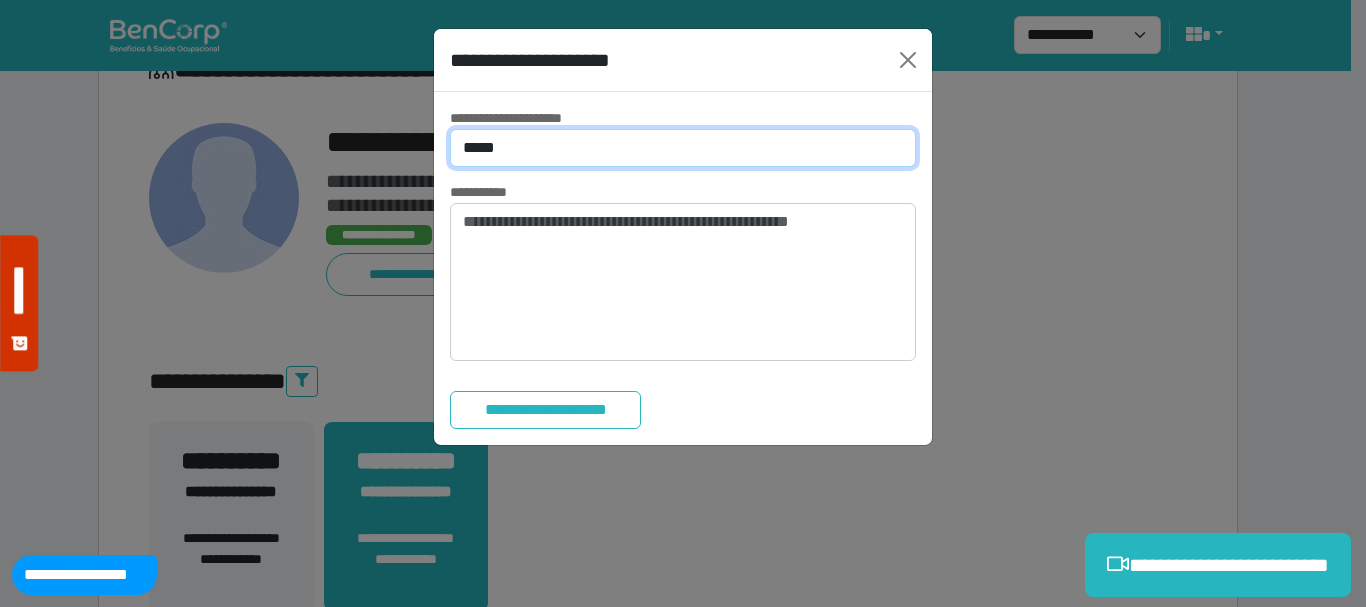 click on "**********" at bounding box center [683, 148] 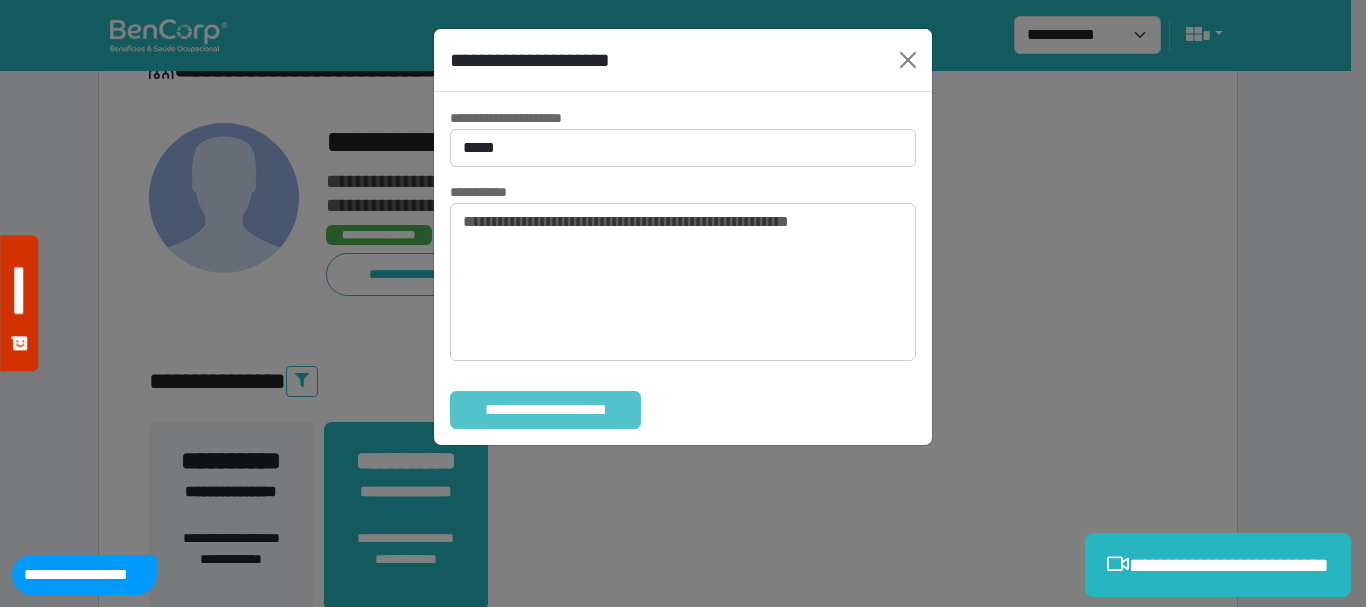 click on "**********" at bounding box center (545, 410) 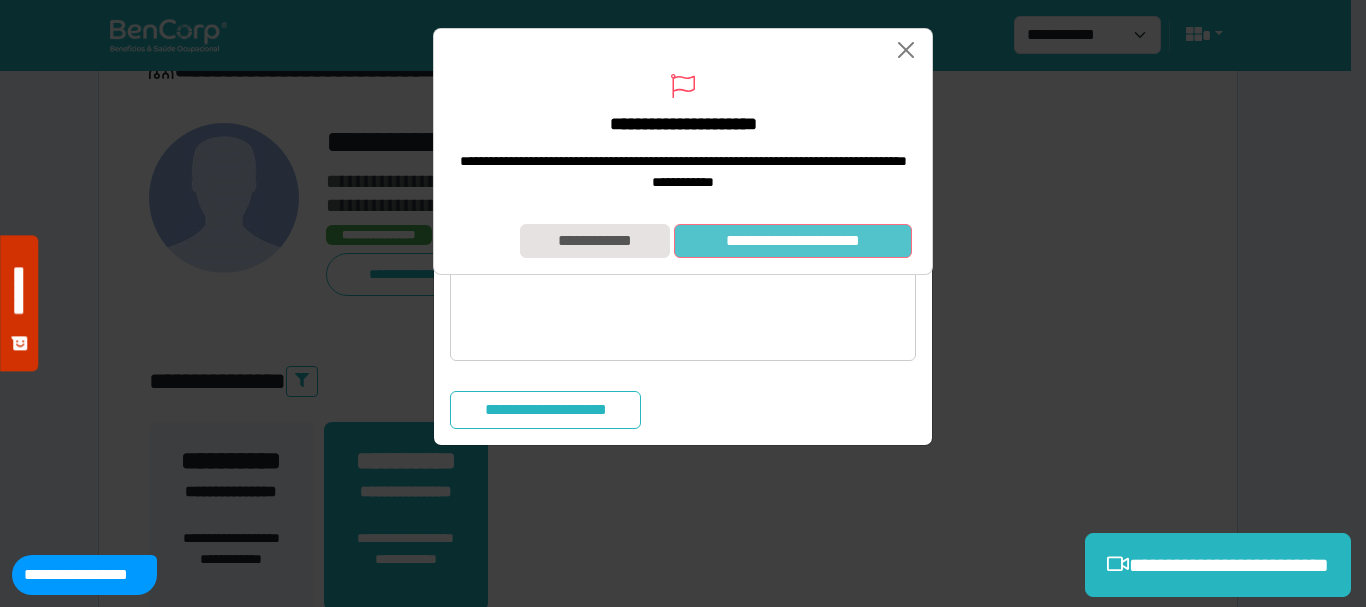 click on "**********" at bounding box center [793, 241] 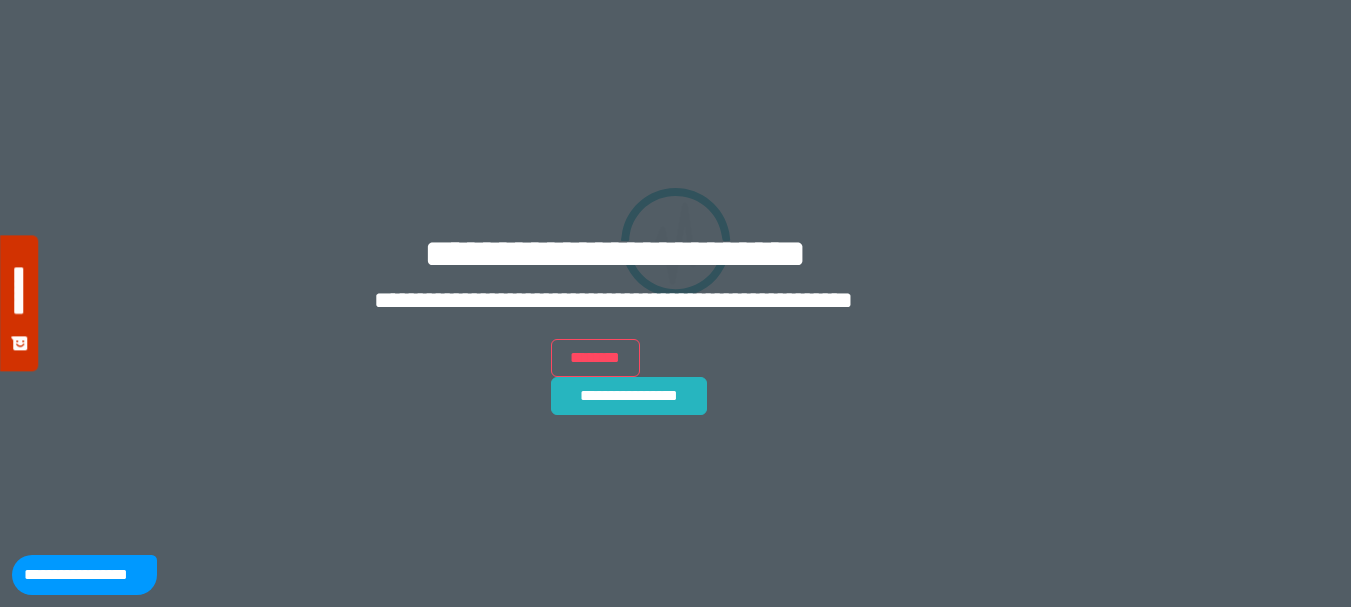 scroll, scrollTop: 0, scrollLeft: 0, axis: both 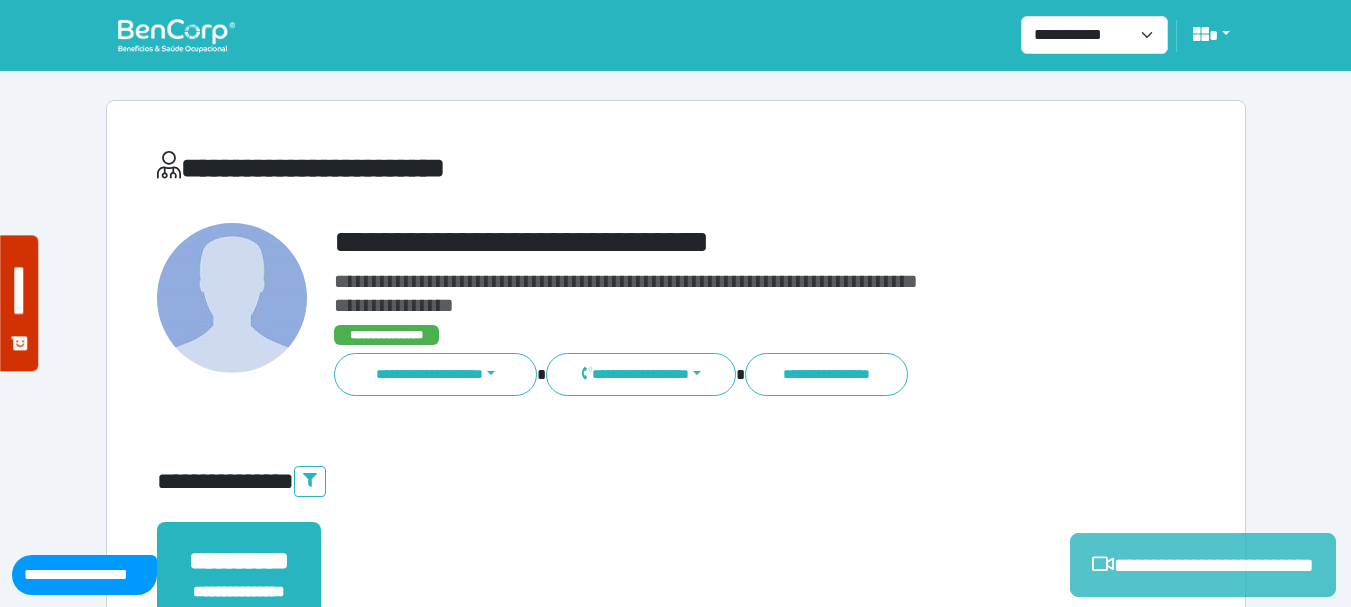 click on "**********" at bounding box center [1203, 565] 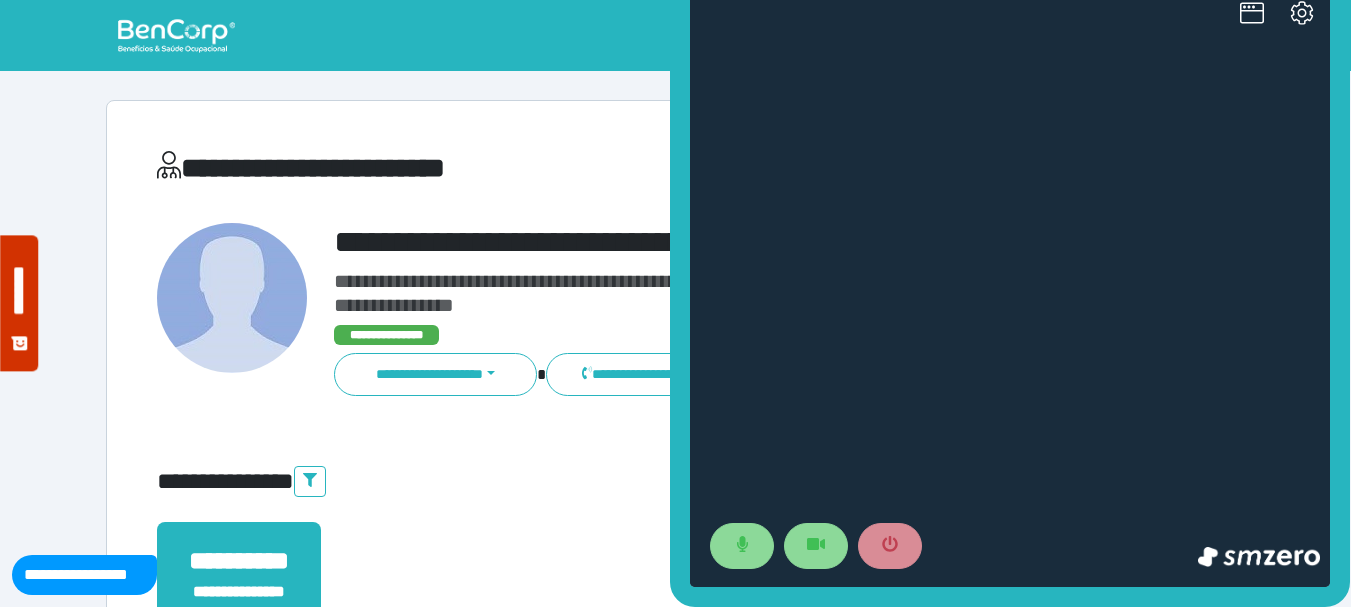 scroll, scrollTop: 0, scrollLeft: 0, axis: both 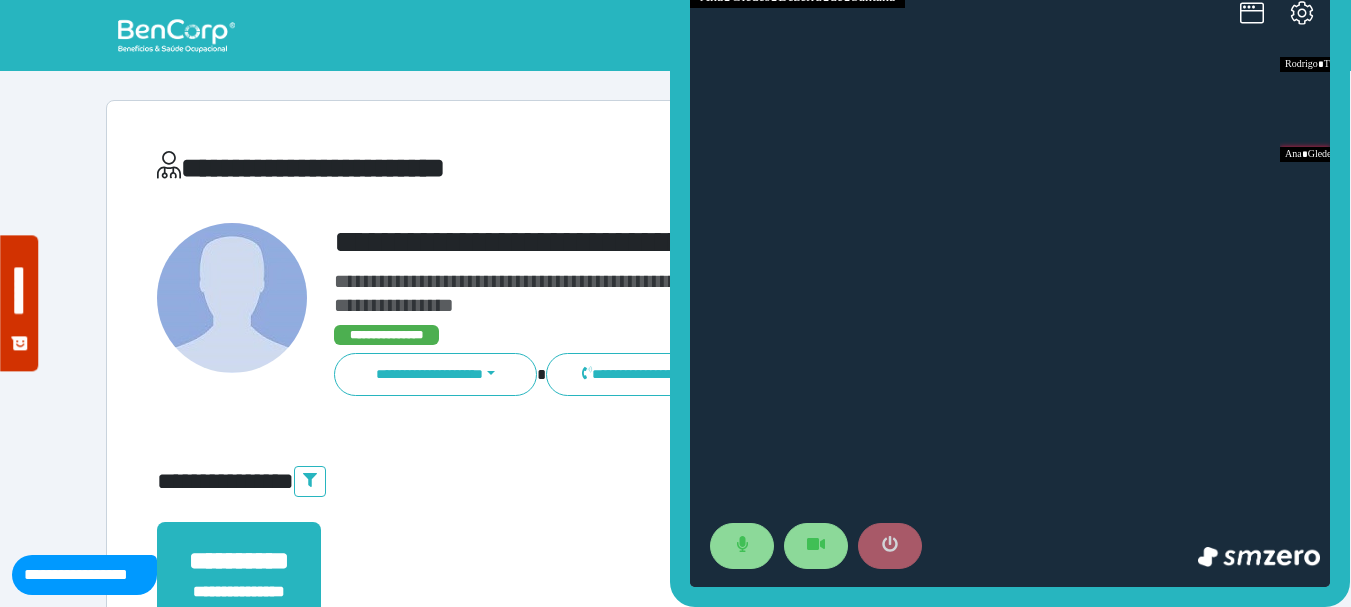 click 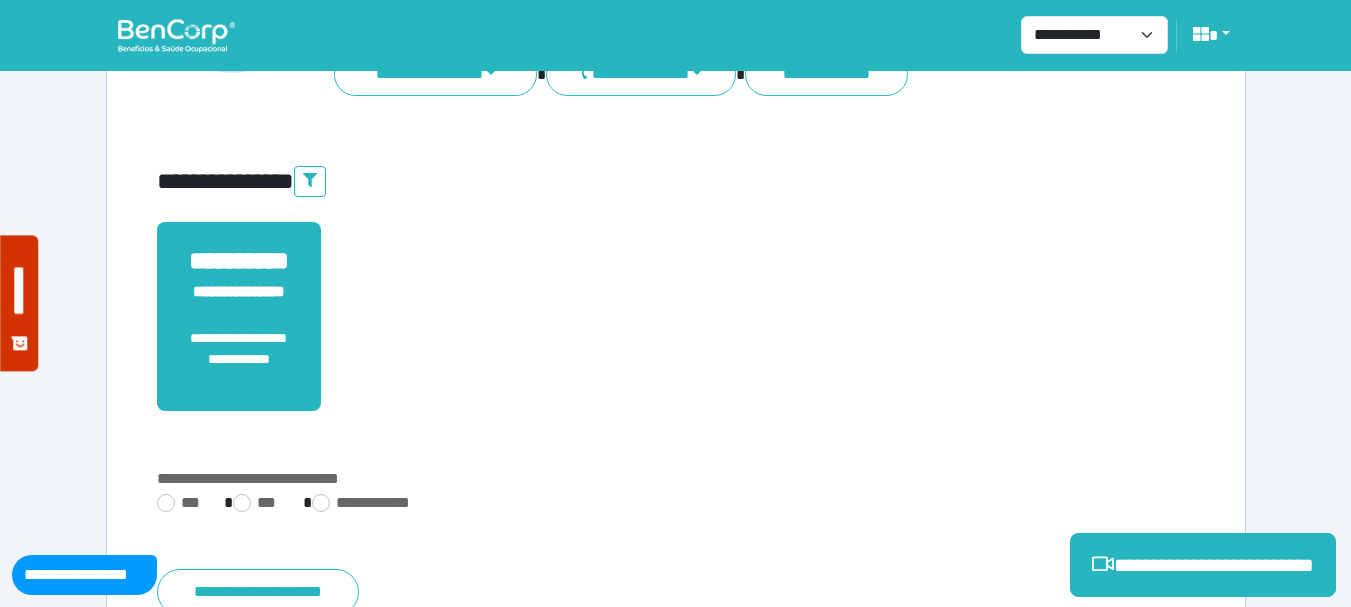 scroll, scrollTop: 500, scrollLeft: 0, axis: vertical 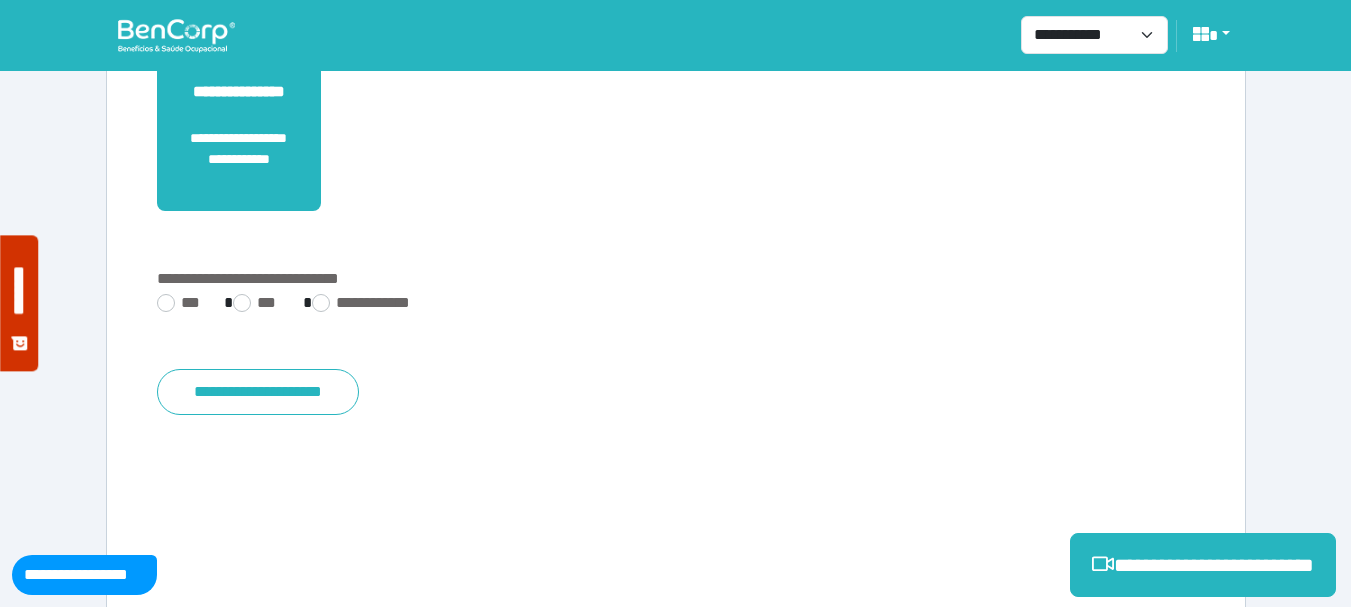 click on "**********" at bounding box center [676, 305] 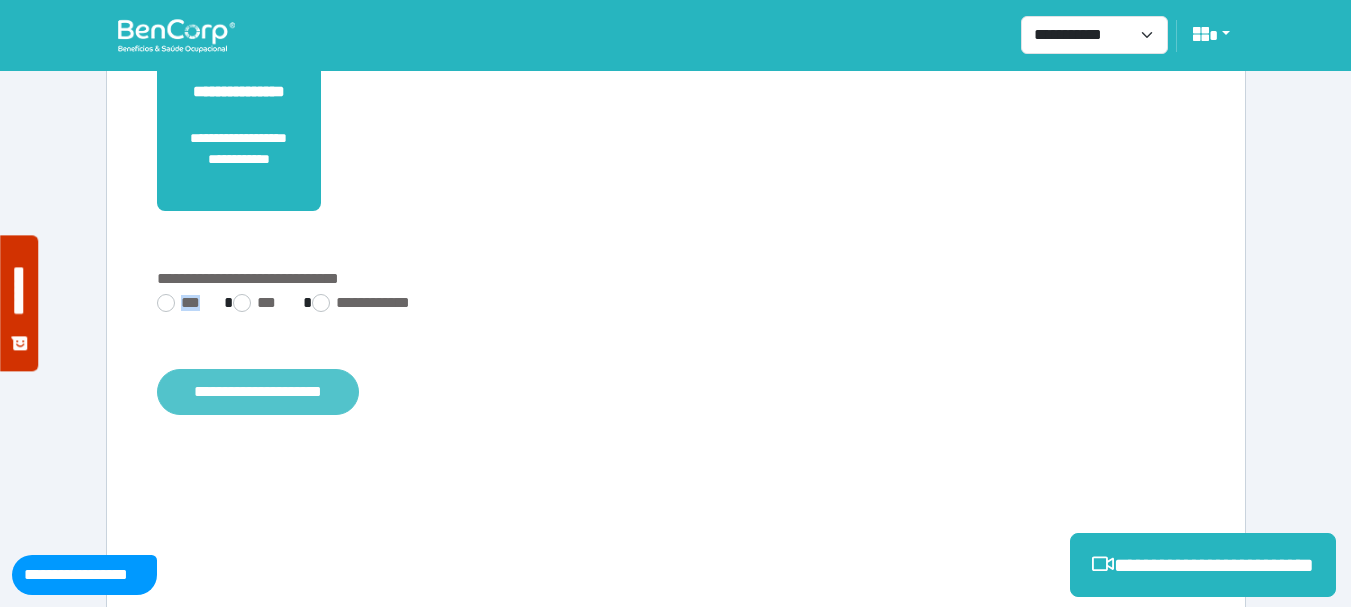 click on "**********" at bounding box center [258, 392] 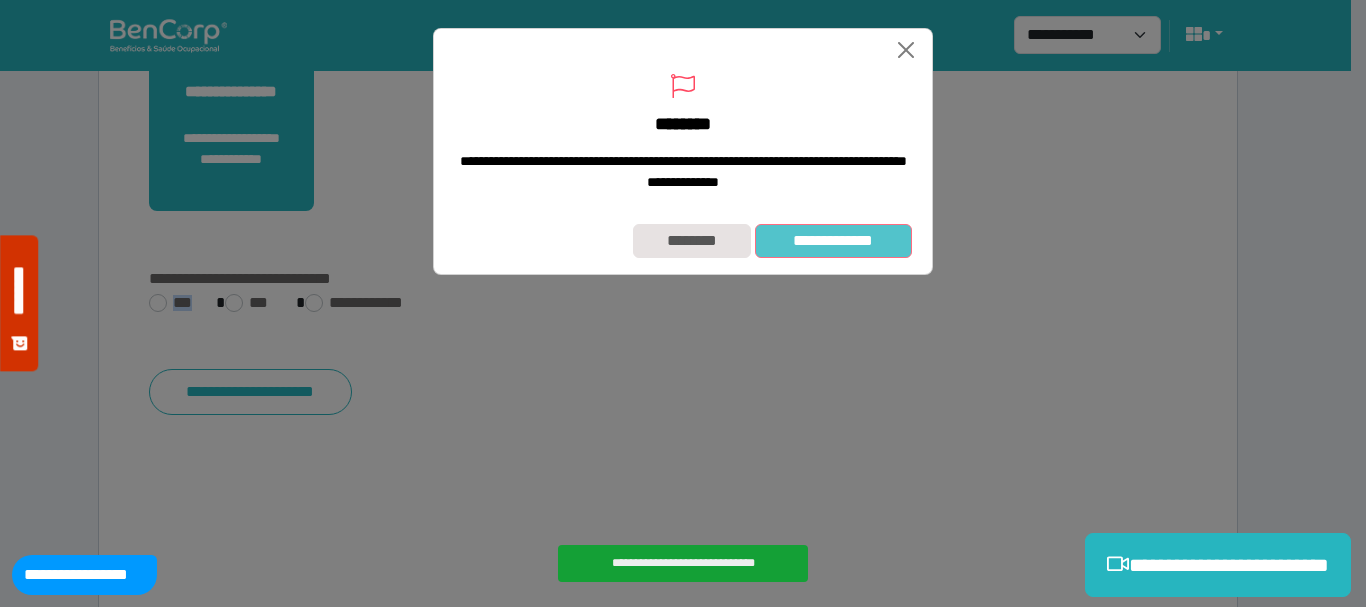 click on "**********" at bounding box center [833, 241] 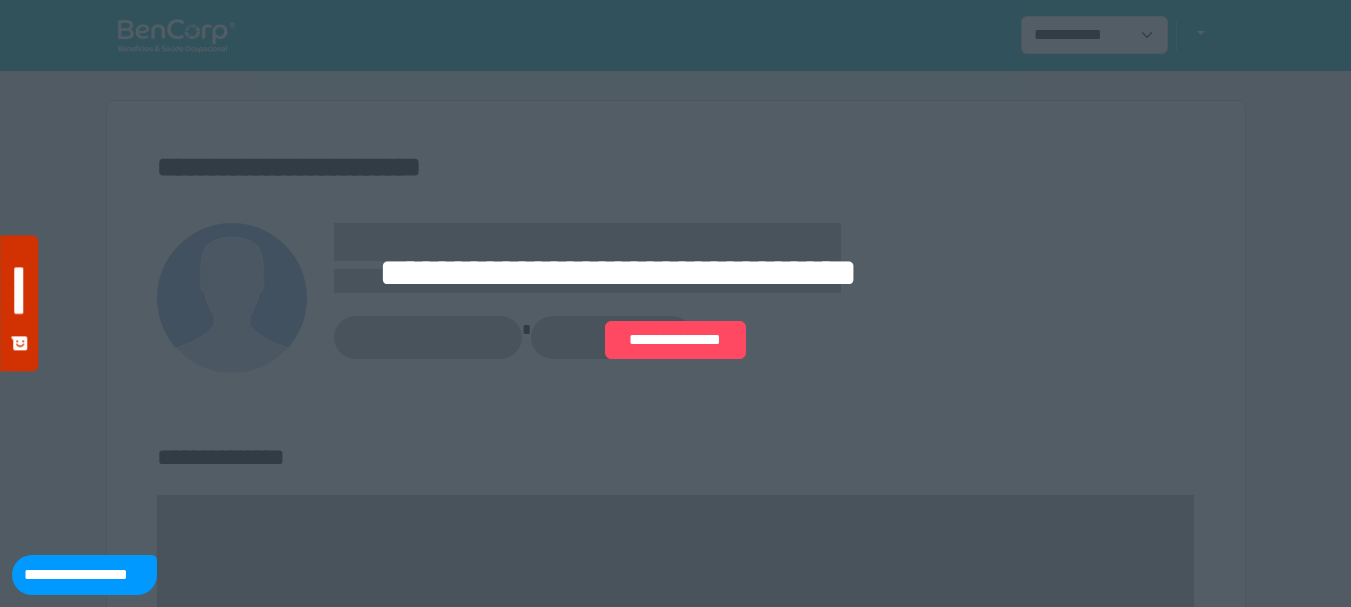 scroll, scrollTop: 0, scrollLeft: 0, axis: both 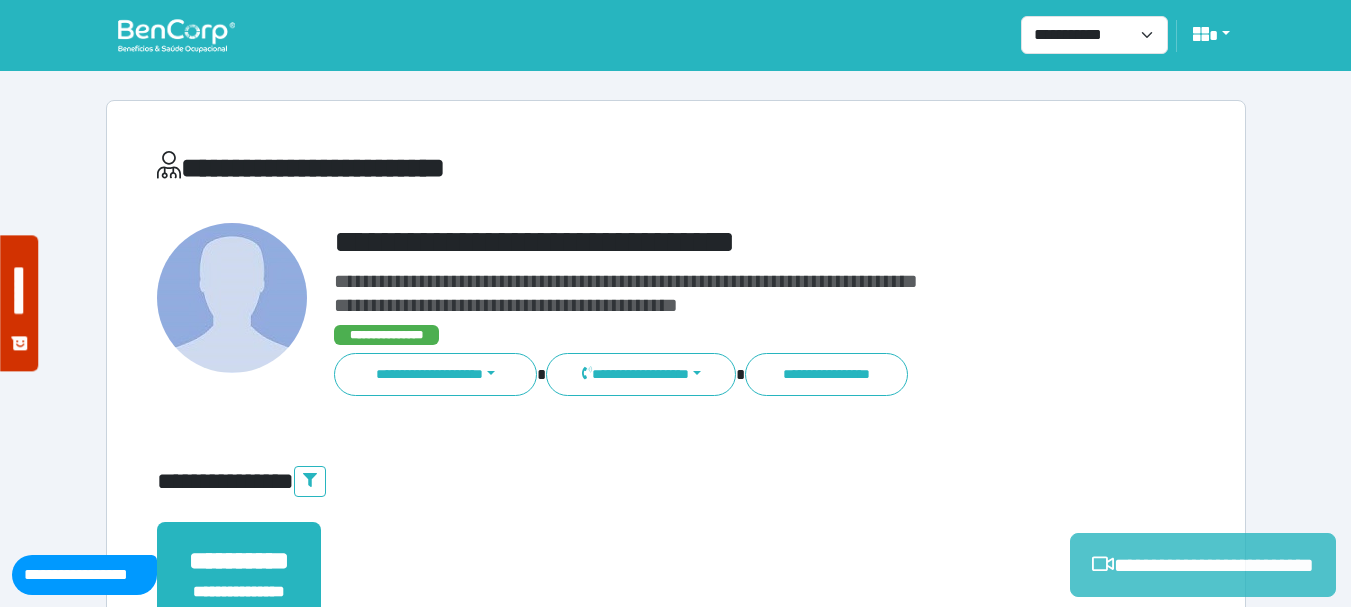 click on "**********" at bounding box center [1203, 565] 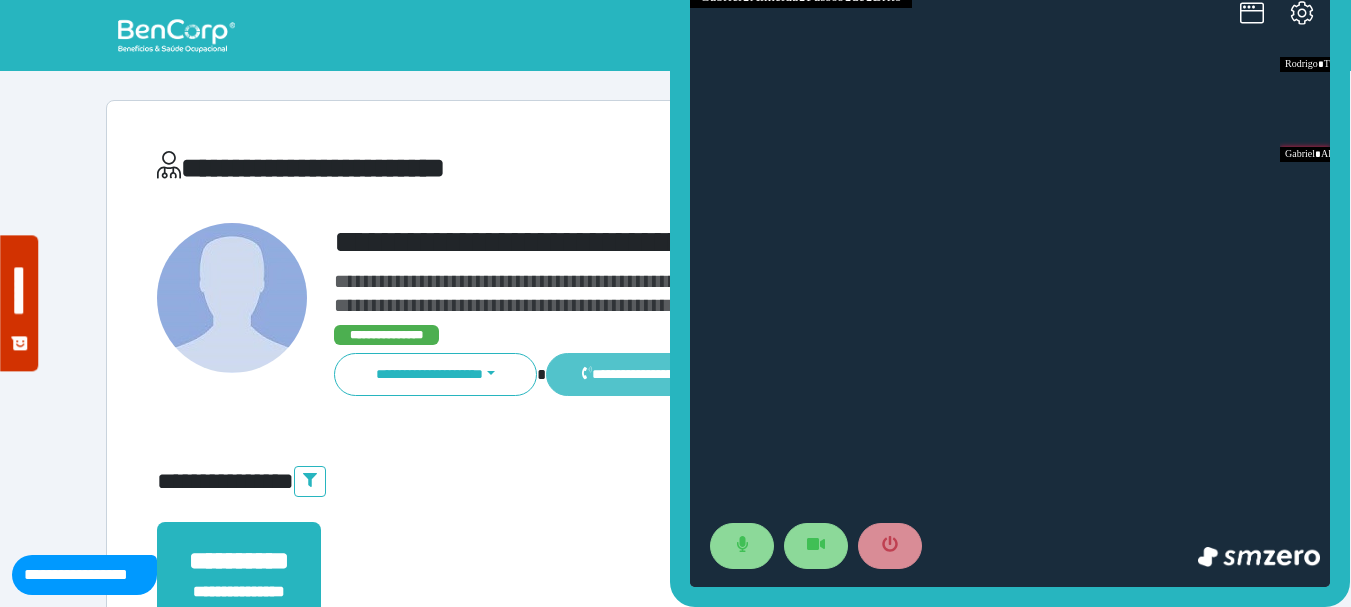 scroll, scrollTop: 0, scrollLeft: 0, axis: both 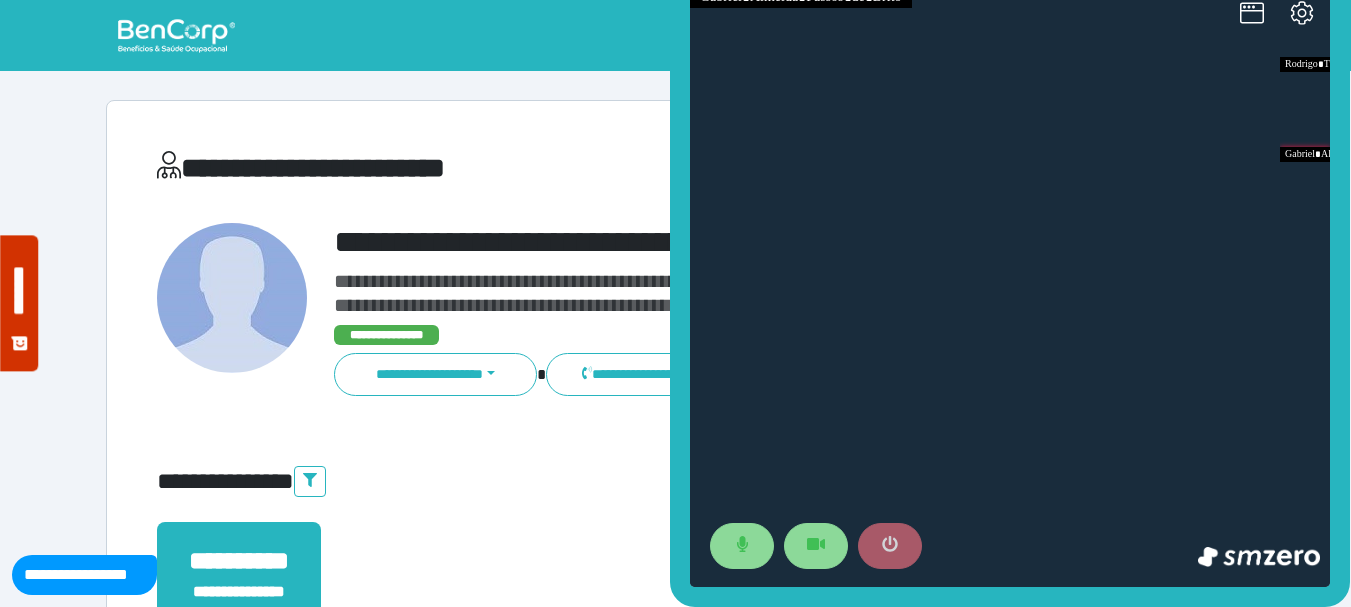 click at bounding box center (890, 546) 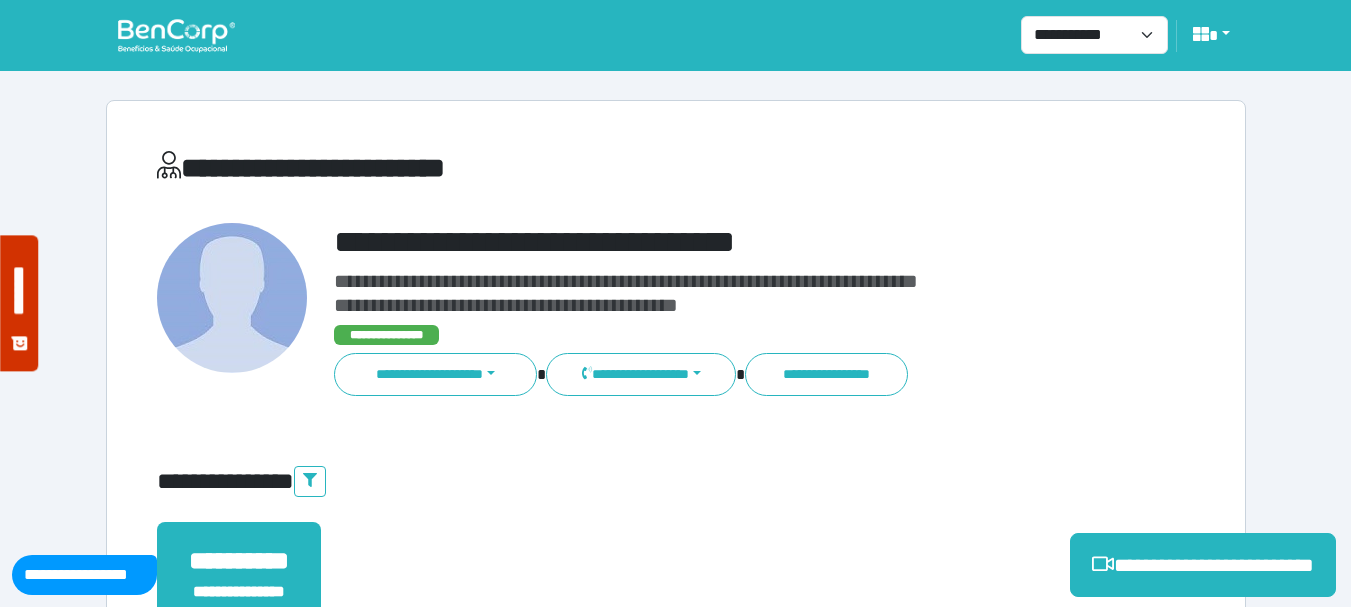 scroll, scrollTop: 500, scrollLeft: 0, axis: vertical 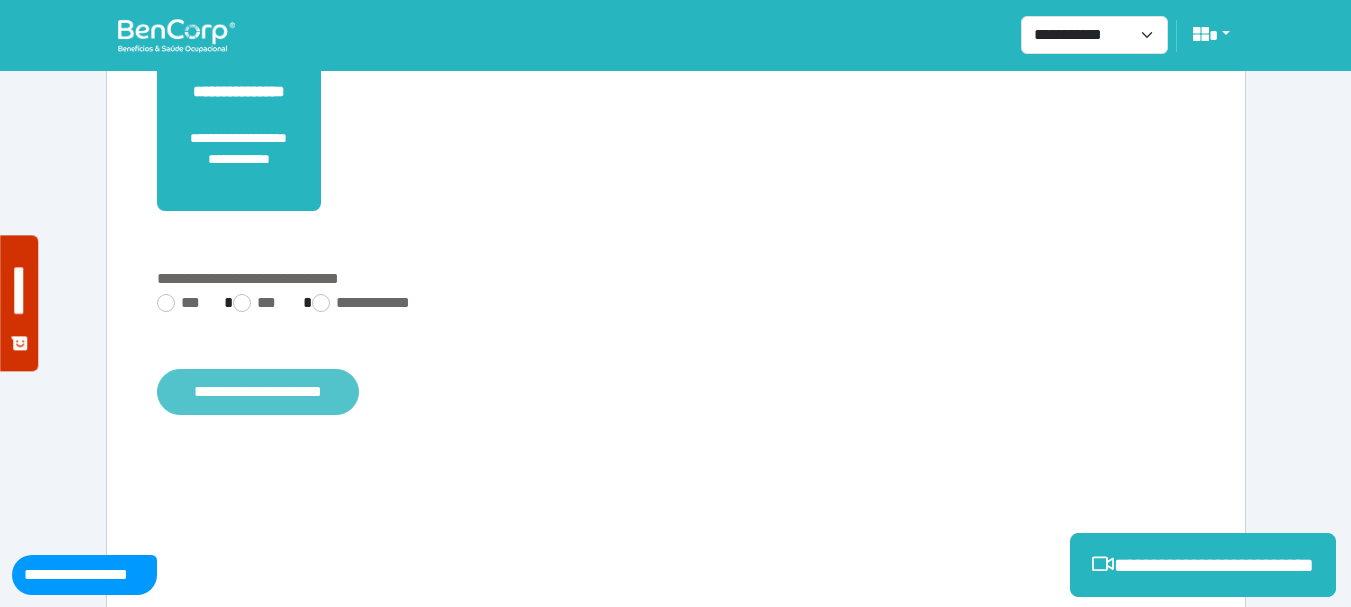 click on "**********" at bounding box center [258, 392] 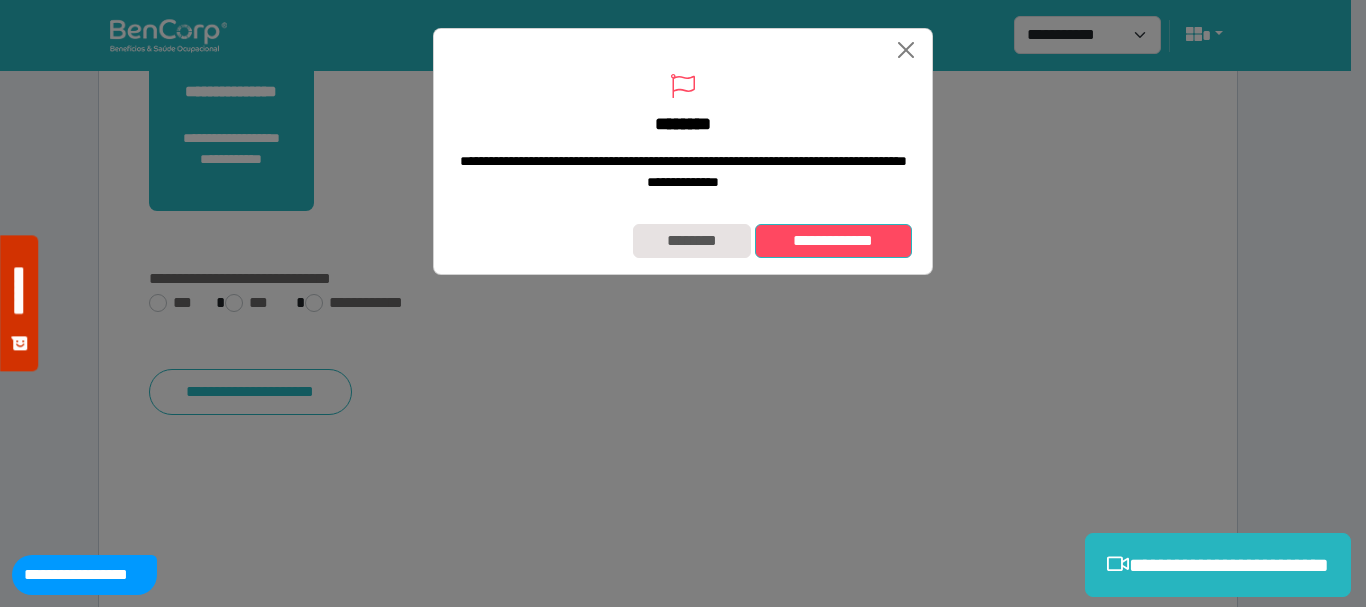 drag, startPoint x: 852, startPoint y: 256, endPoint x: 816, endPoint y: 271, distance: 39 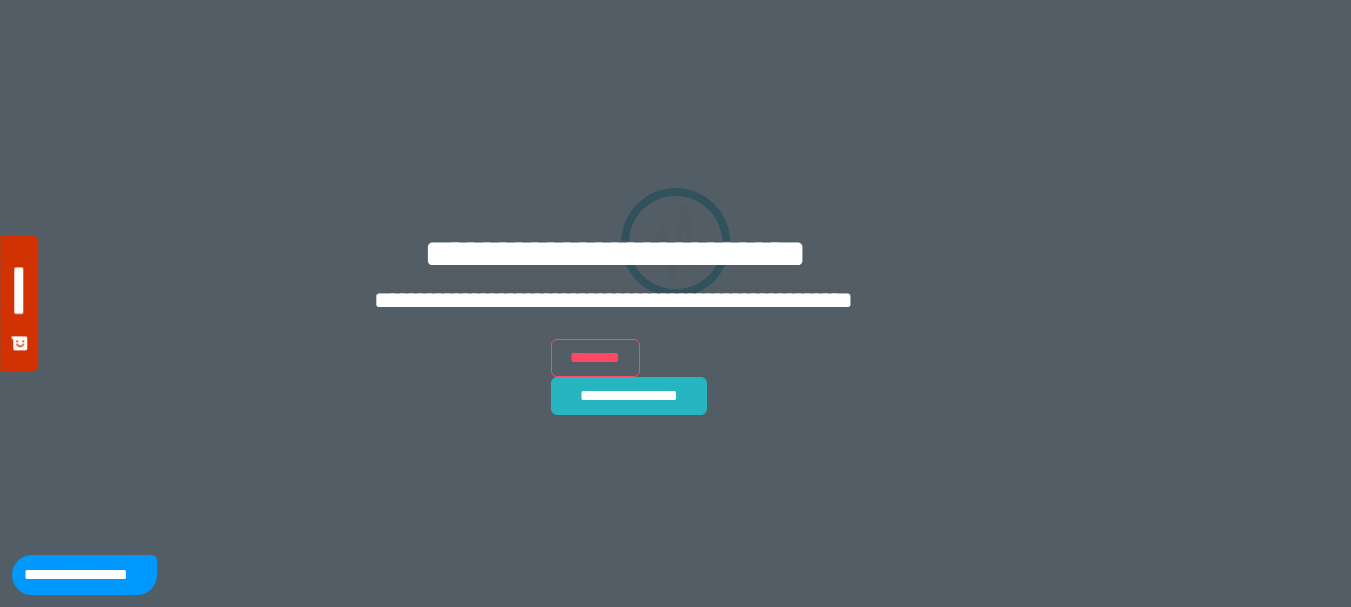 scroll, scrollTop: 0, scrollLeft: 0, axis: both 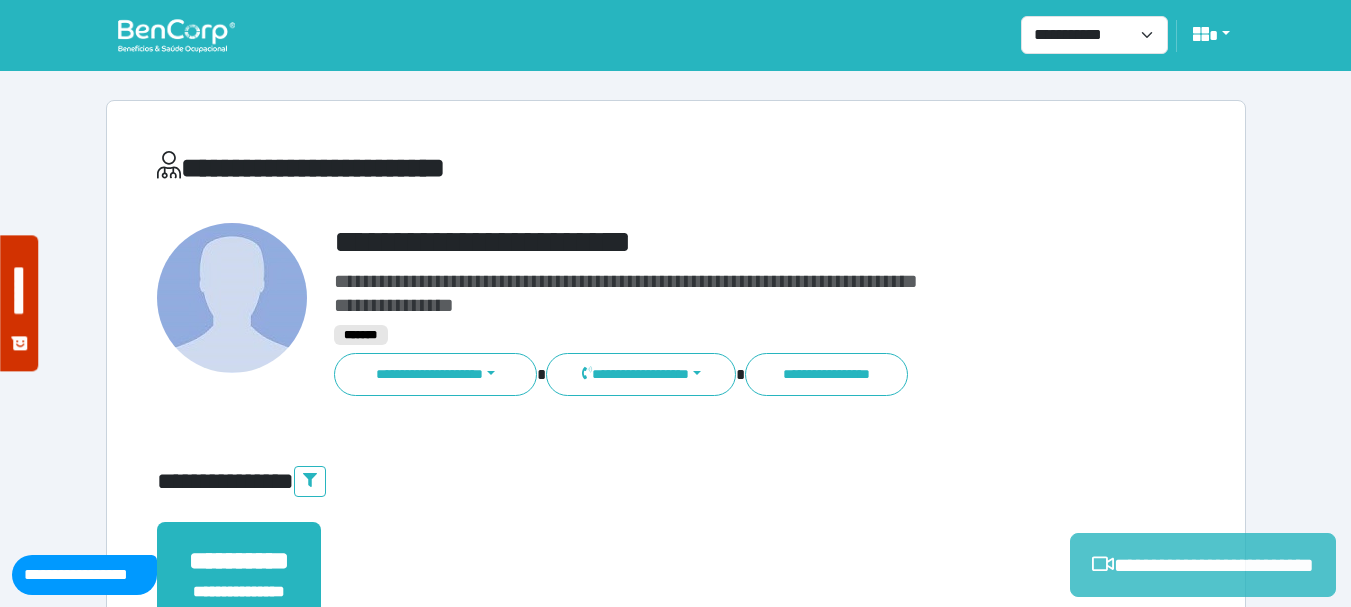 click on "**********" at bounding box center (1203, 565) 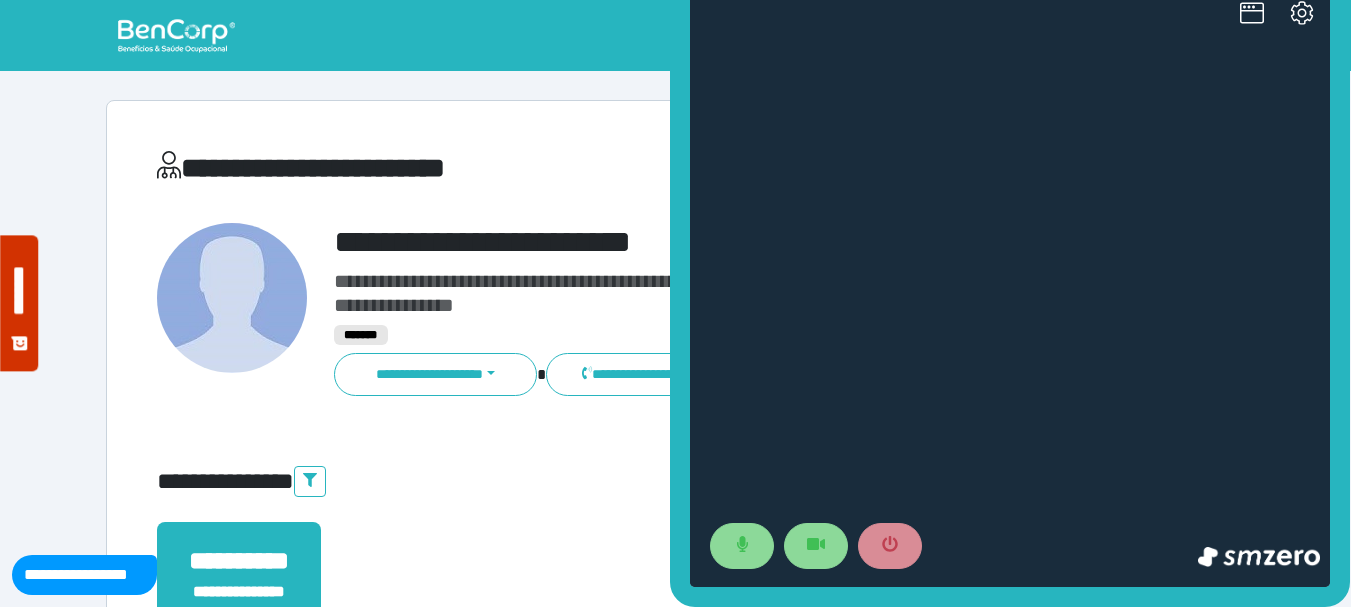 scroll, scrollTop: 0, scrollLeft: 0, axis: both 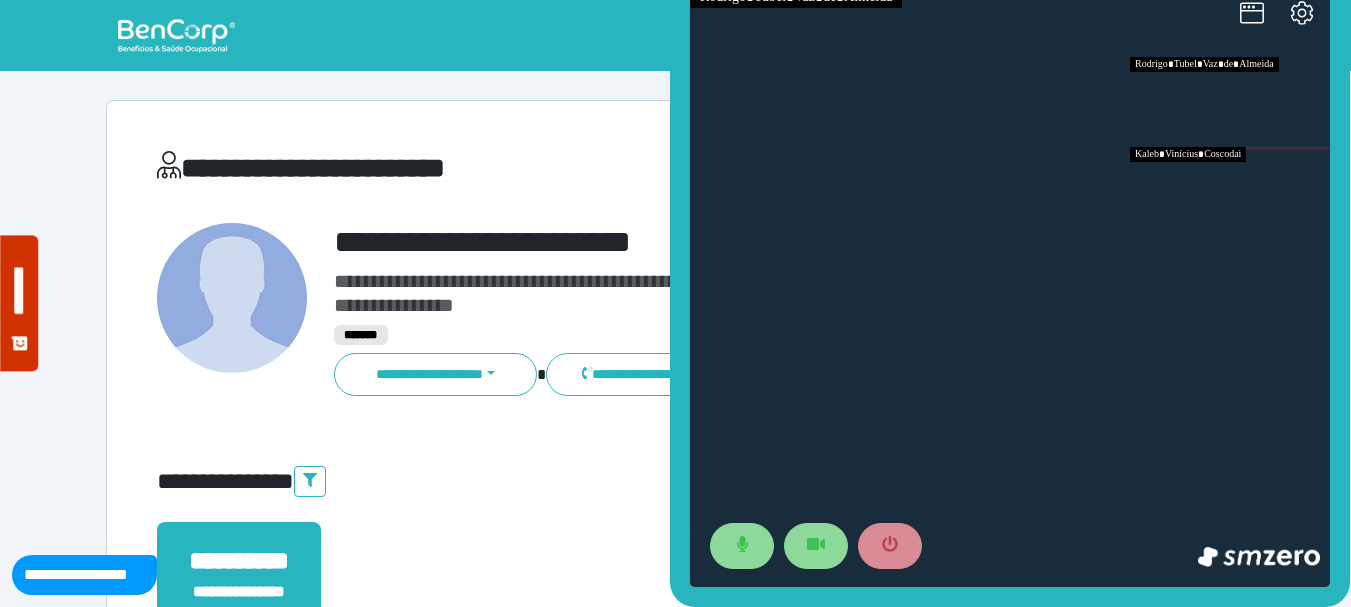 click at bounding box center [1230, 192] 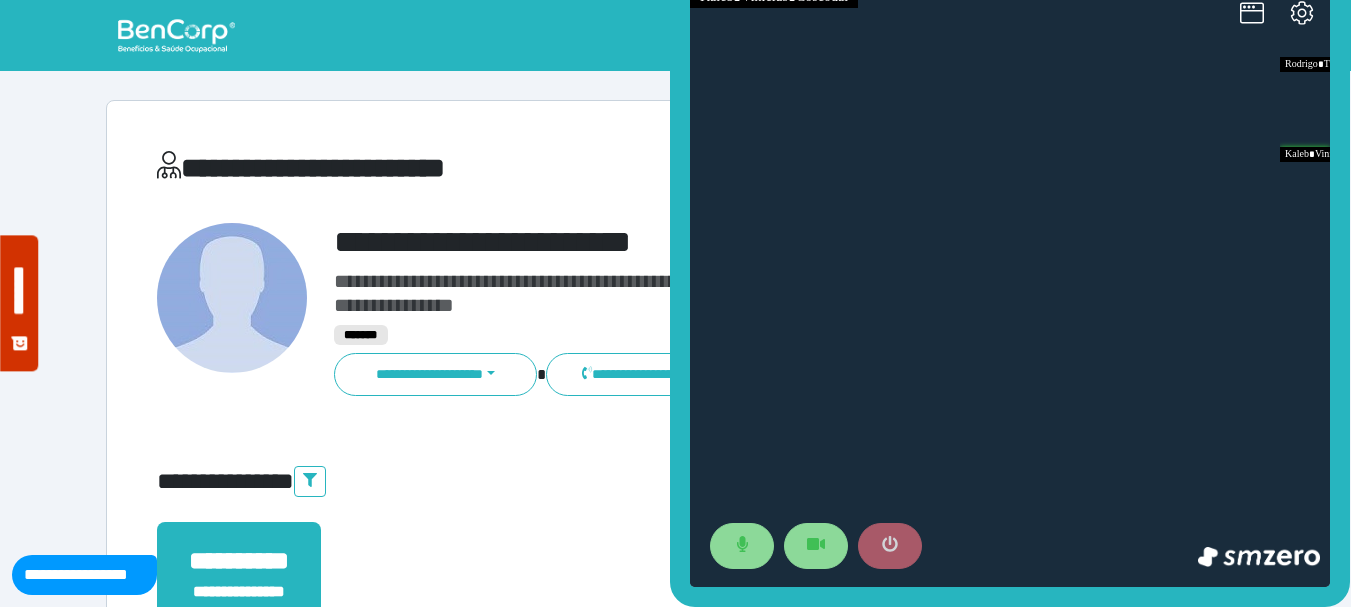 click 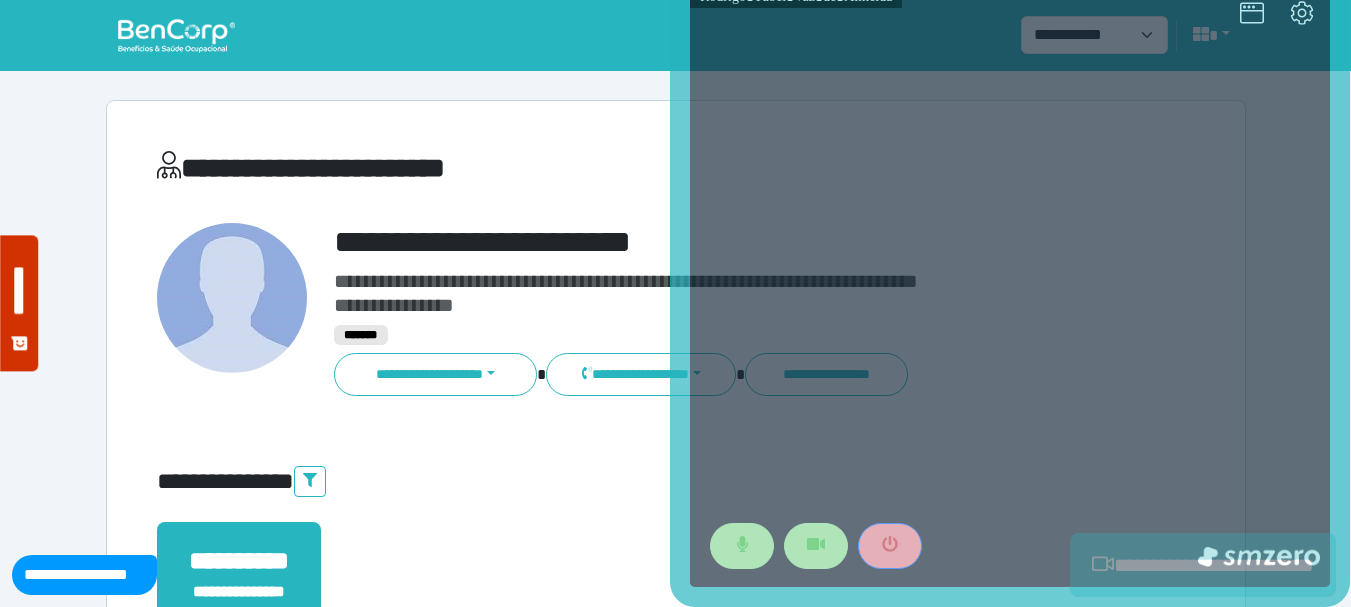 scroll, scrollTop: 529, scrollLeft: 0, axis: vertical 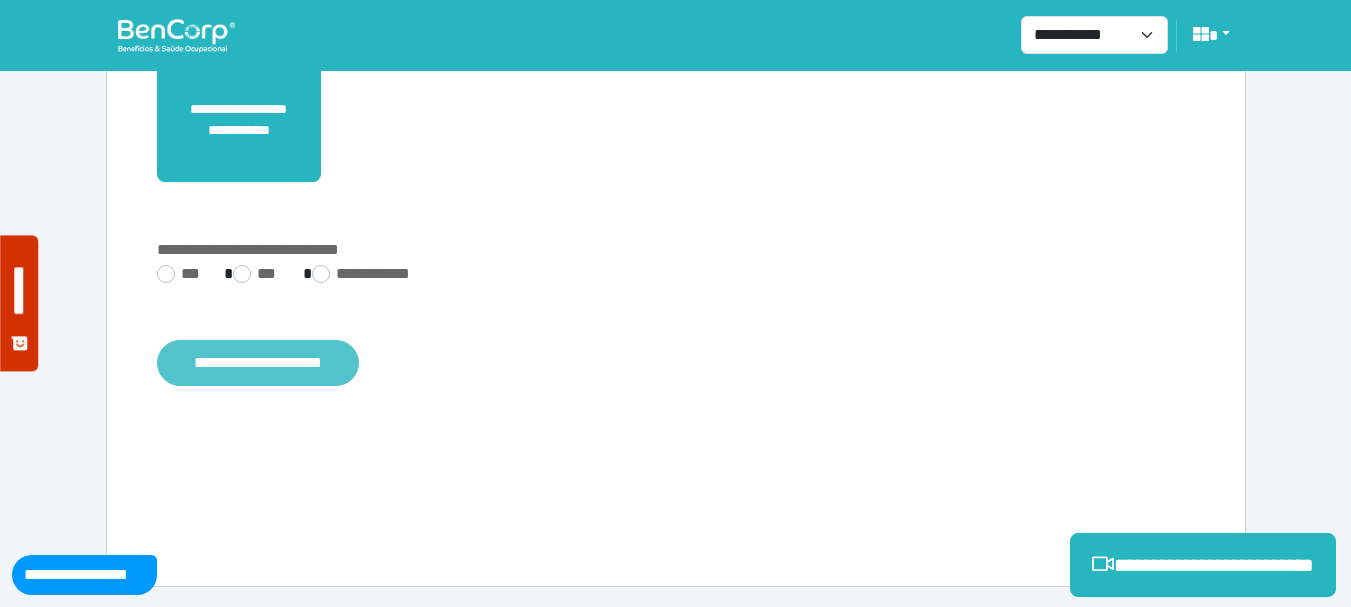 click on "**********" at bounding box center (258, 363) 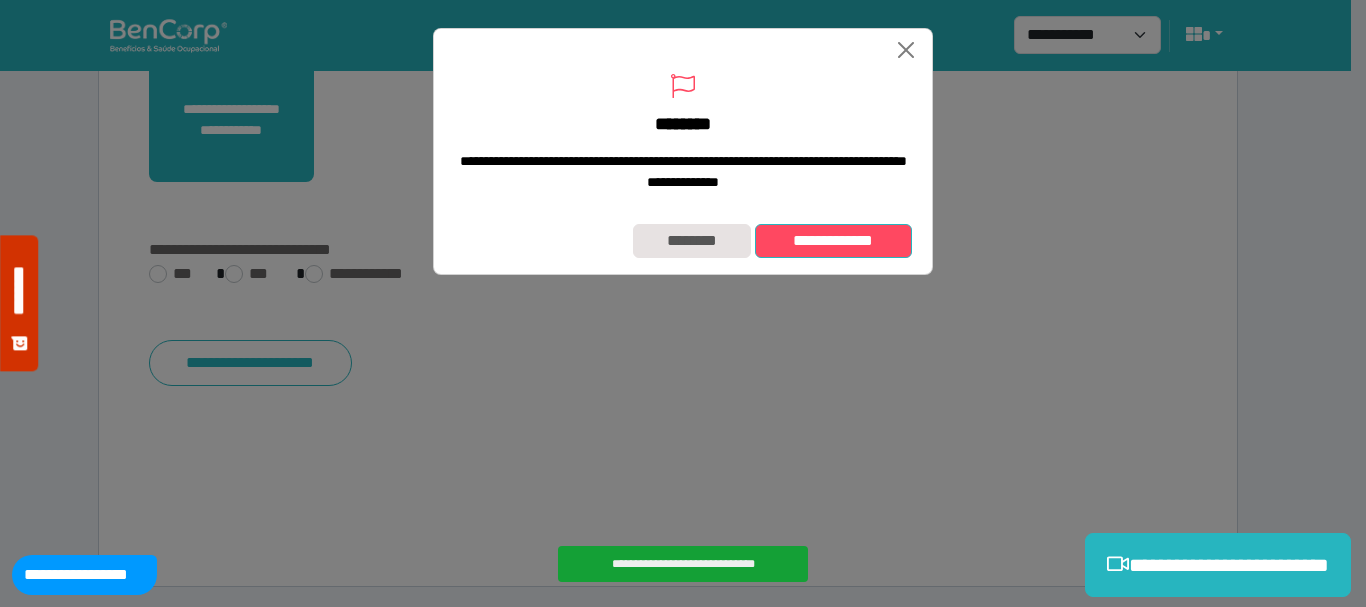 click on "**********" at bounding box center [833, 241] 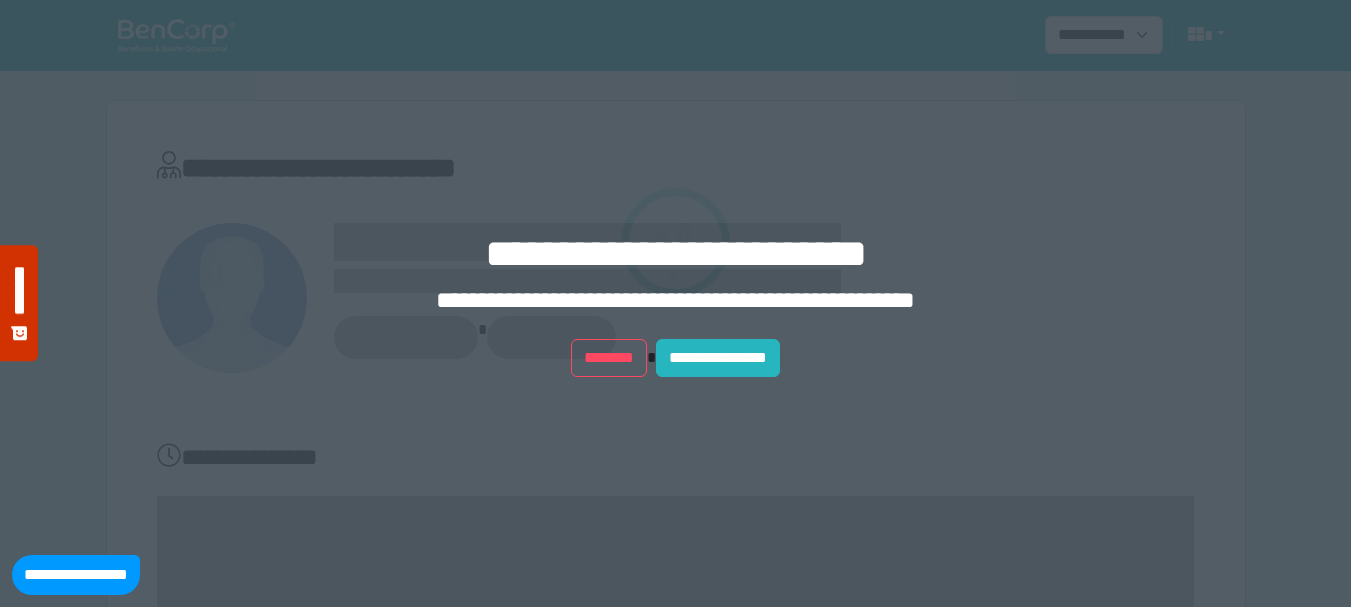 scroll, scrollTop: 0, scrollLeft: 0, axis: both 